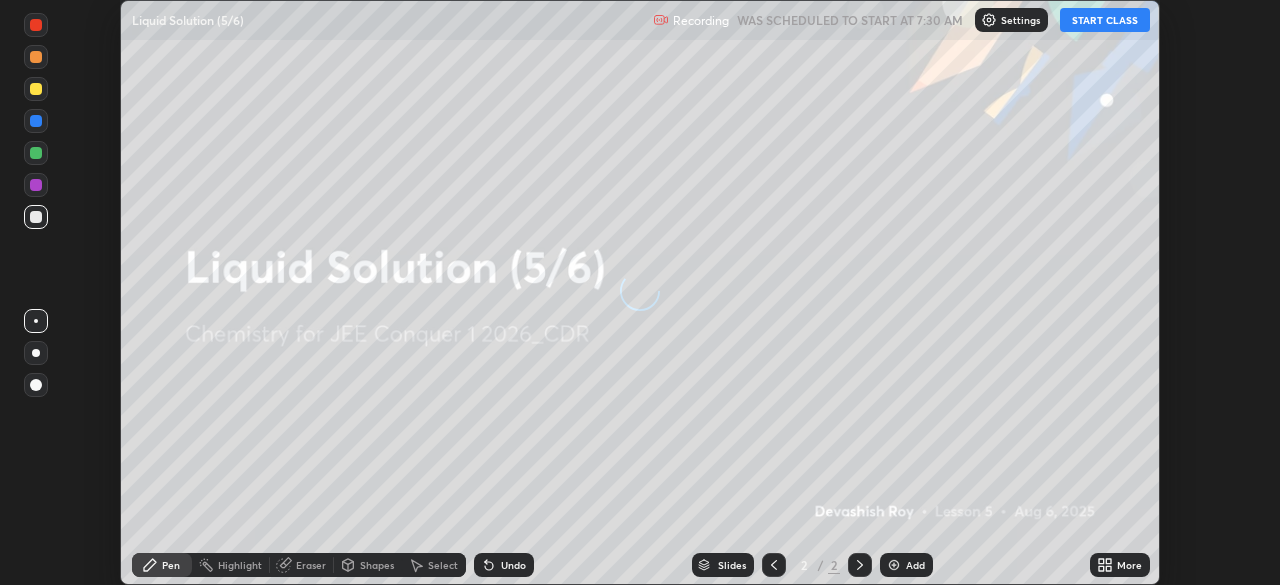 scroll, scrollTop: 0, scrollLeft: 0, axis: both 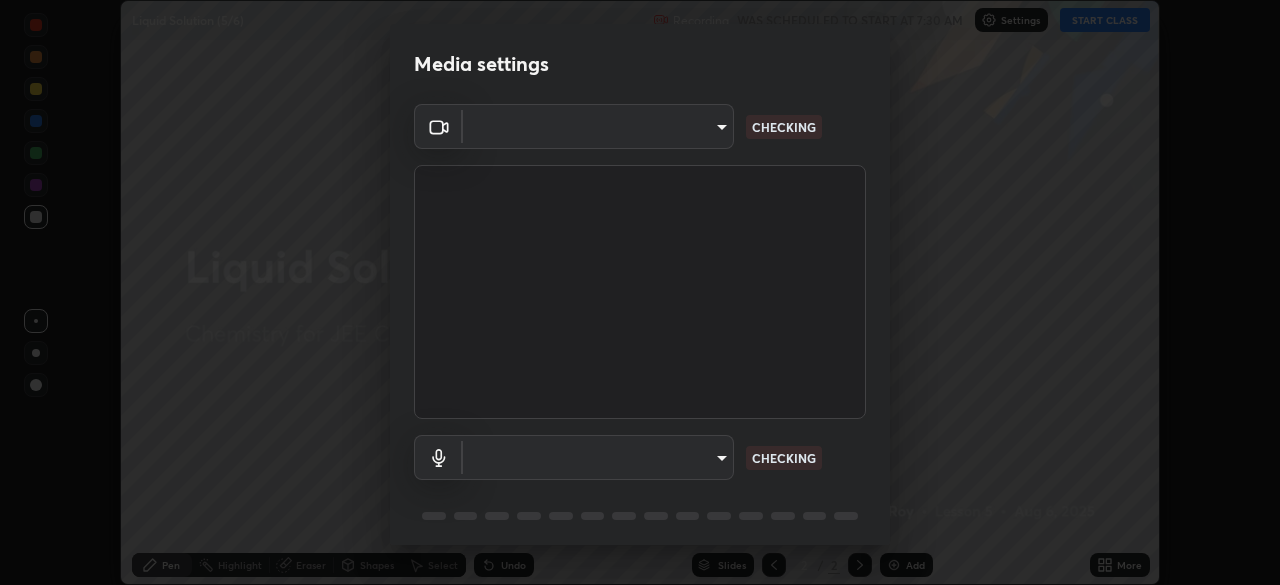 type on "b06fa8ff9ac4ffb7a92976e327235824ae8e01cfa839dbeb6f48655f2a6a4ac4" 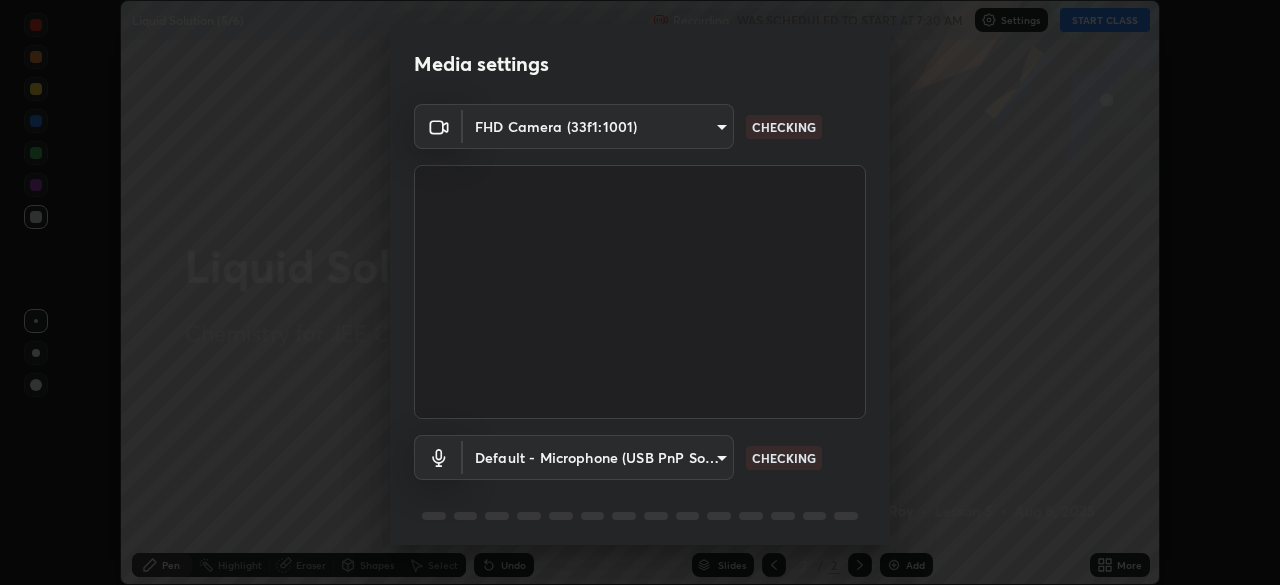 click on "Erase all Liquid Solution (5/6) Recording WAS SCHEDULED TO START AT  7:30 AM Settings START CLASS Setting up your live class Liquid Solution (5/6) • L5 of Chemistry for JEE Conquer 1 2026_CDR [FIRST] [LAST] Pen Highlight Eraser Shapes Select Undo Slides 2 / 2 Add More No doubts shared Encourage your learners to ask a doubt for better clarity Report an issue Reason for reporting Buffering Chat not working Audio - Video sync issue Educator video quality low ​ Attach an image Report Media settings FHD Camera (33f1:1001) b06fa8ff9ac4ffb7a92976e327235824ae8e01cfa839dbeb6f48655f2a6a4ac4 CHECKING Default - Microphone (USB PnP Sound Device) default CHECKING 1 / 5 Next" at bounding box center (640, 292) 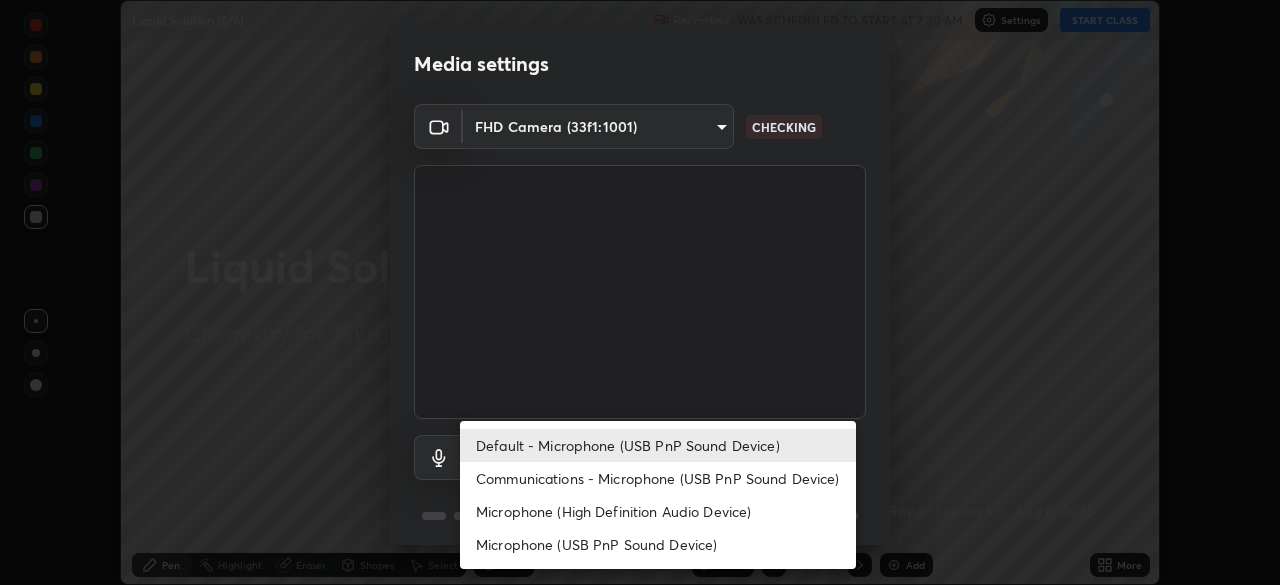 click on "Microphone (USB PnP Sound Device)" at bounding box center [658, 544] 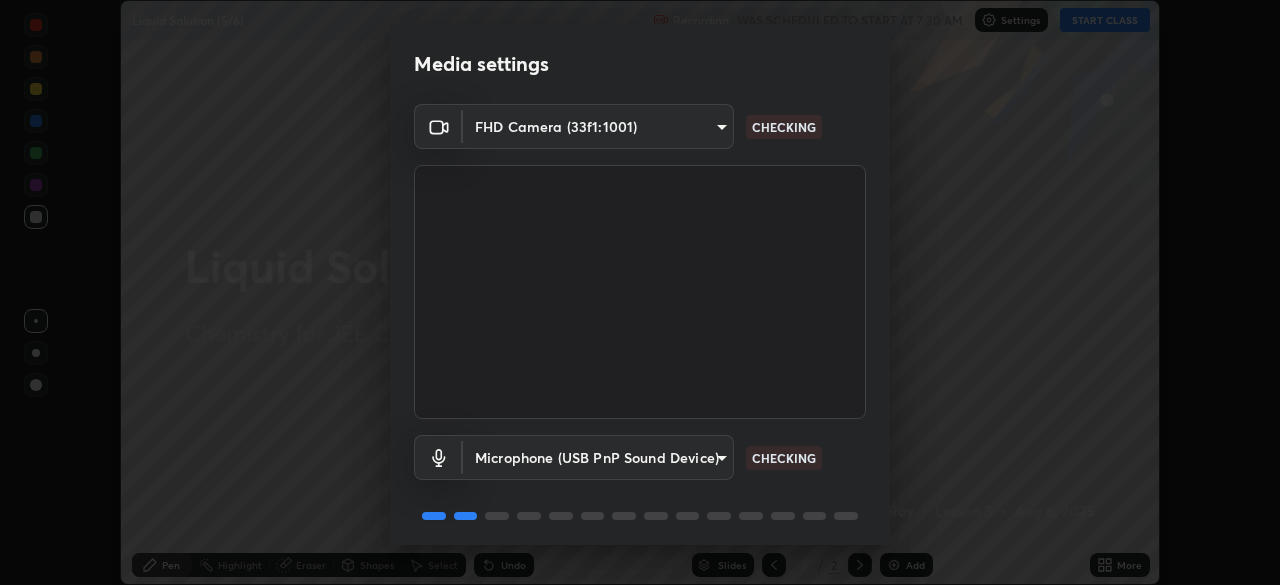 click on "Erase all Liquid Solution (5/6) Recording WAS SCHEDULED TO START AT  7:30 AM Settings START CLASS Setting up your live class Liquid Solution (5/6) • L5 of Chemistry for JEE Conquer 1 2026_CDR [FIRST] [LAST] Pen Highlight Eraser Shapes Select Undo Slides 2 / 2 Add More No doubts shared Encourage your learners to ask a doubt for better clarity Report an issue Reason for reporting Buffering Chat not working Audio - Video sync issue Educator video quality low ​ Attach an image Report Media settings FHD Camera (33f1:1001) b06fa8ff9ac4ffb7a92976e327235824ae8e01cfa839dbeb6f48655f2a6a4ac4 CHECKING Microphone (USB PnP Sound Device) b9048836b338a4c019871d36dc3b8fed2b61475f6995236da9a681181ab16b5d CHECKING 1 / 5 Next" at bounding box center (640, 292) 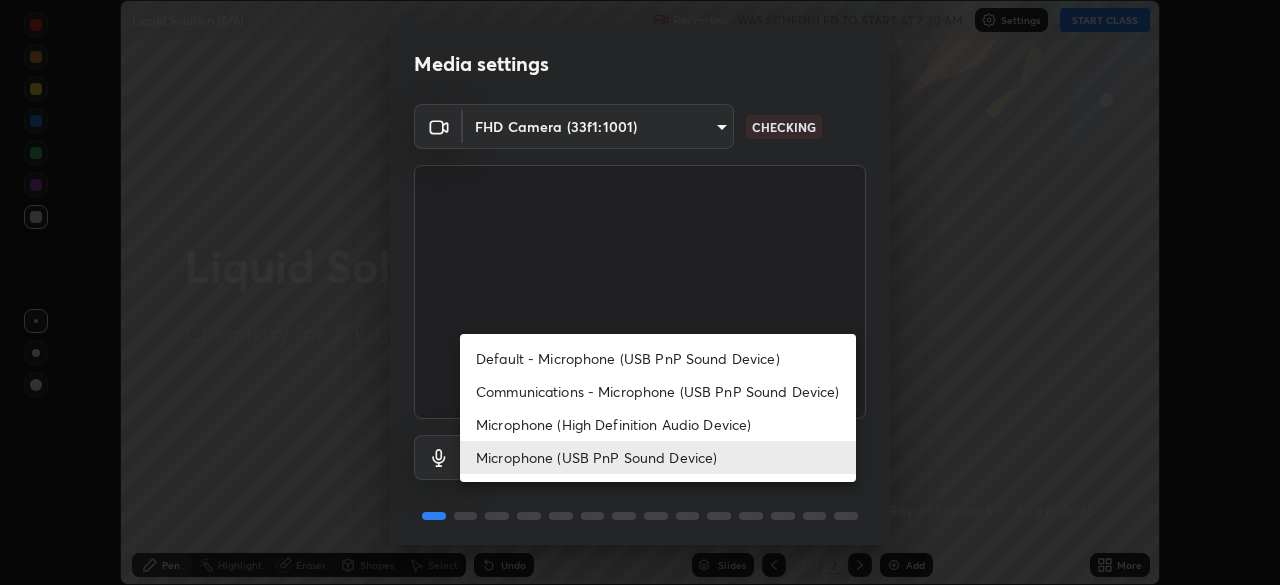 click on "Default - Microphone (USB PnP Sound Device)" at bounding box center [658, 358] 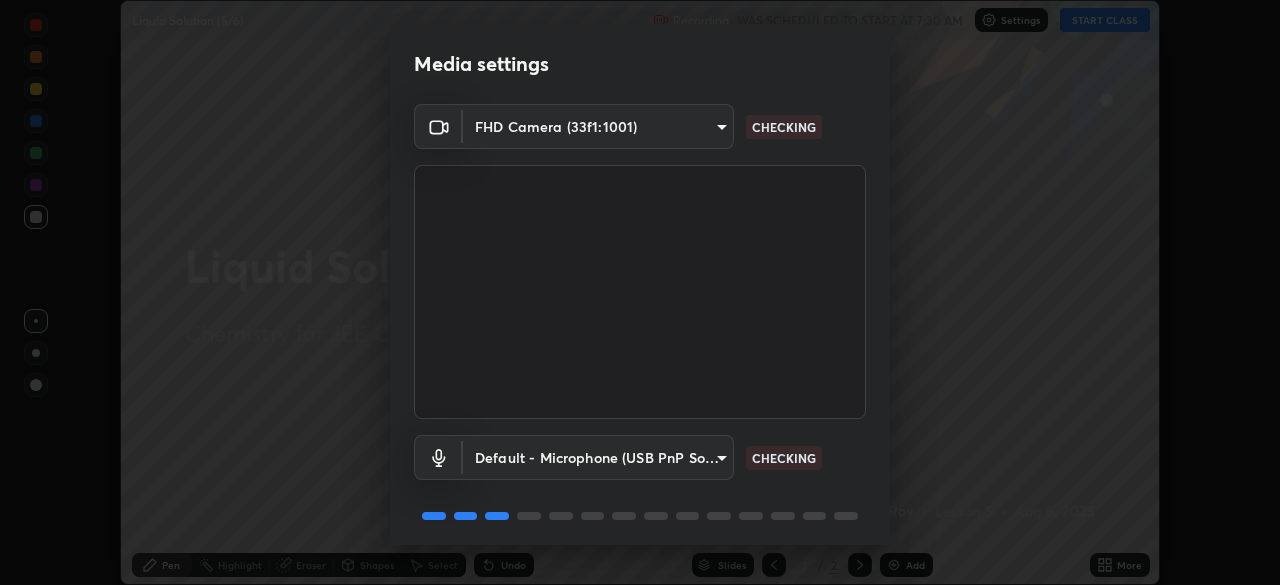type on "default" 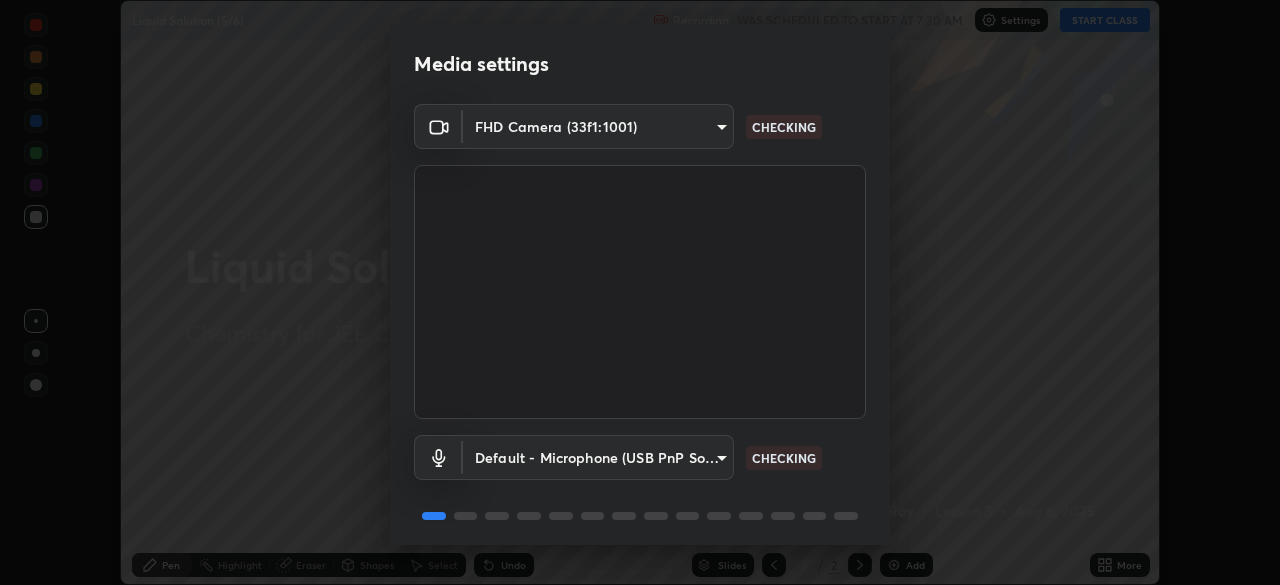 click on "Erase all Liquid Solution (5/6) Recording WAS SCHEDULED TO START AT  7:30 AM Settings START CLASS Setting up your live class Liquid Solution (5/6) • L5 of Chemistry for JEE Conquer 1 2026_CDR [FIRST] [LAST] Pen Highlight Eraser Shapes Select Undo Slides 2 / 2 Add More No doubts shared Encourage your learners to ask a doubt for better clarity Report an issue Reason for reporting Buffering Chat not working Audio - Video sync issue Educator video quality low ​ Attach an image Report Media settings FHD Camera (33f1:1001) b06fa8ff9ac4ffb7a92976e327235824ae8e01cfa839dbeb6f48655f2a6a4ac4 CHECKING Default - Microphone (USB PnP Sound Device) default CHECKING 1 / 5 Next" at bounding box center [640, 292] 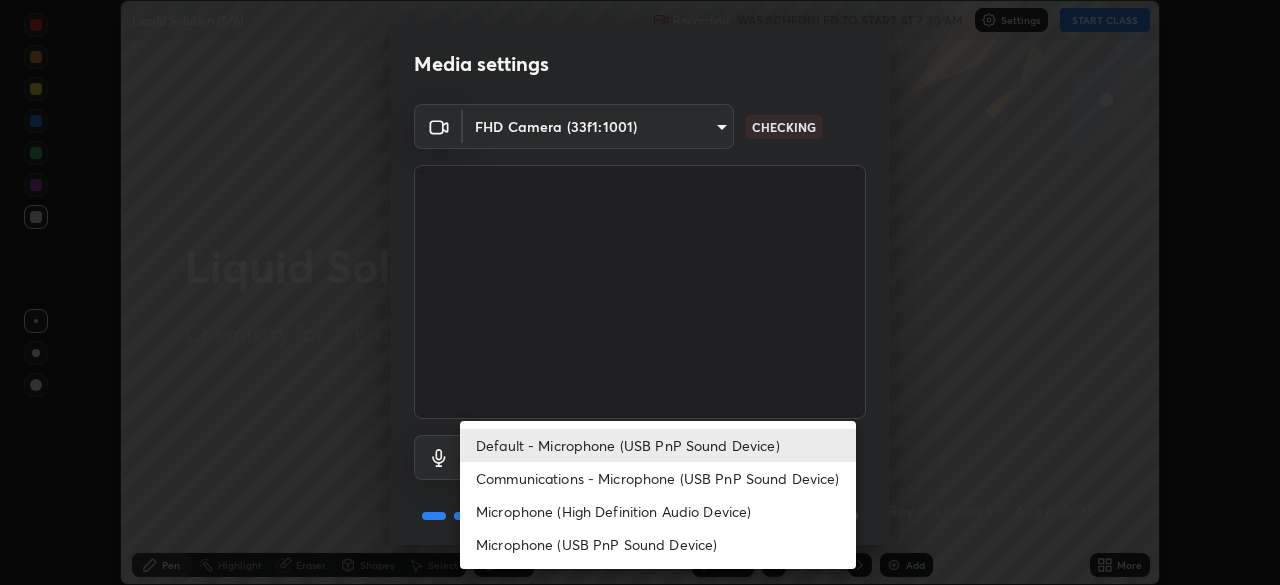 click on "Default - Microphone (USB PnP Sound Device)" at bounding box center [658, 445] 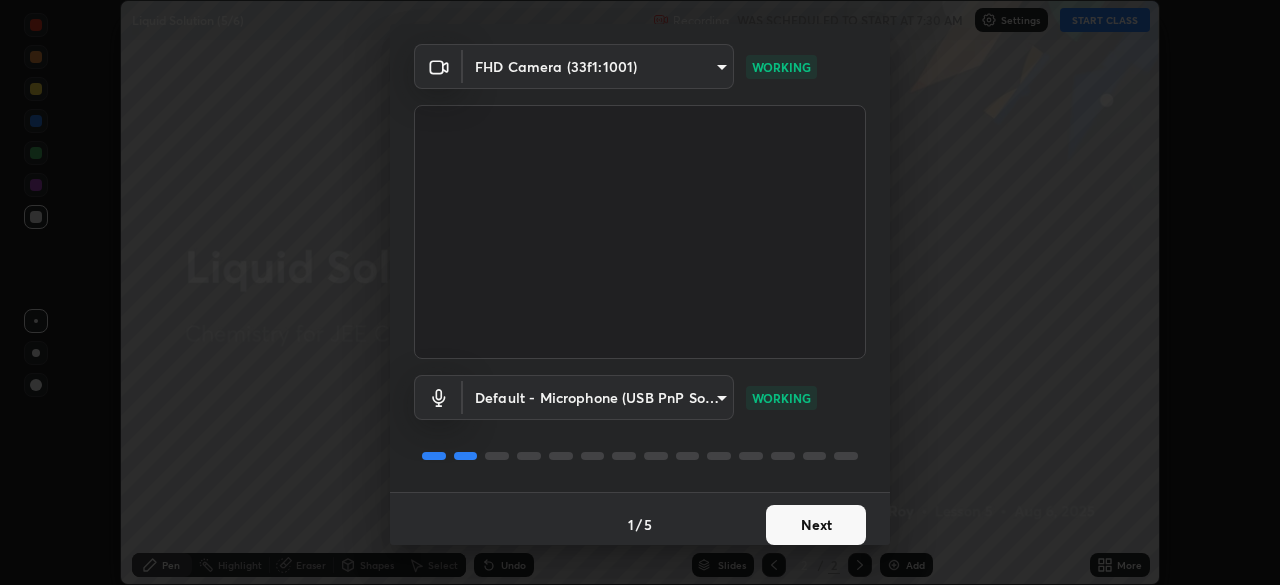 scroll, scrollTop: 71, scrollLeft: 0, axis: vertical 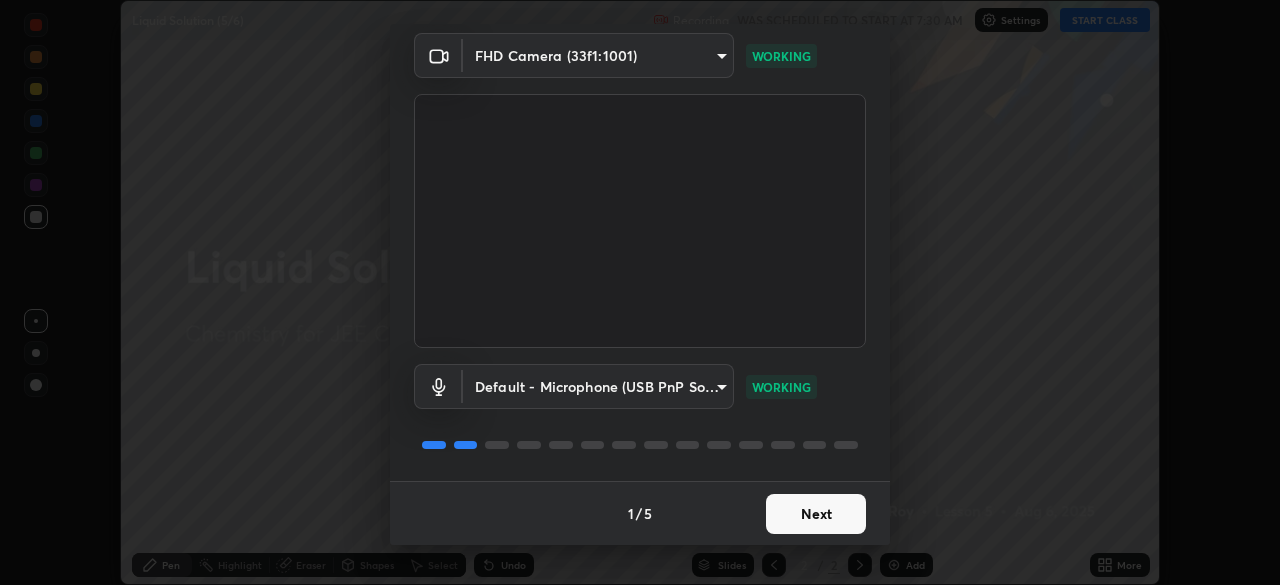 click on "Next" at bounding box center (816, 514) 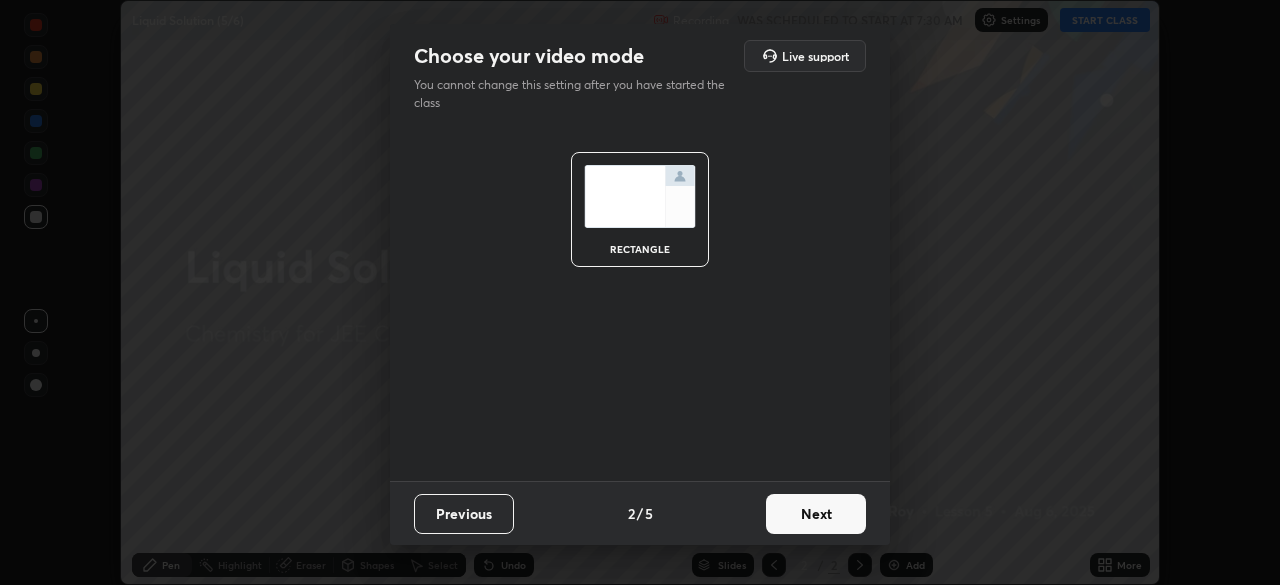 scroll, scrollTop: 0, scrollLeft: 0, axis: both 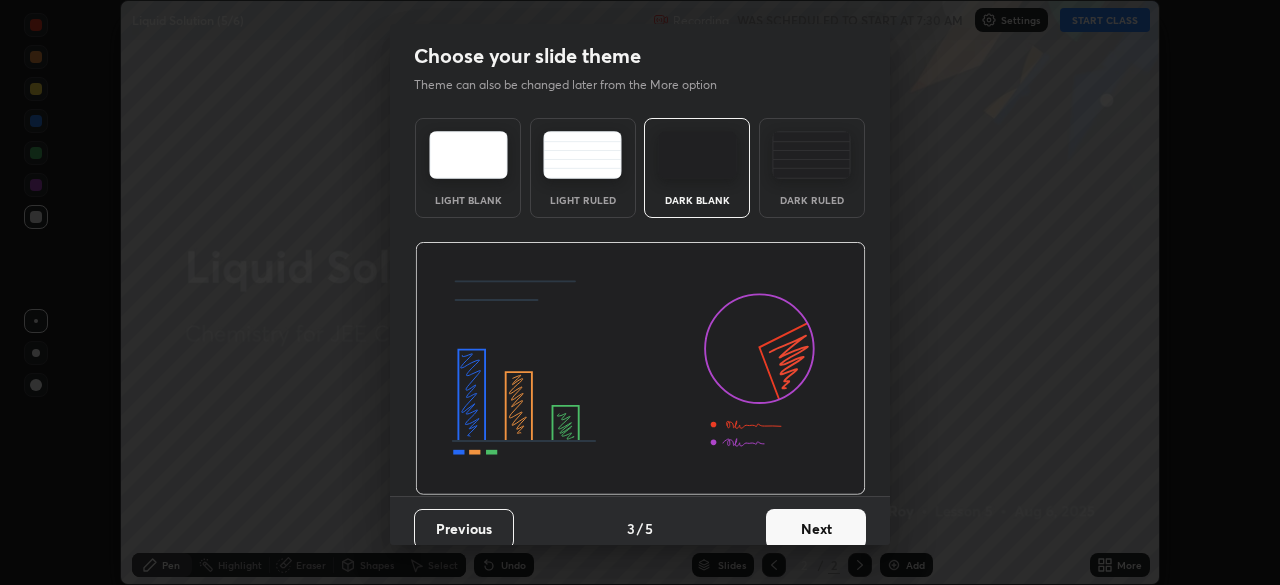 click on "Next" at bounding box center [816, 529] 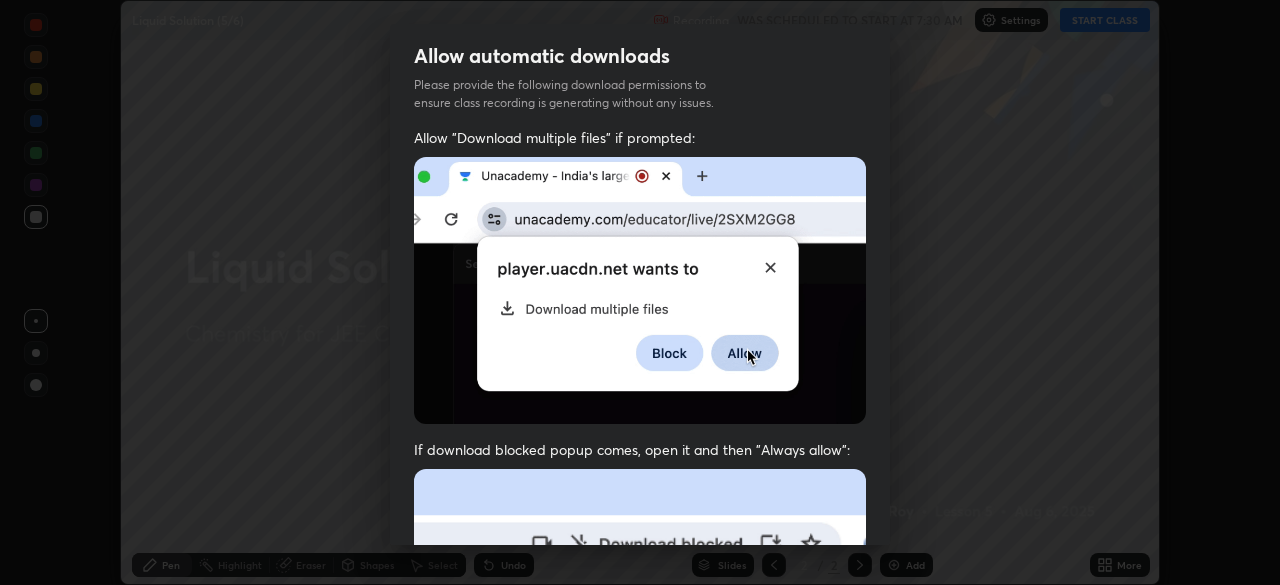 click at bounding box center (640, 687) 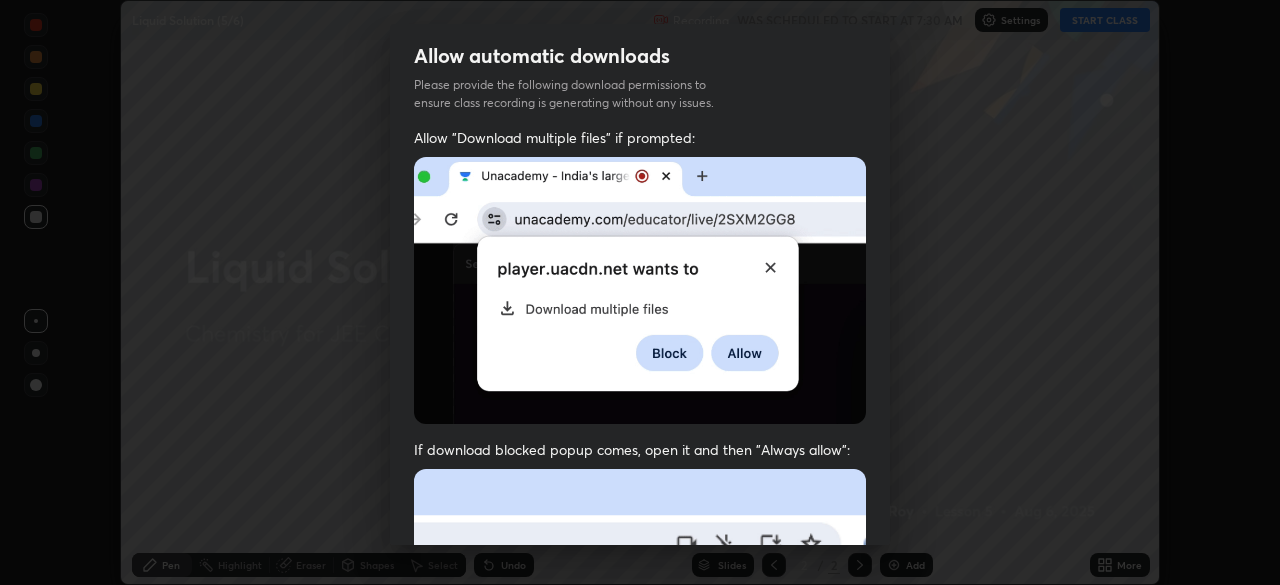 click at bounding box center [640, 687] 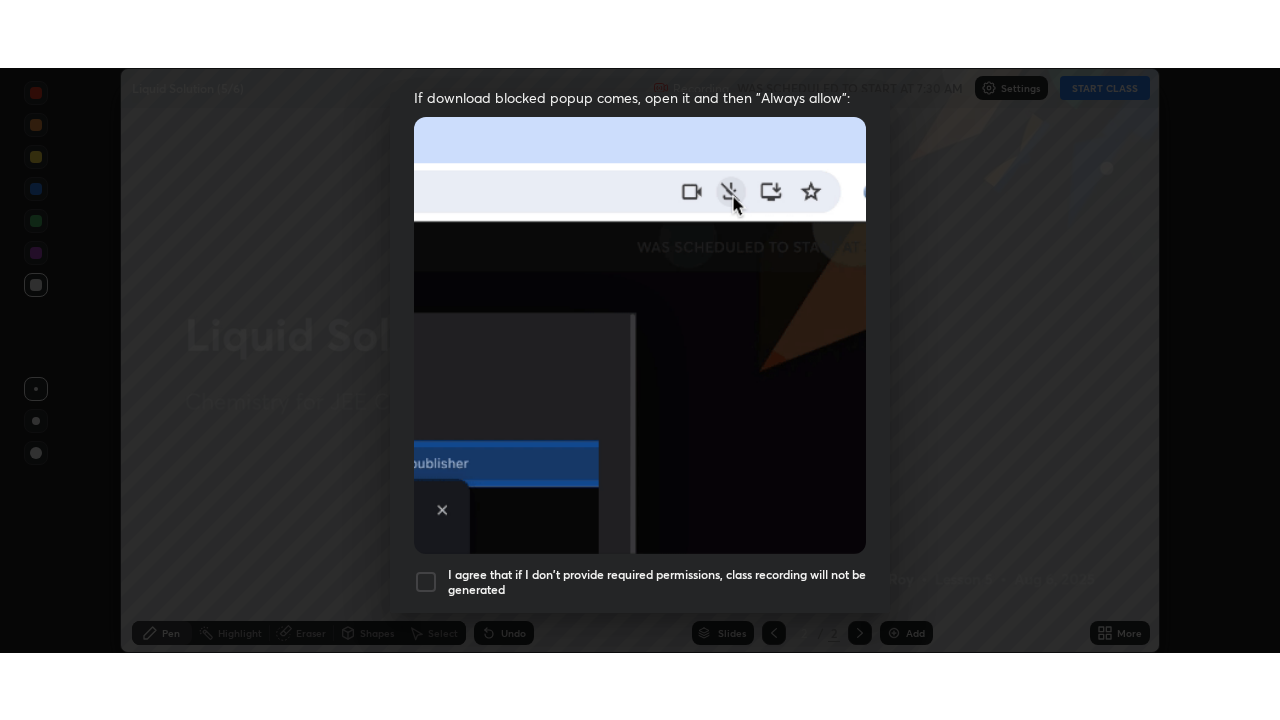 scroll, scrollTop: 479, scrollLeft: 0, axis: vertical 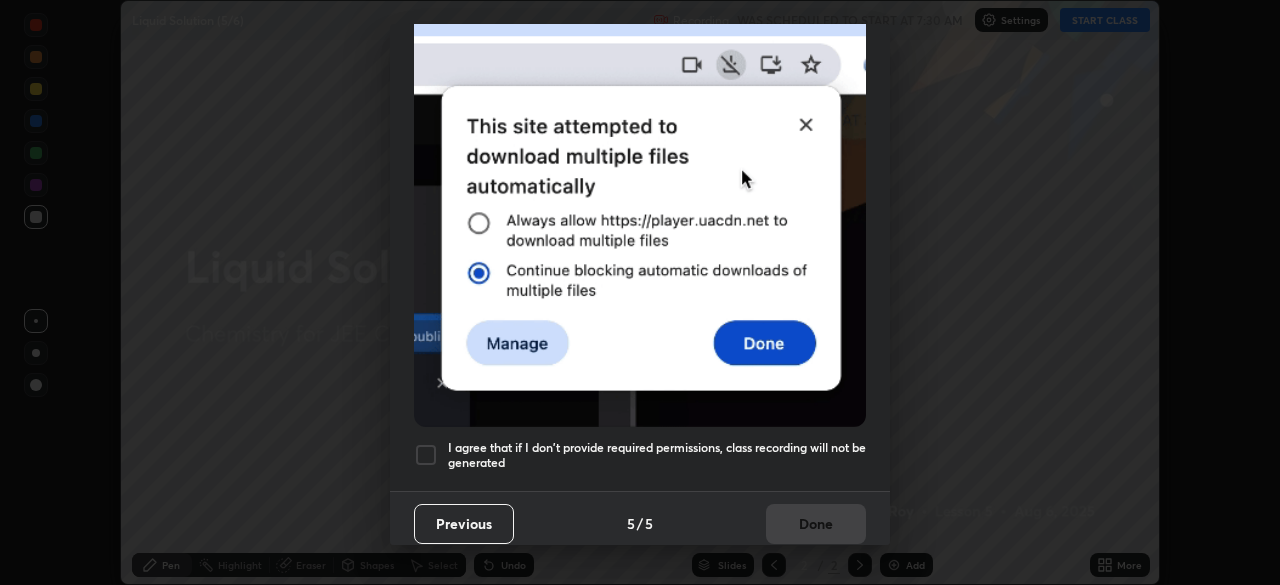 click on "I agree that if I don't provide required permissions, class recording will not be generated" at bounding box center [657, 455] 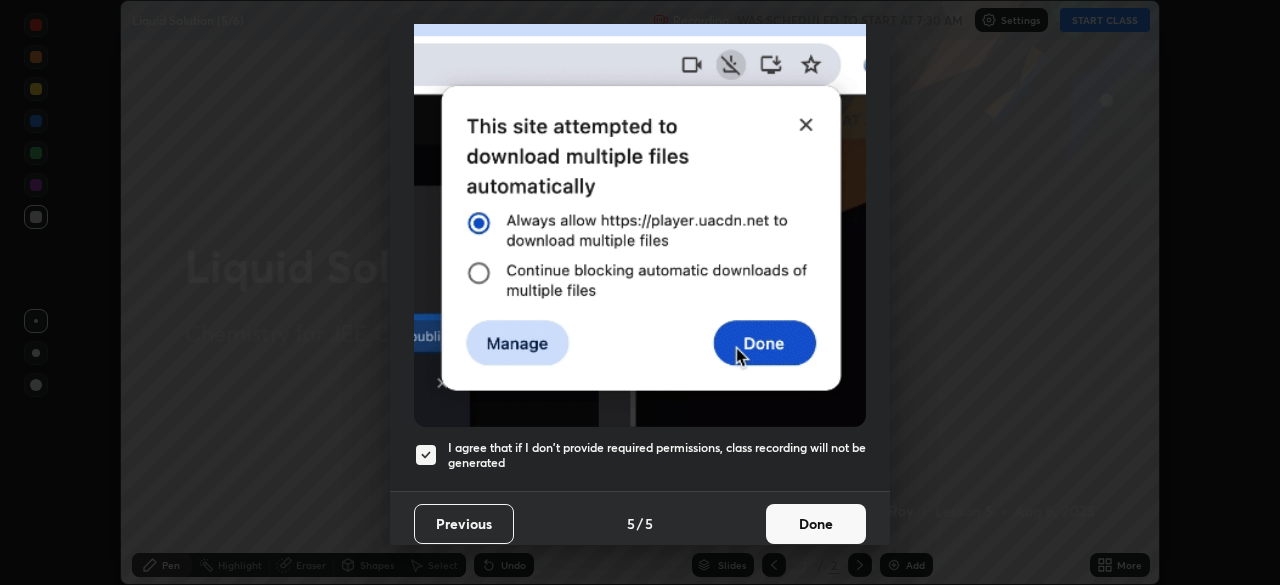 click on "Done" at bounding box center [816, 524] 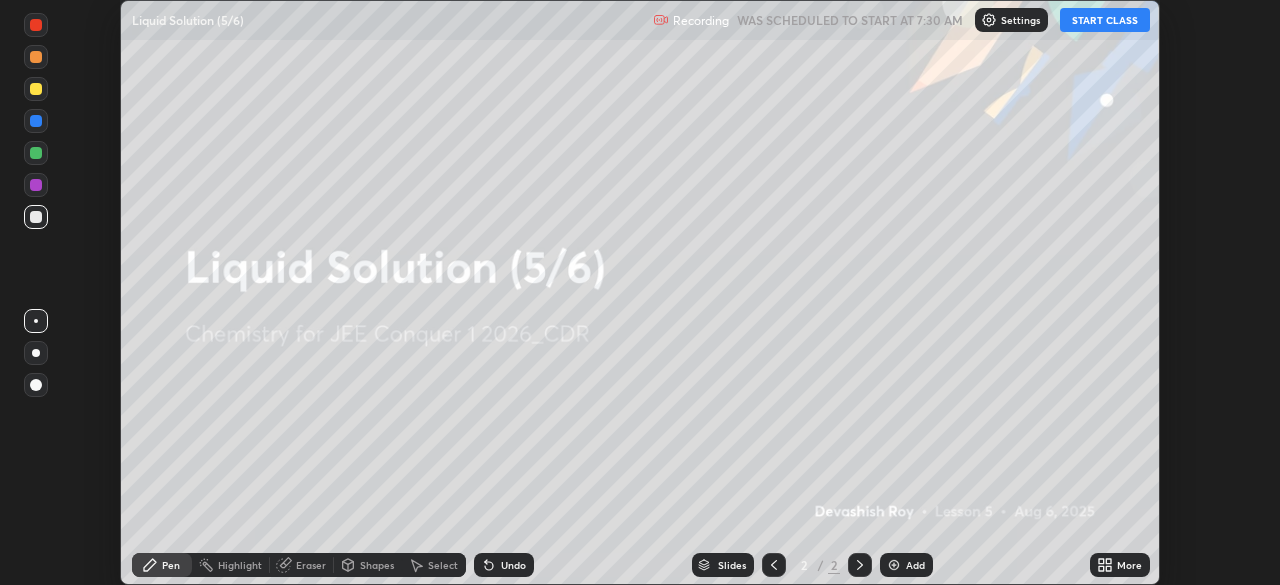 click 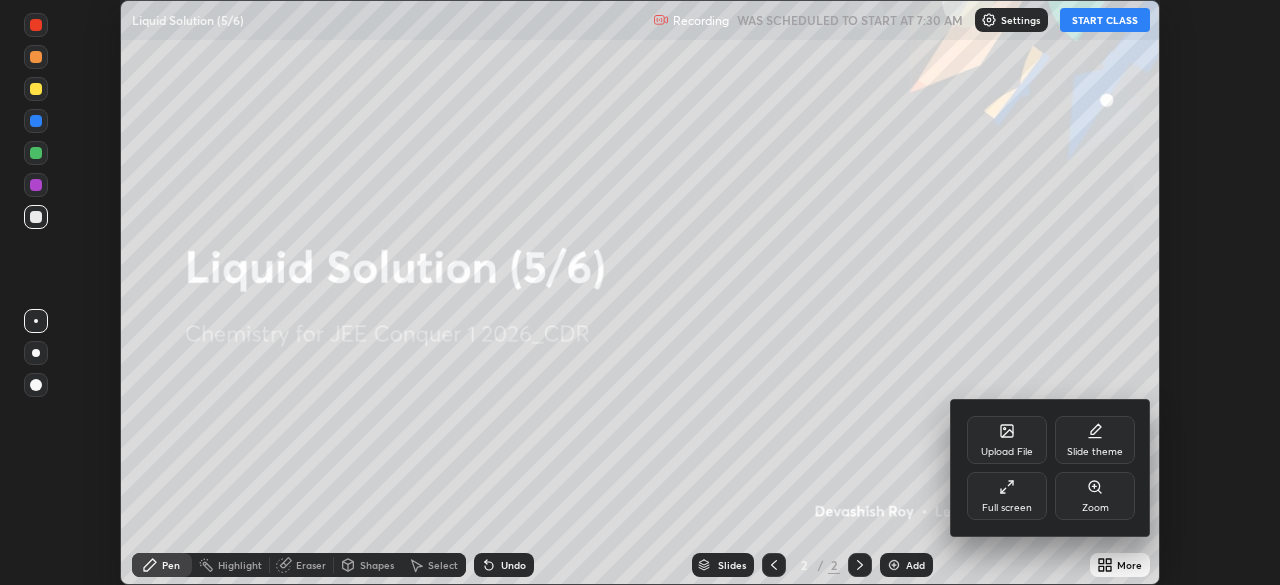 click on "Full screen" at bounding box center (1007, 508) 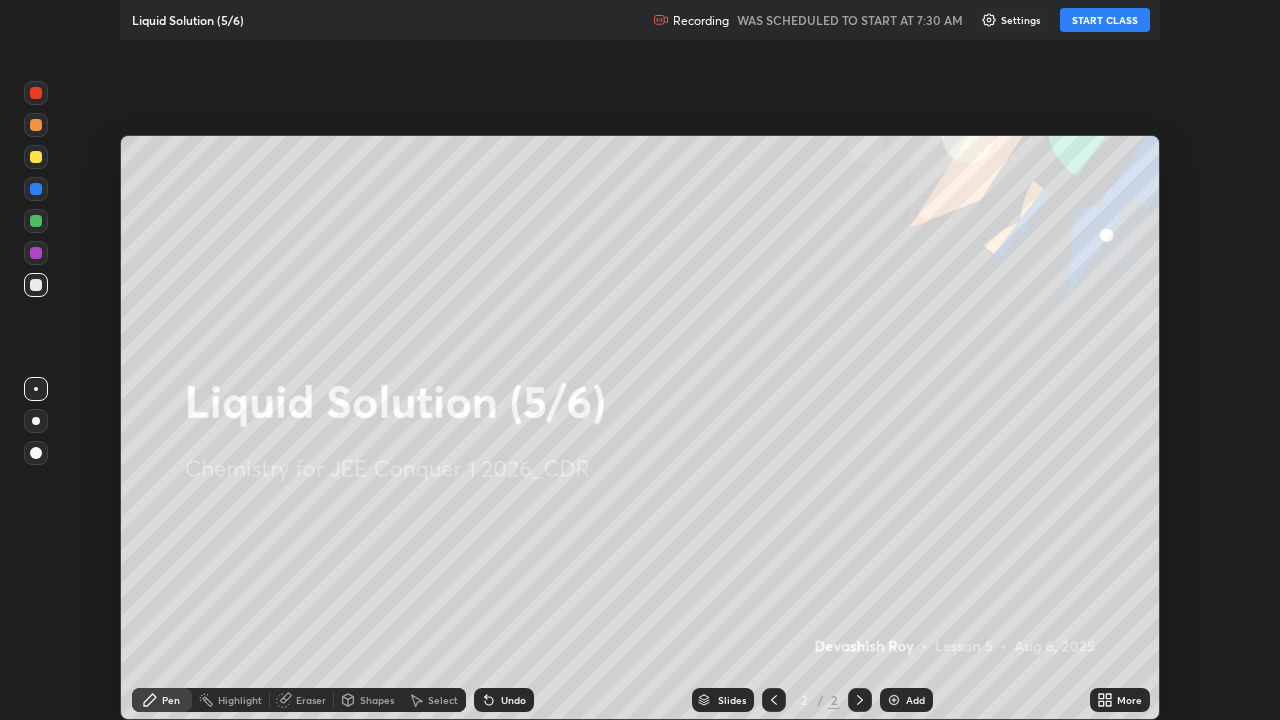 scroll, scrollTop: 99280, scrollLeft: 98720, axis: both 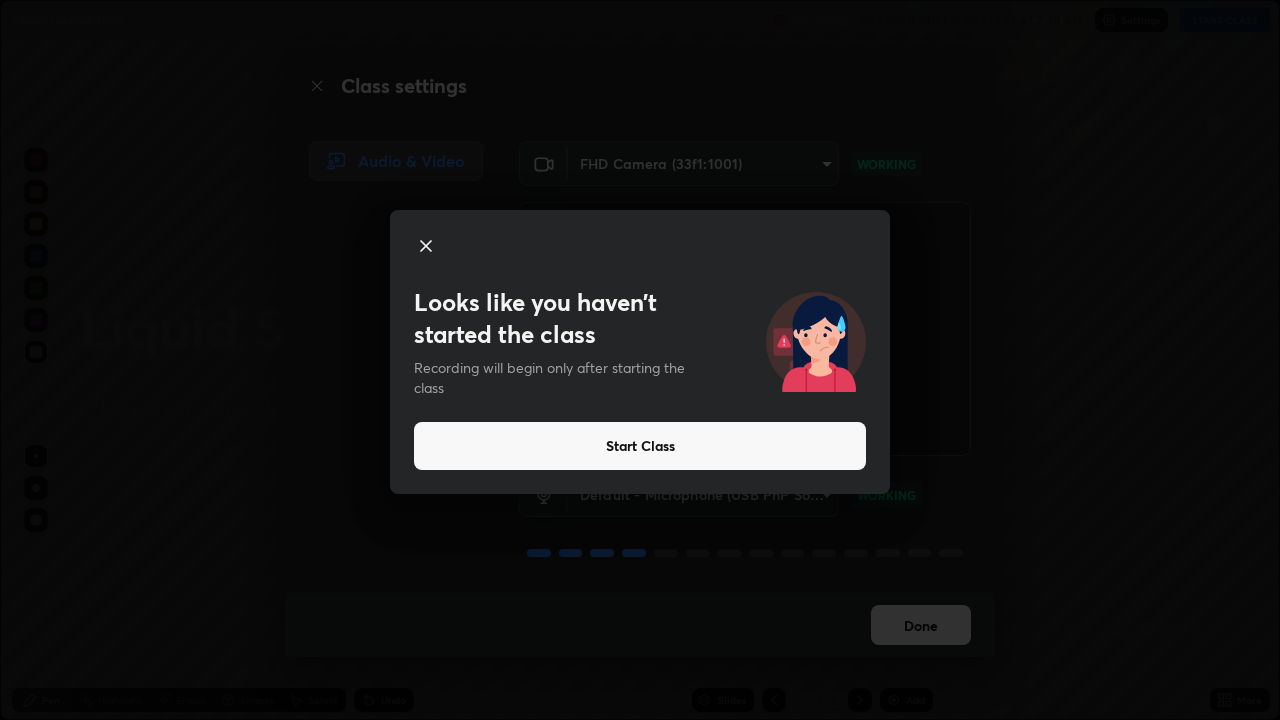 click on "Start Class" at bounding box center [640, 446] 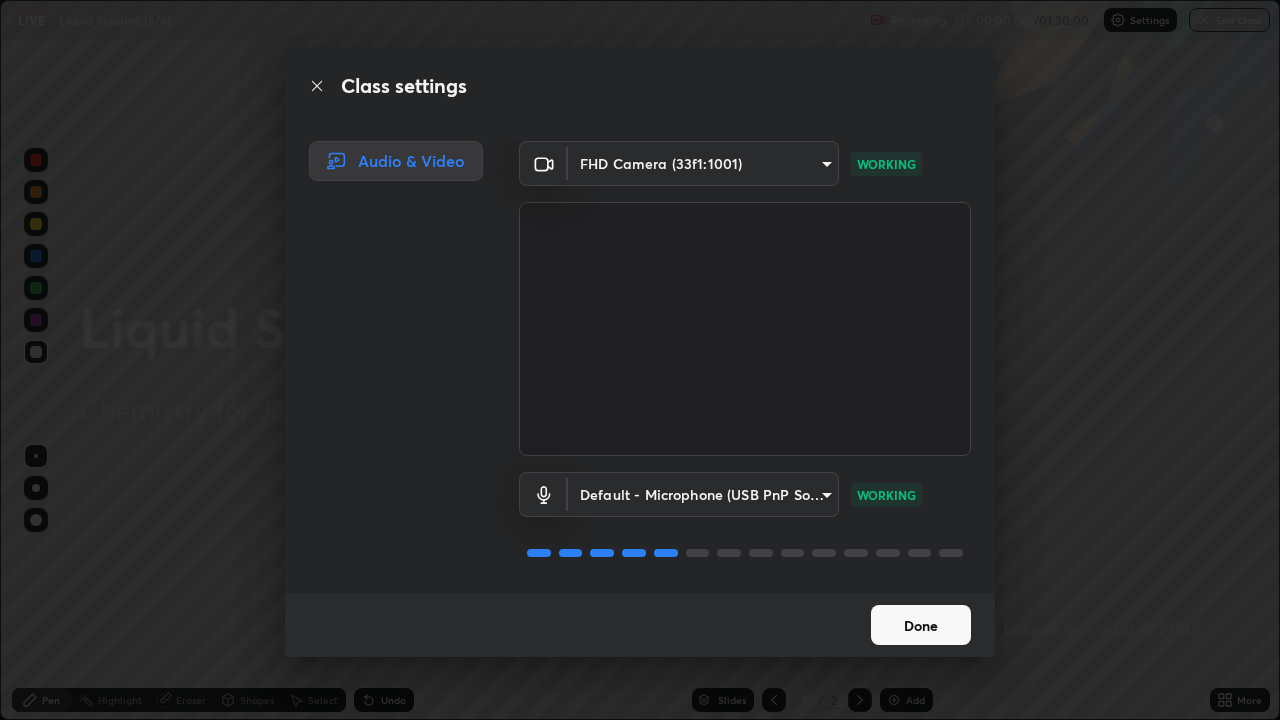 click on "Done" at bounding box center [921, 625] 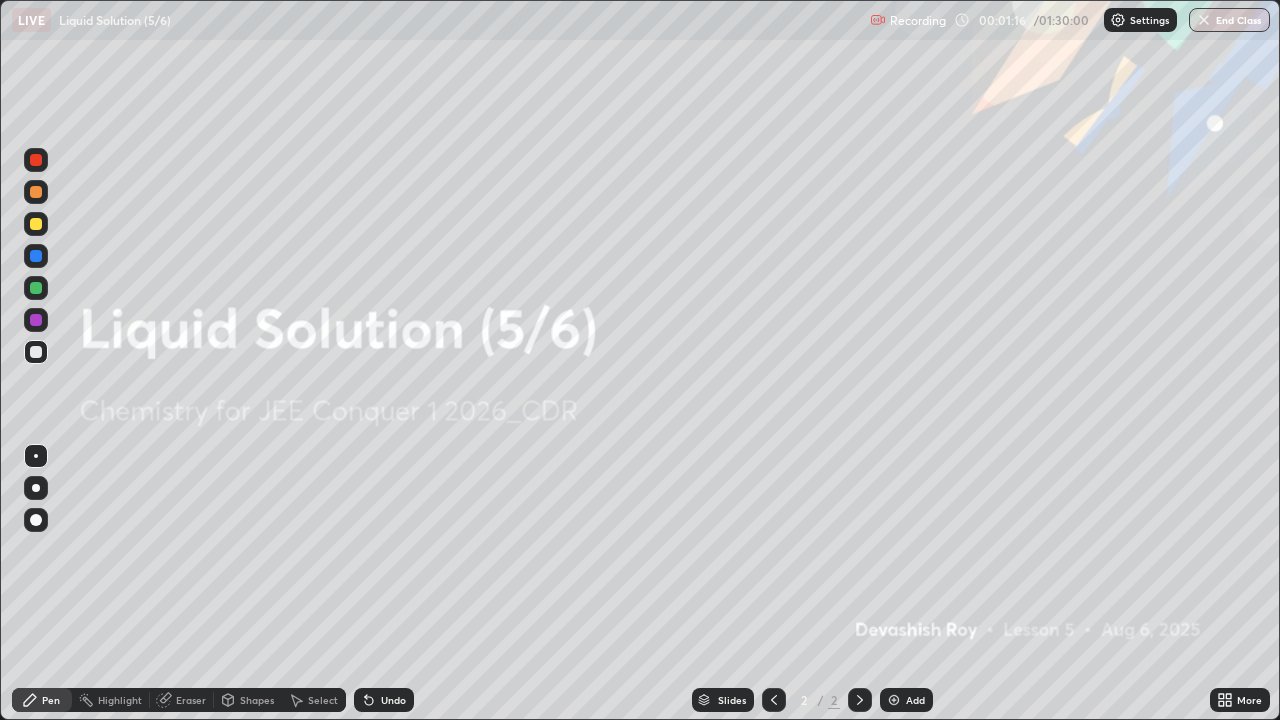 click at bounding box center [894, 700] 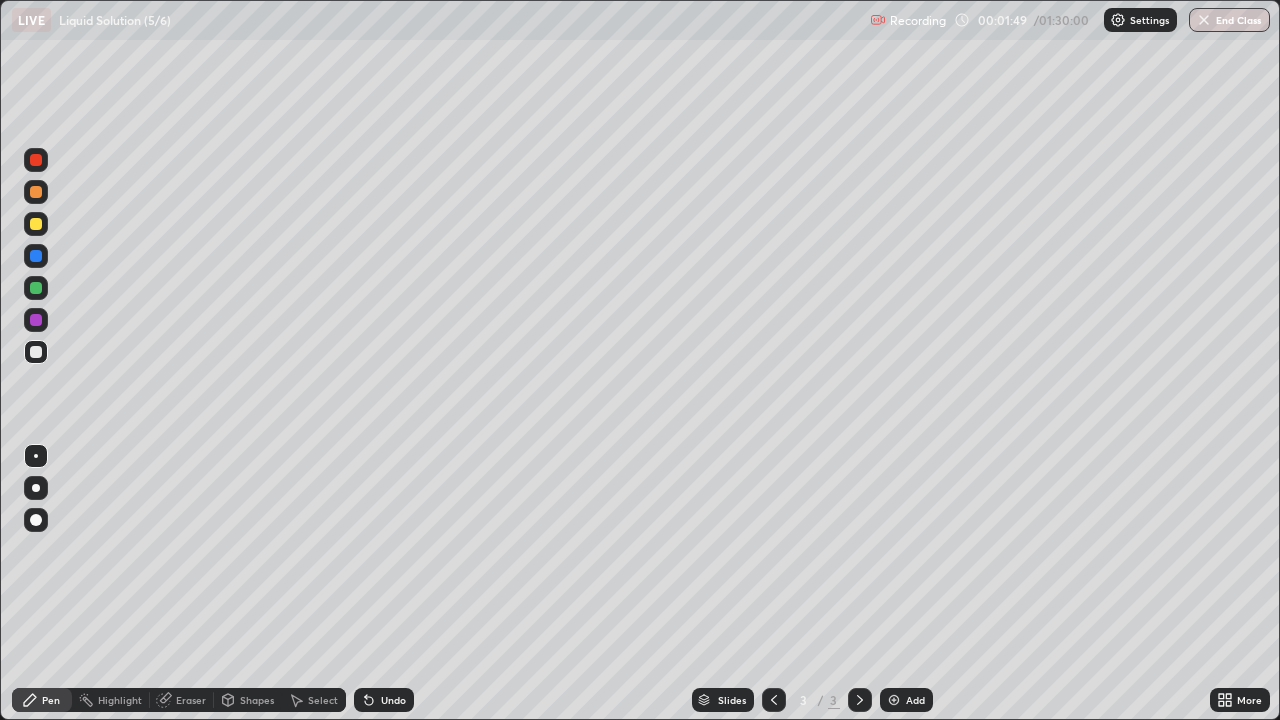 click on "Shapes" at bounding box center [257, 700] 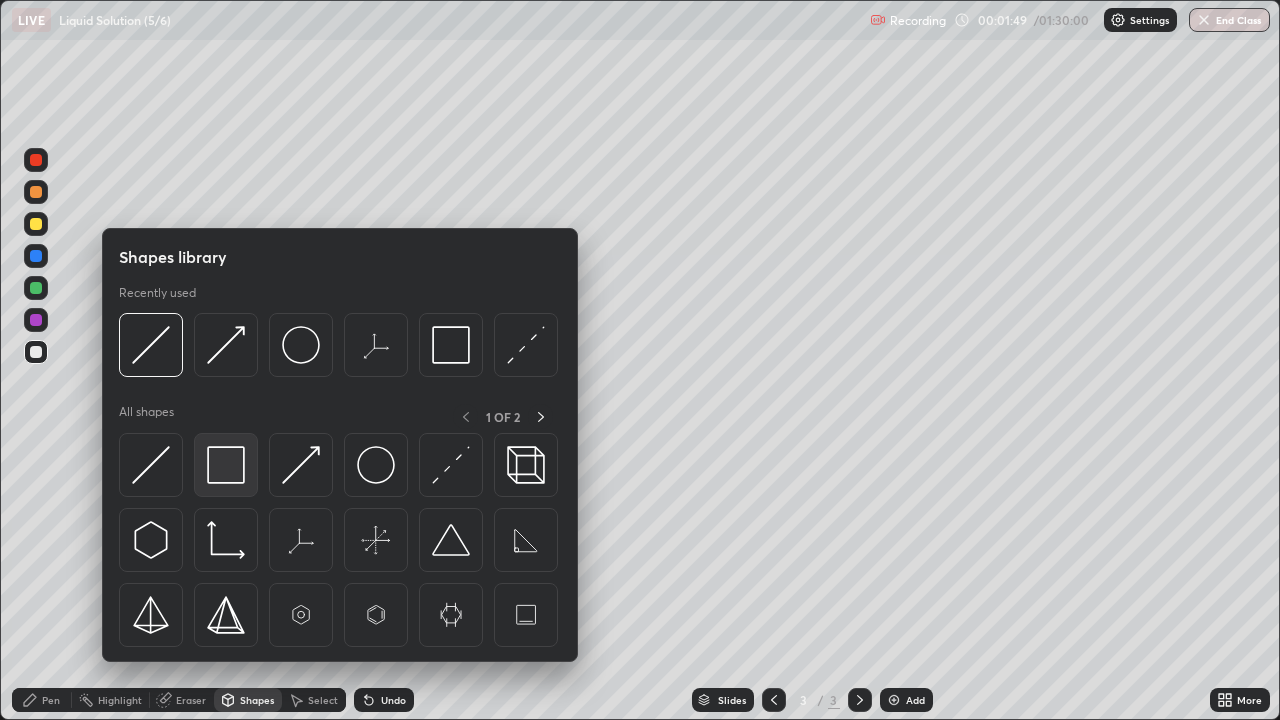 click at bounding box center [226, 465] 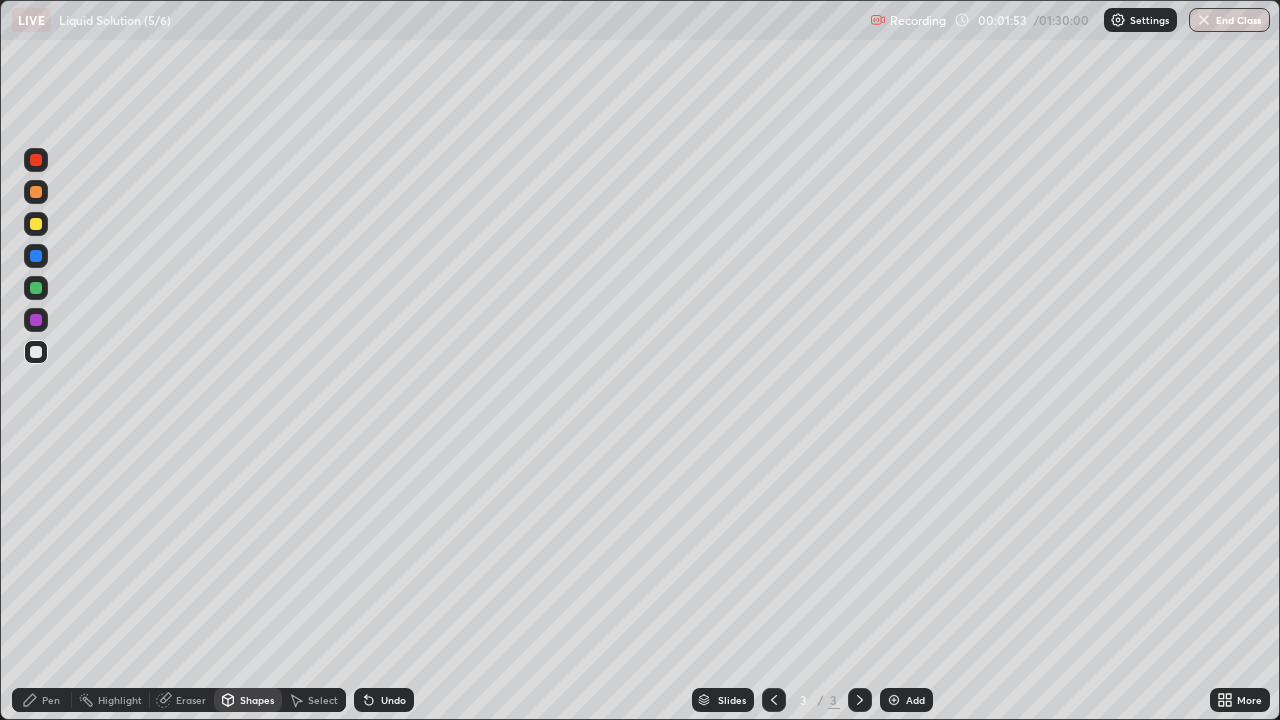 click on "Pen" at bounding box center (42, 700) 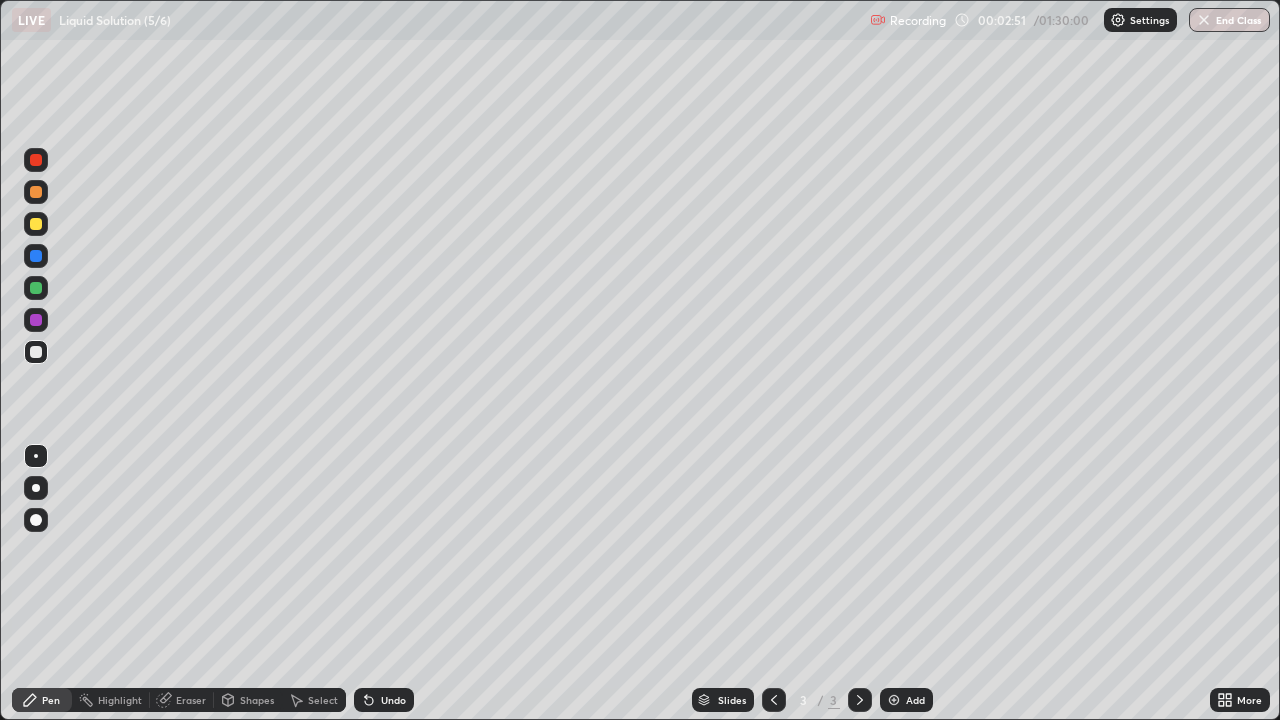 click 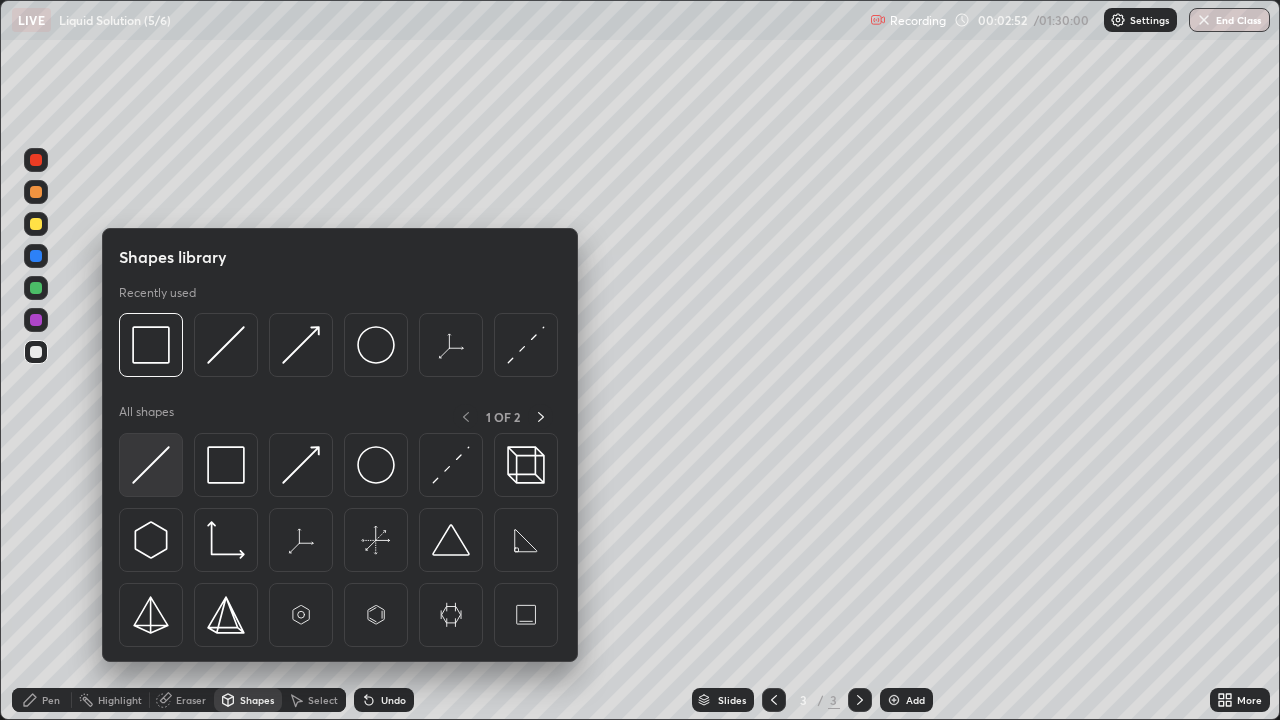 click at bounding box center (151, 465) 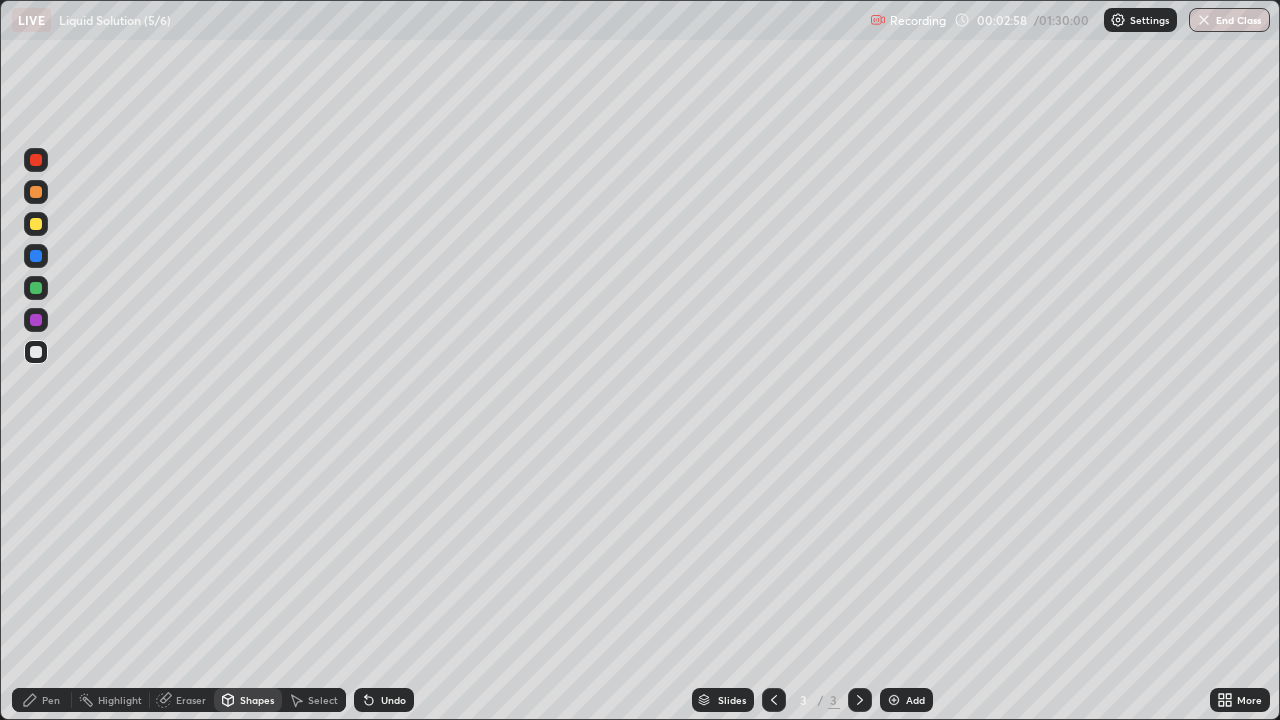 click on "Pen" at bounding box center [51, 700] 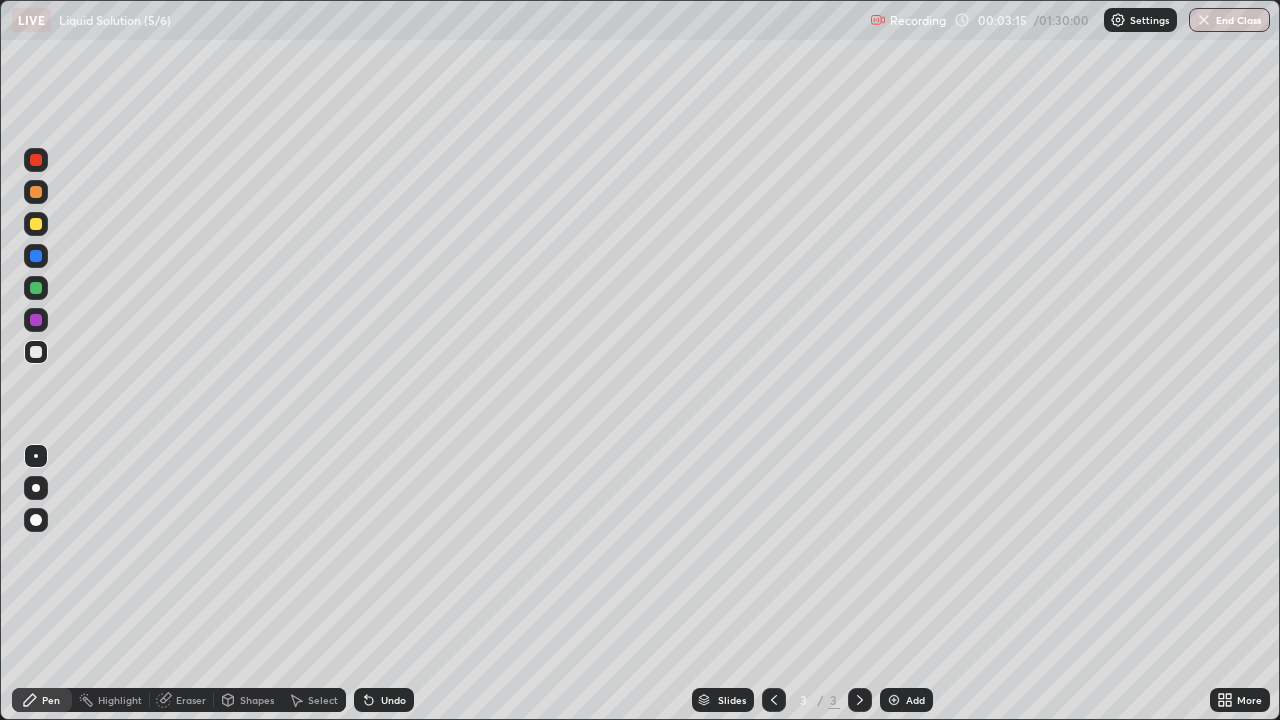 click on "Undo" at bounding box center [384, 700] 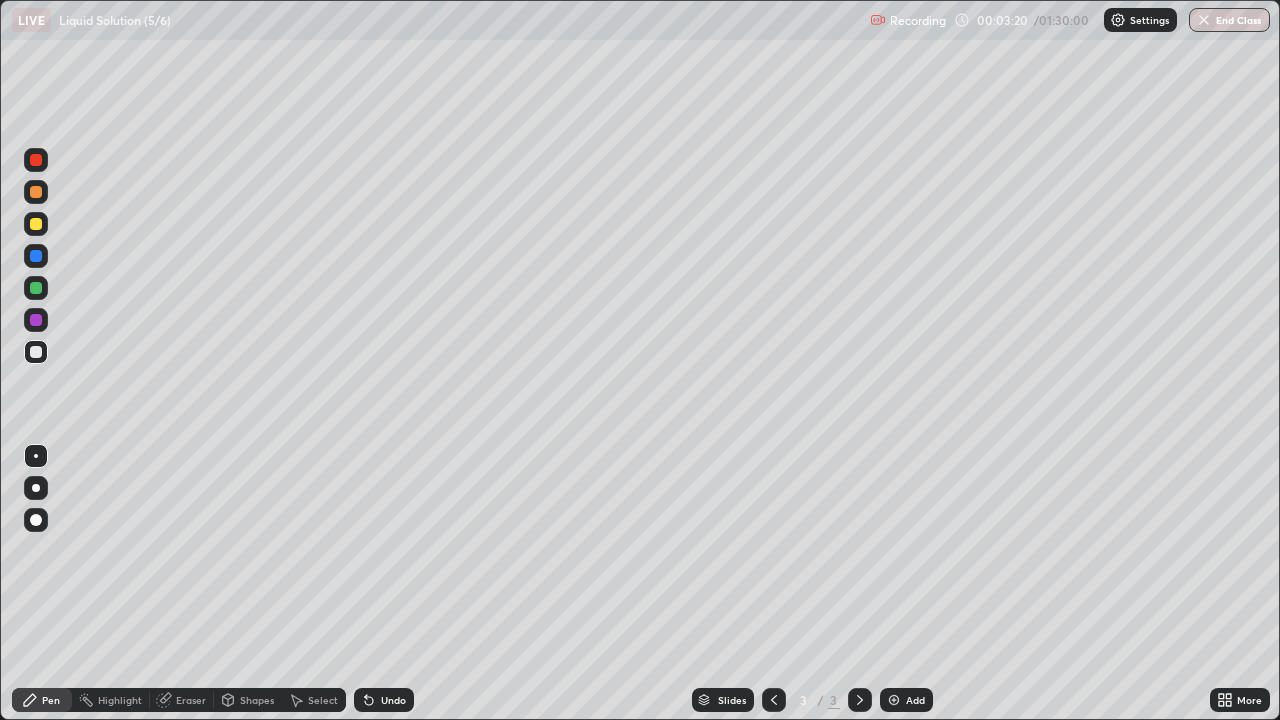 click 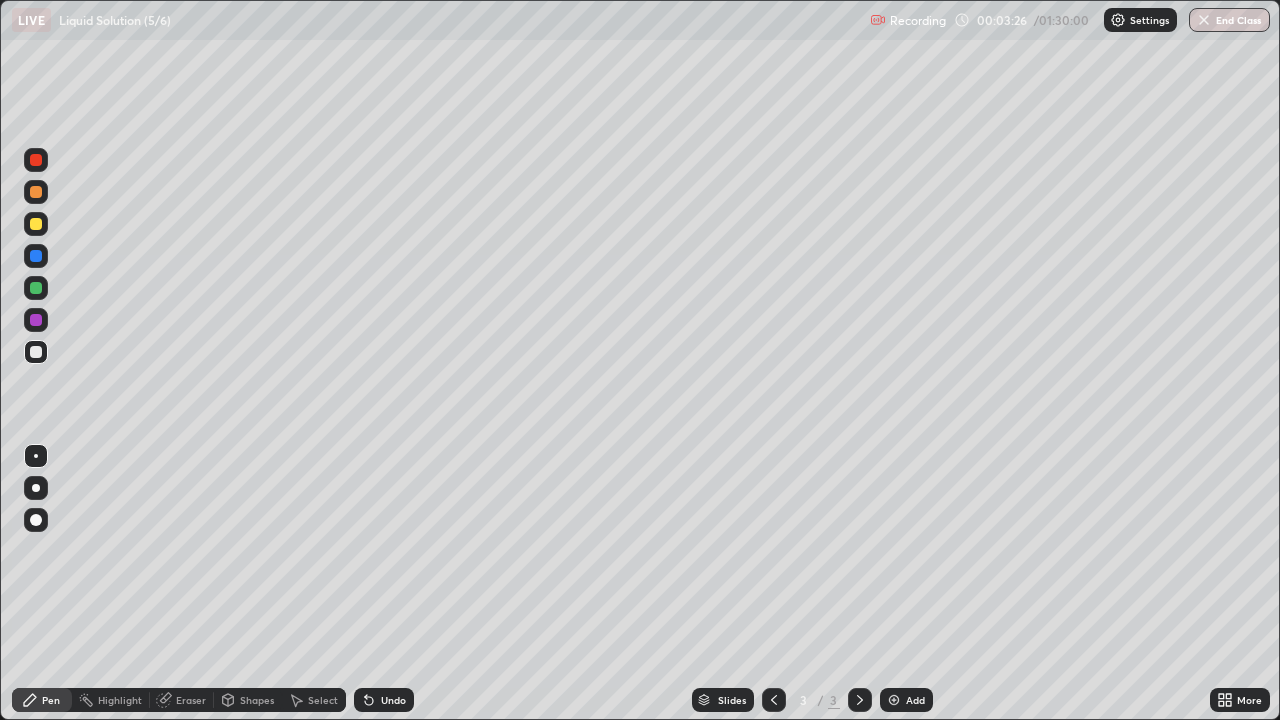 click 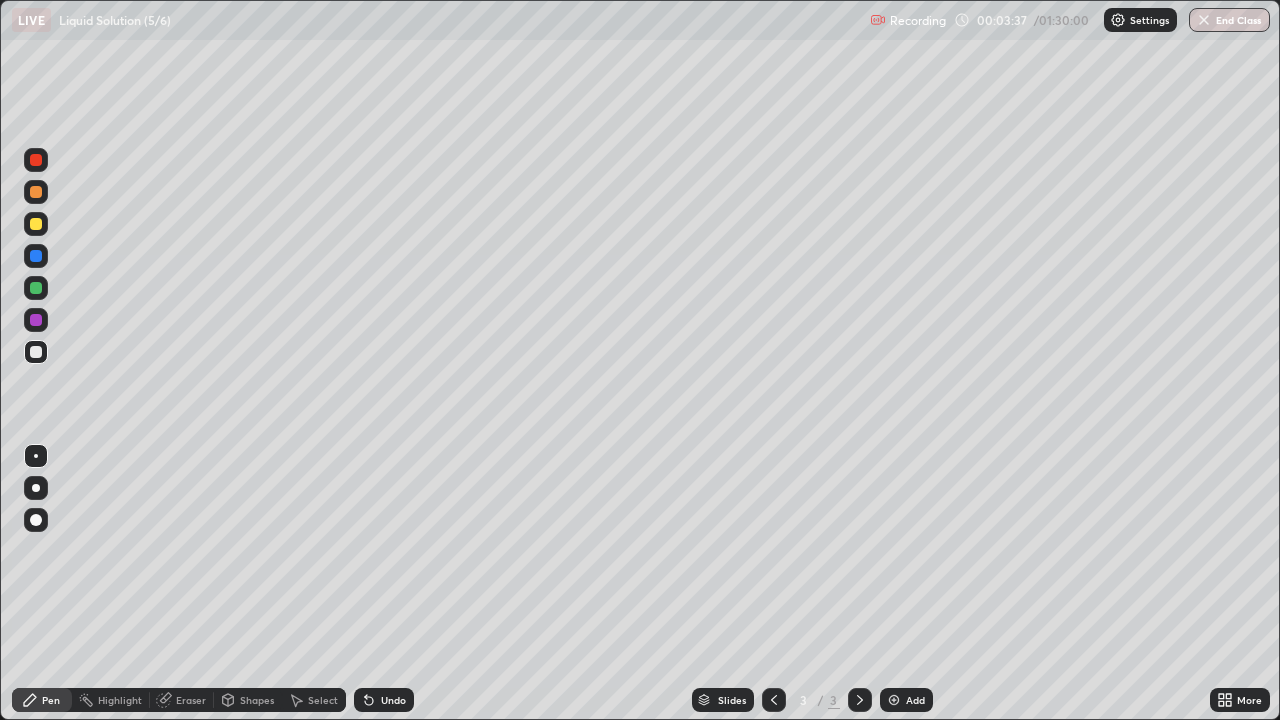 click at bounding box center [36, 320] 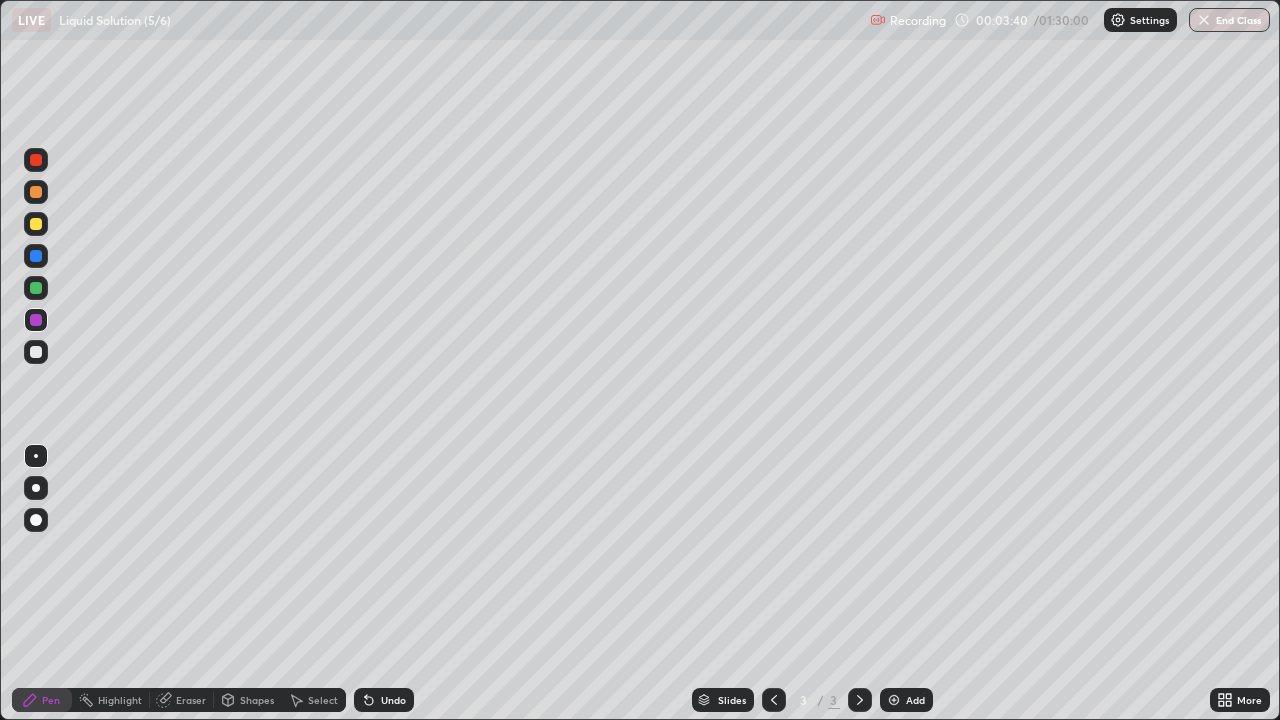 click at bounding box center (36, 352) 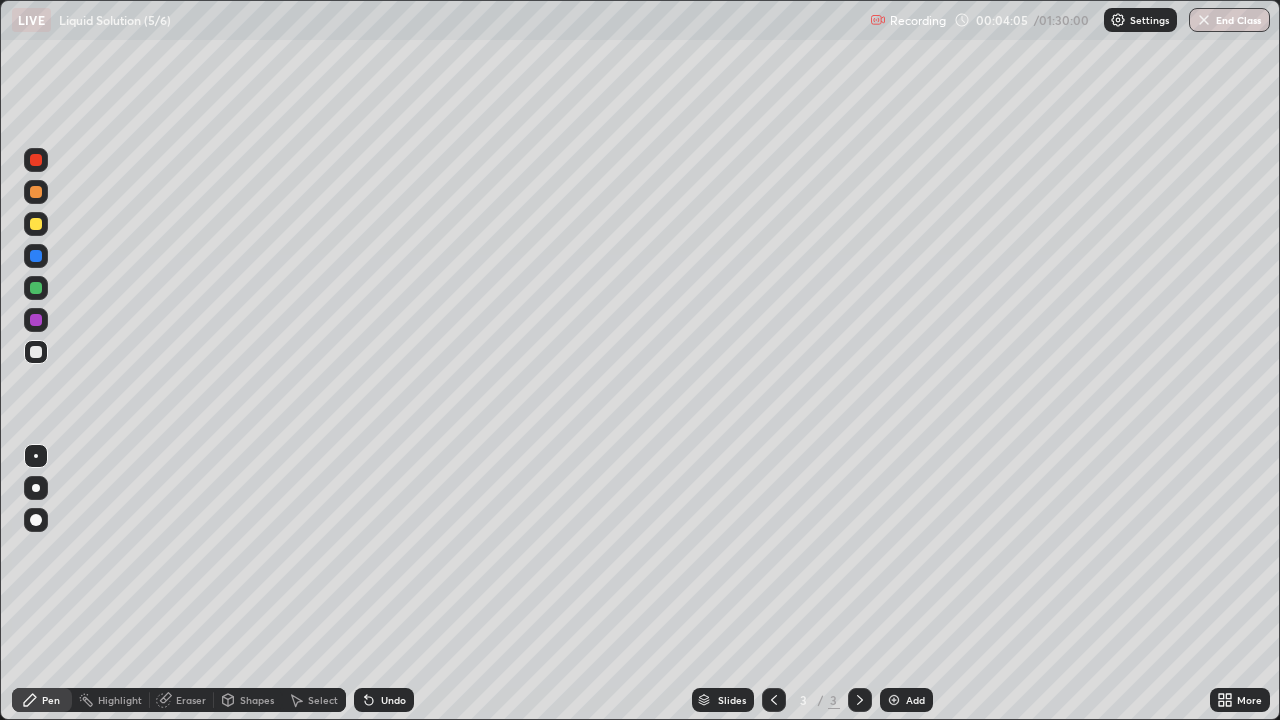 click on "Highlight" at bounding box center (120, 700) 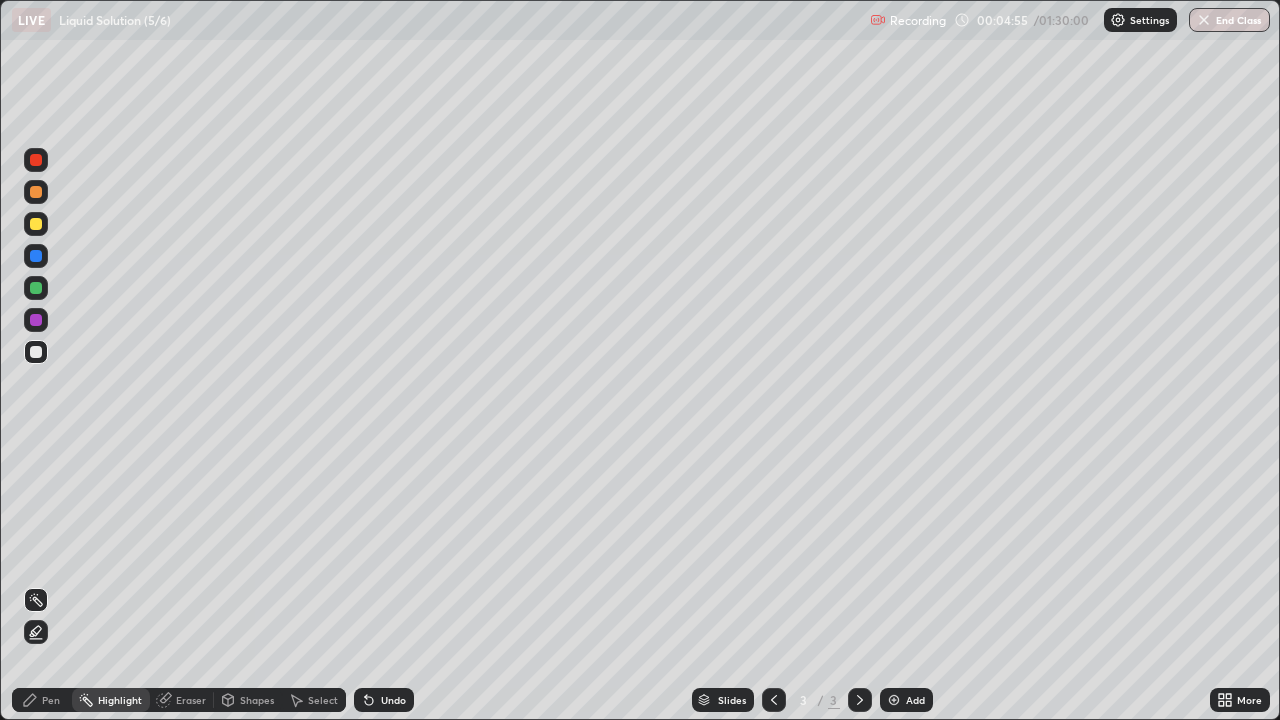 click on "Pen" at bounding box center [42, 700] 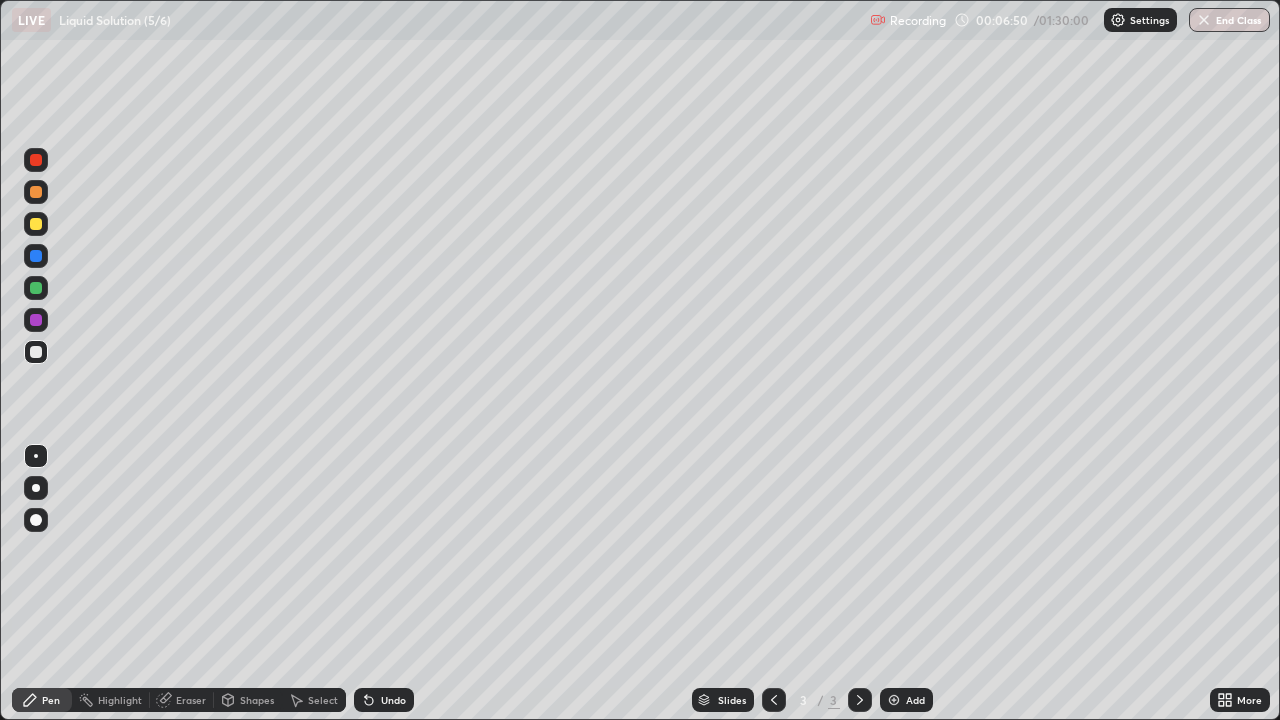 click at bounding box center (36, 256) 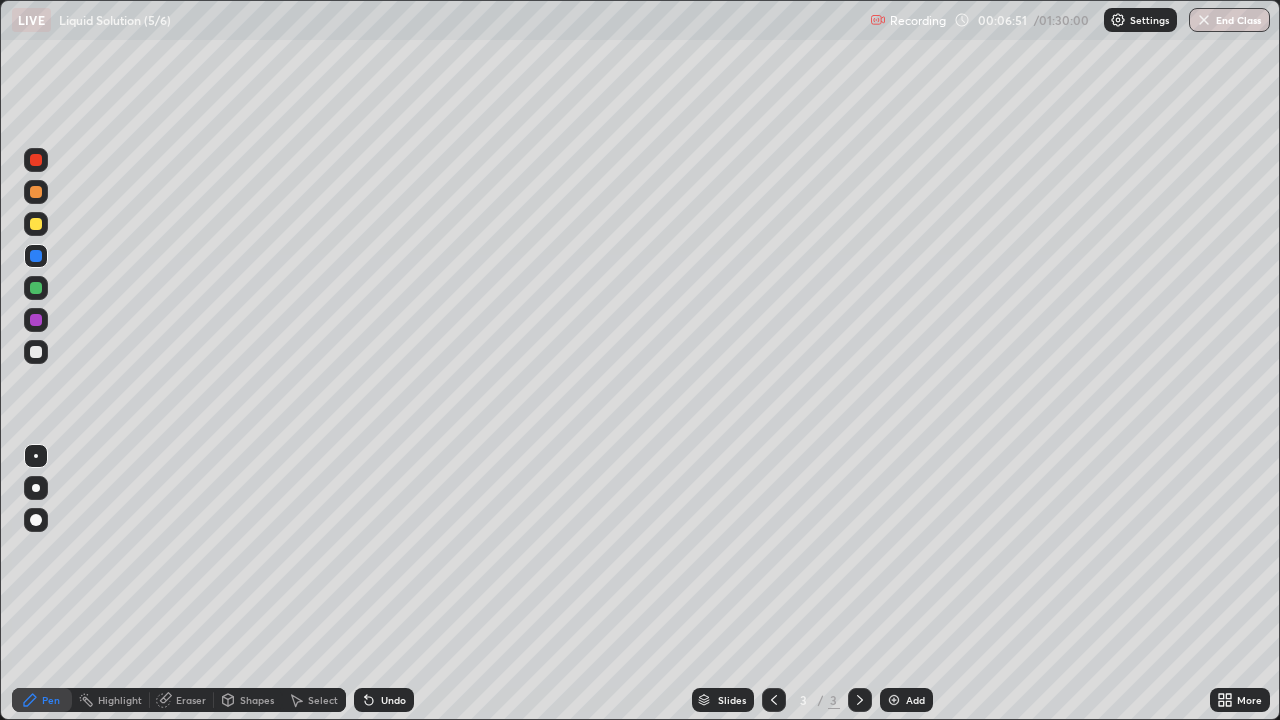 click on "Shapes" at bounding box center [257, 700] 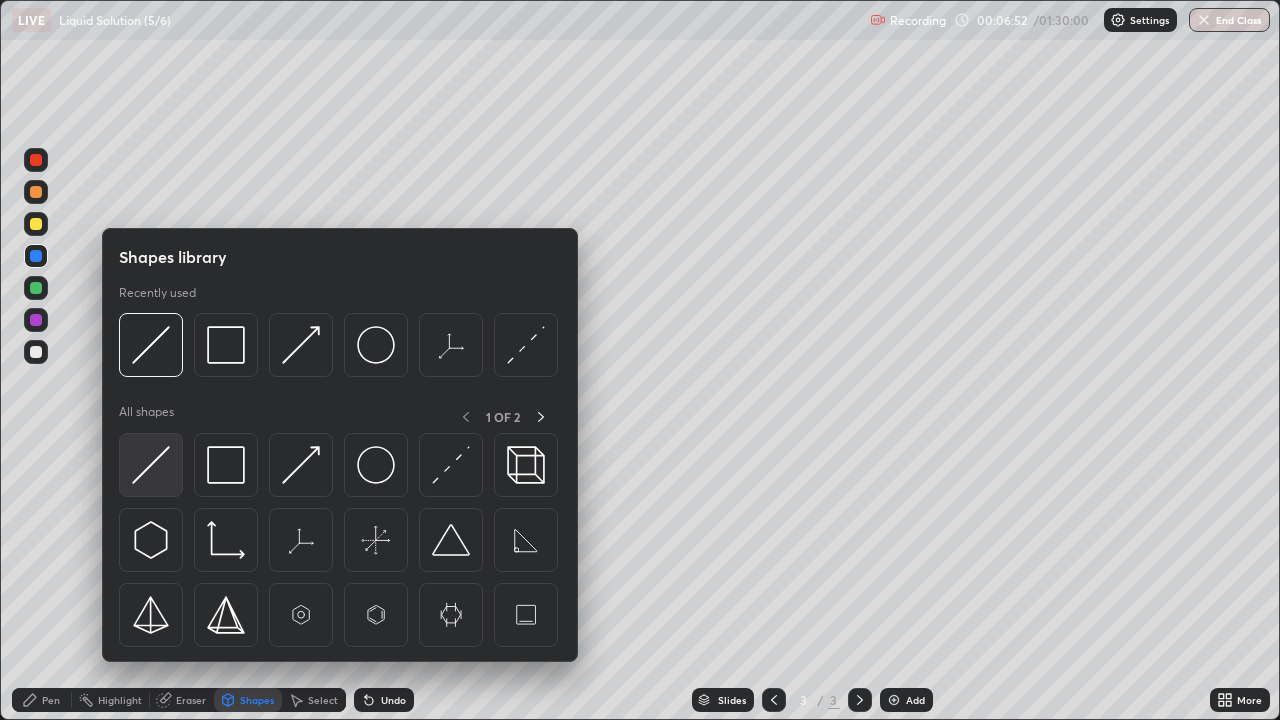 click at bounding box center [151, 465] 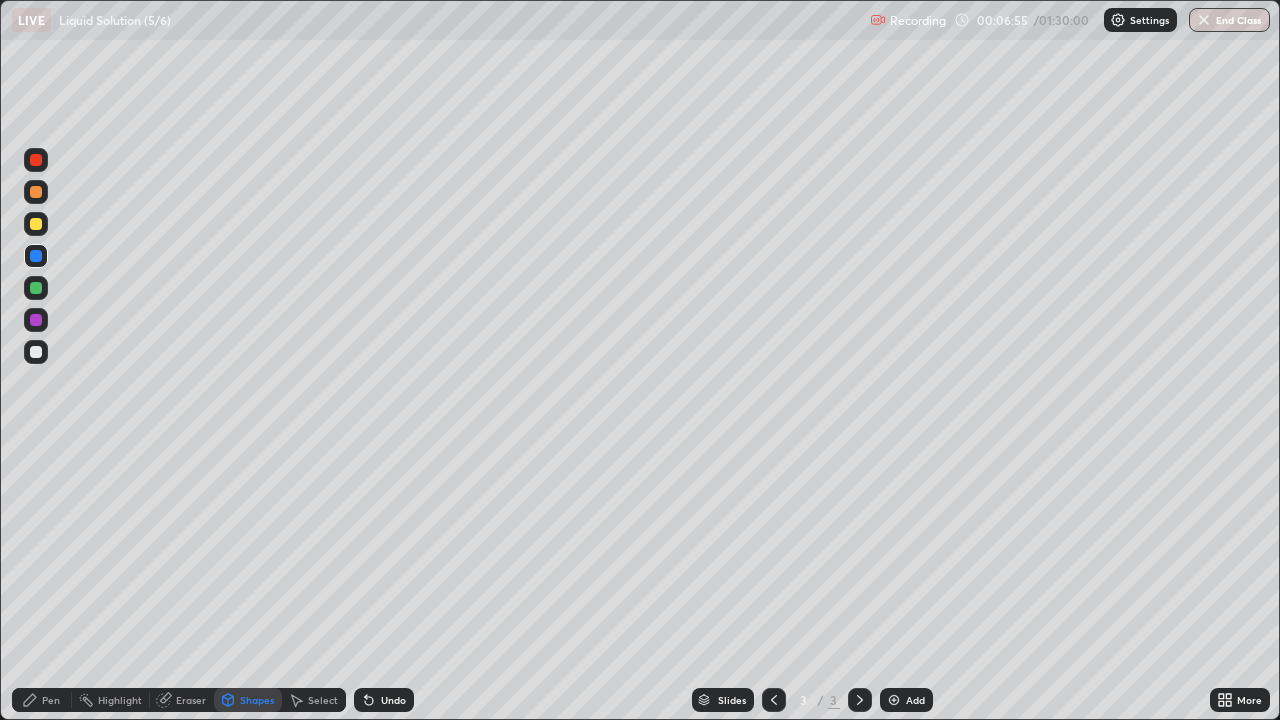 click 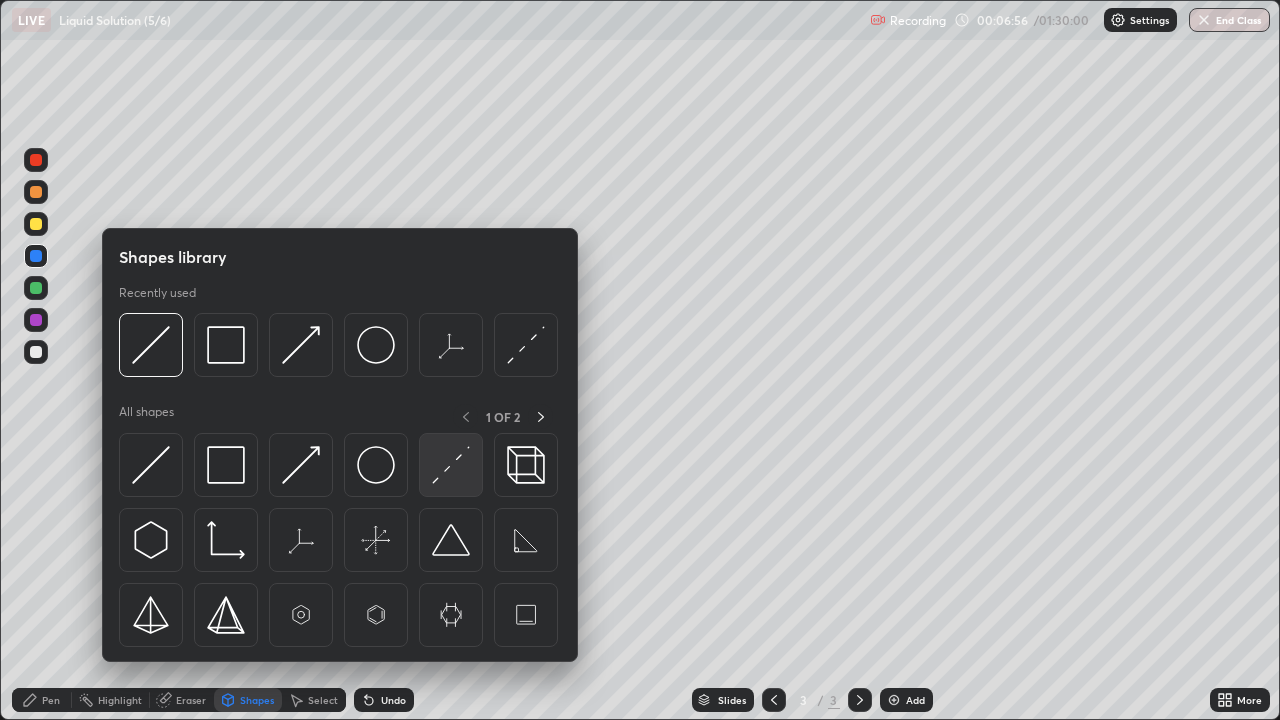click at bounding box center (451, 465) 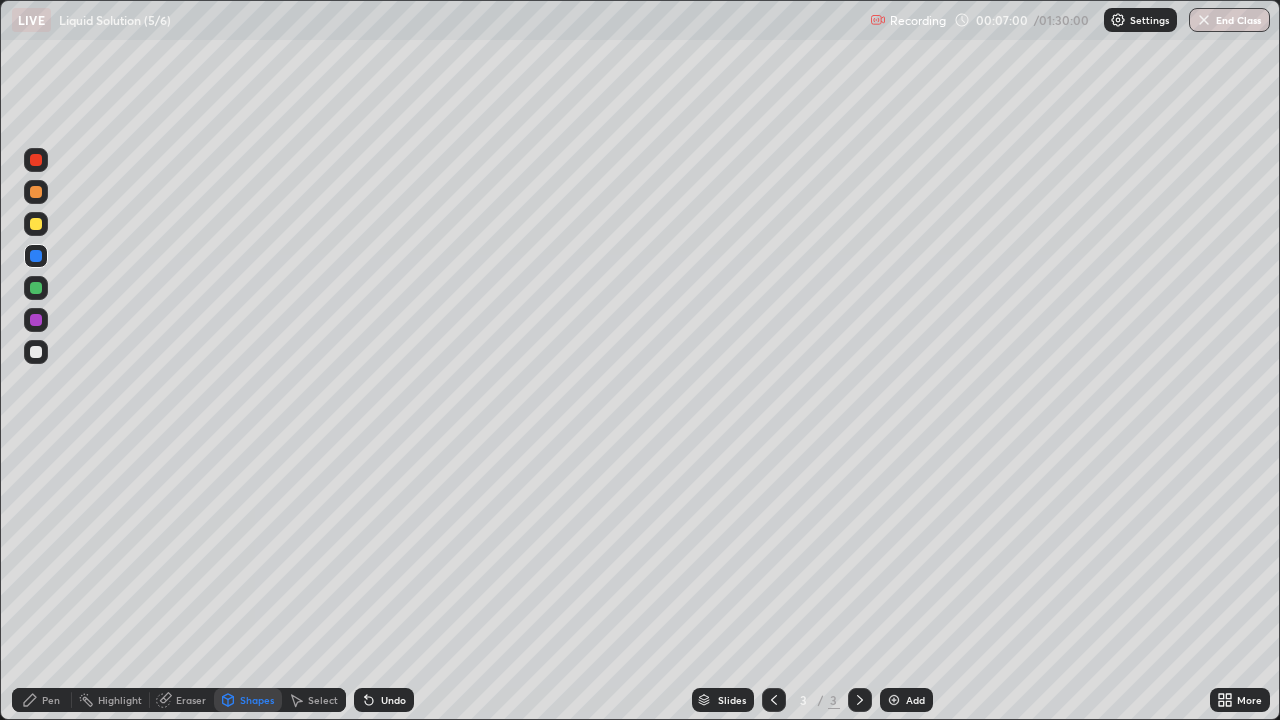 click on "Pen" at bounding box center (42, 700) 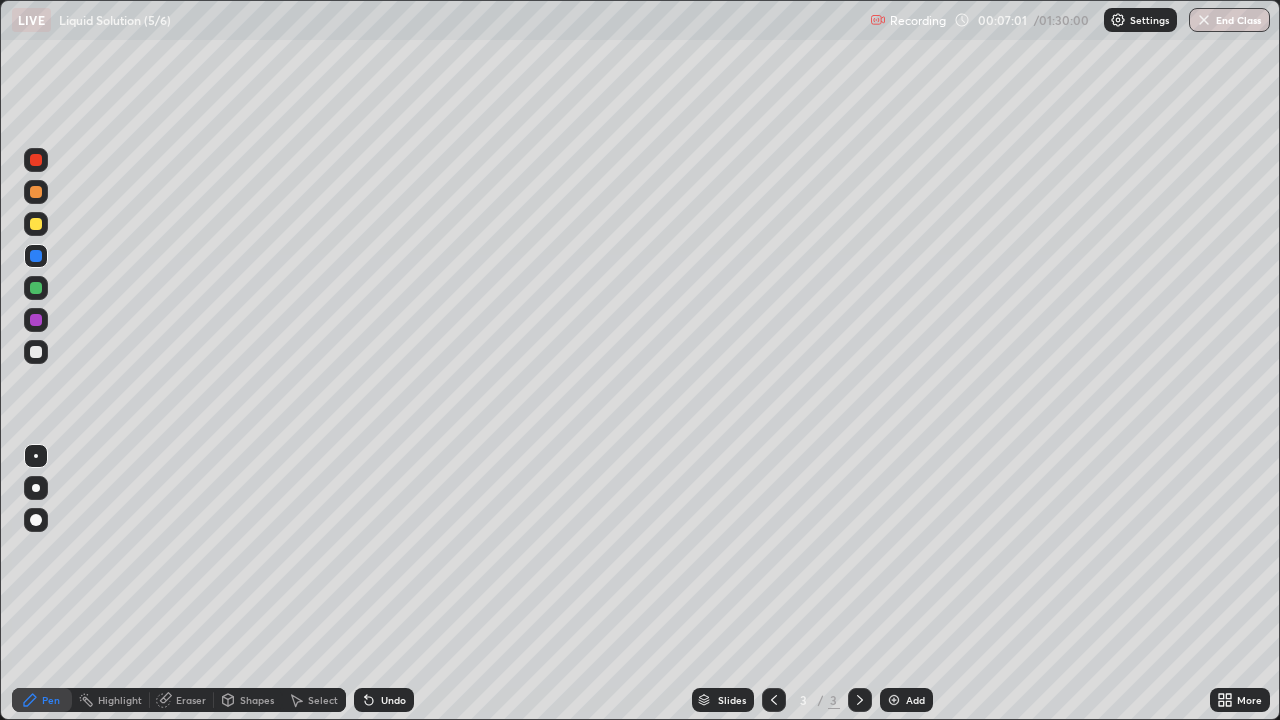click at bounding box center [36, 288] 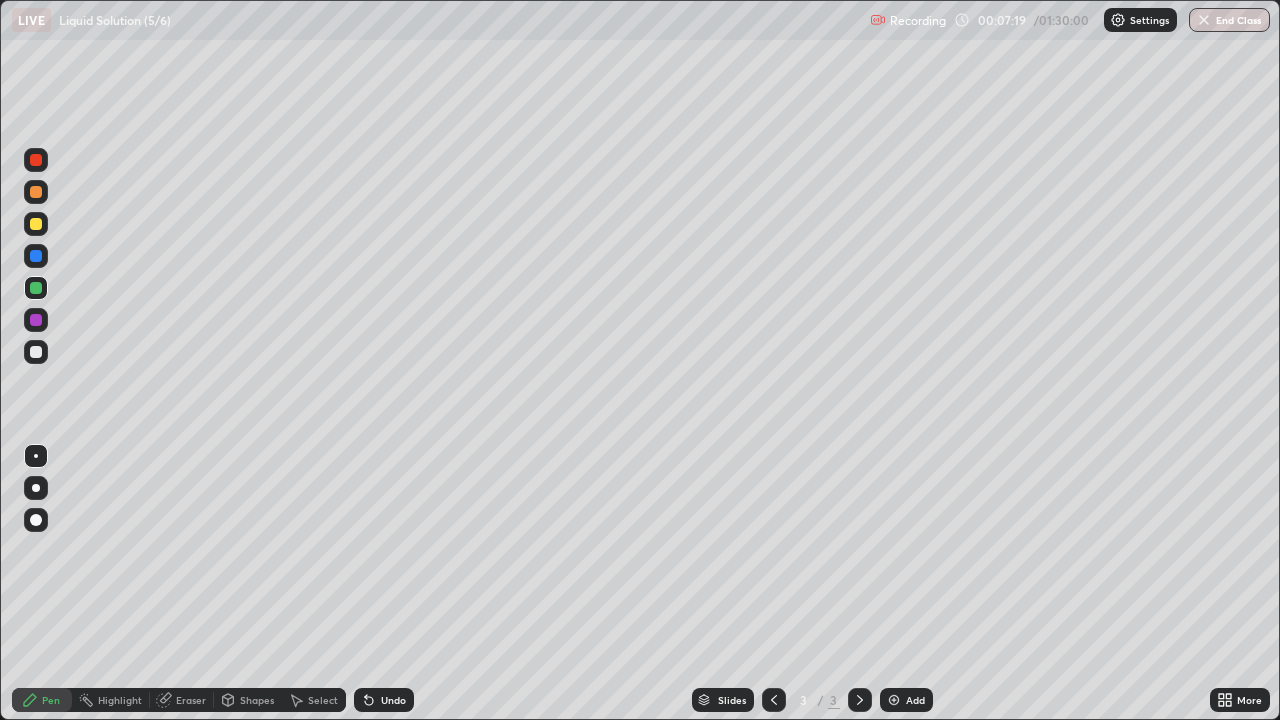 click 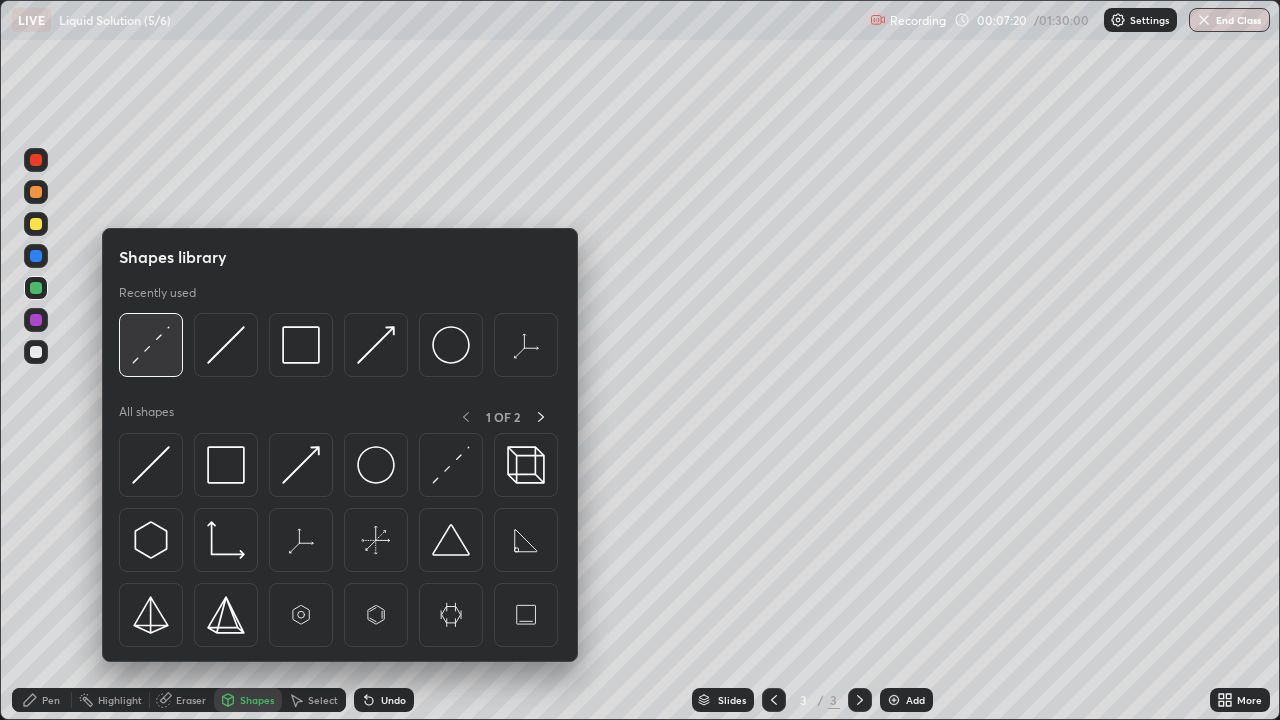 click at bounding box center (151, 345) 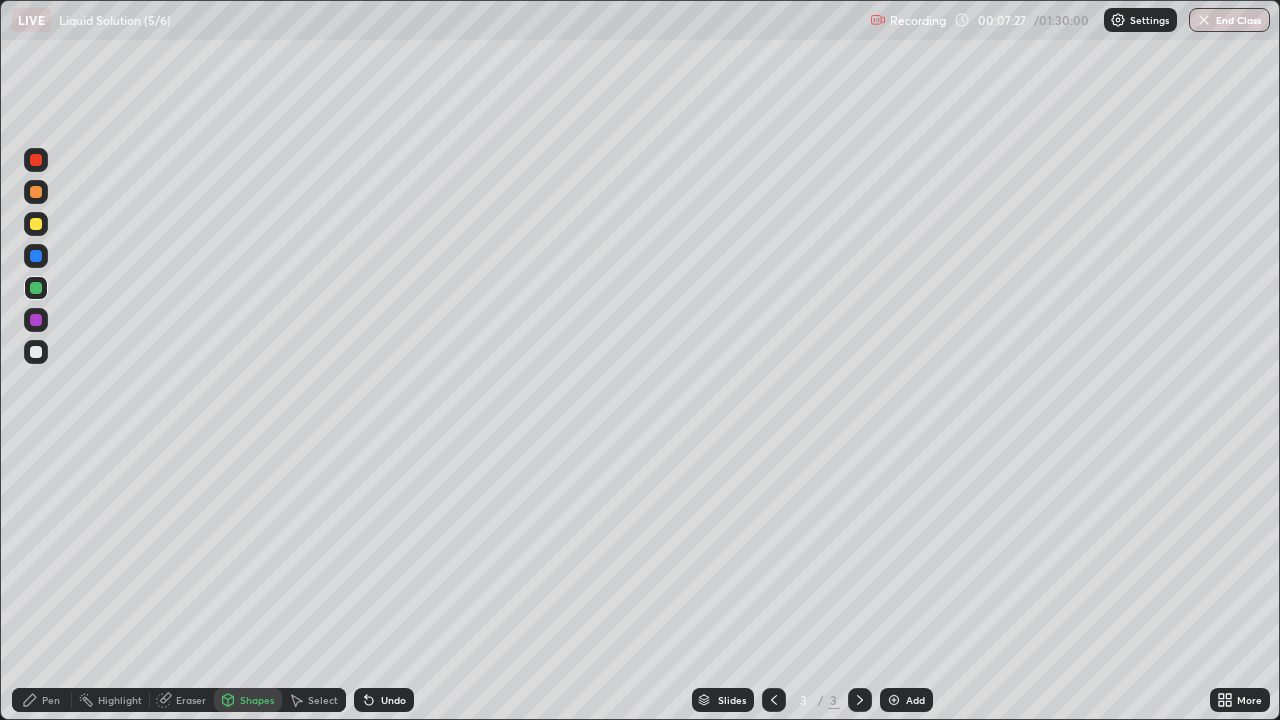 click on "Pen" at bounding box center (42, 700) 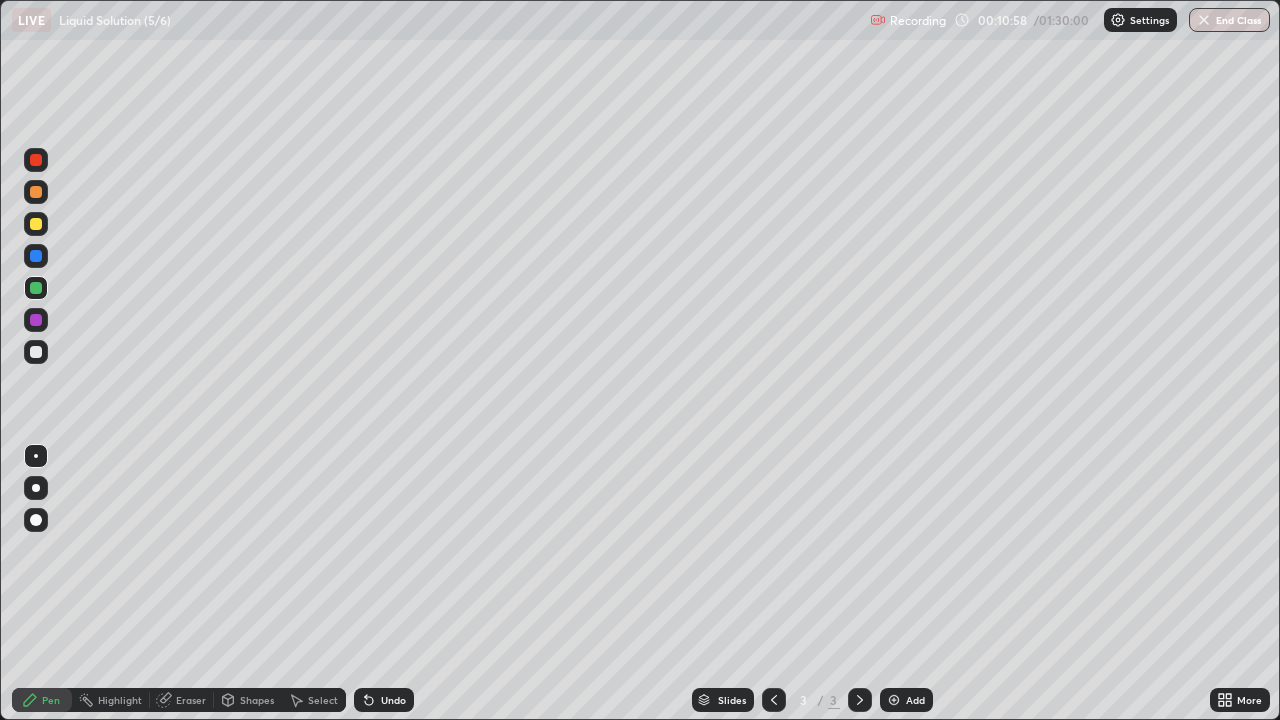 click at bounding box center (894, 700) 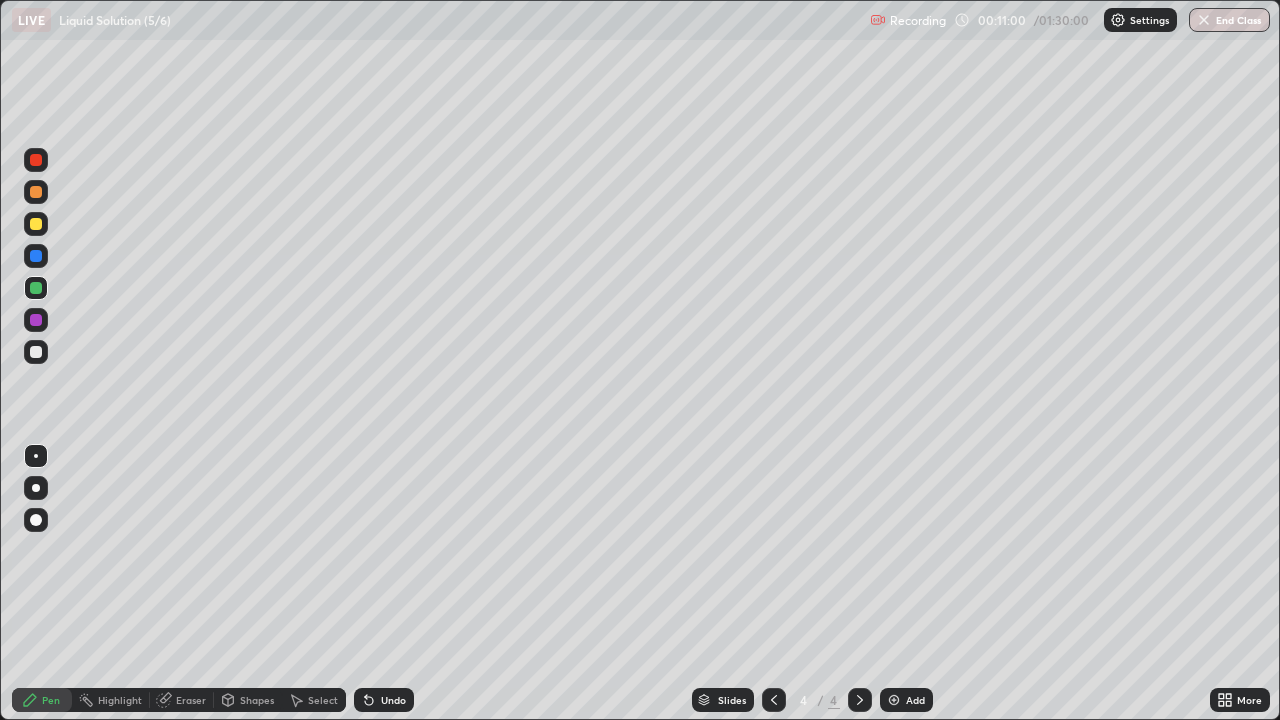 click at bounding box center (36, 352) 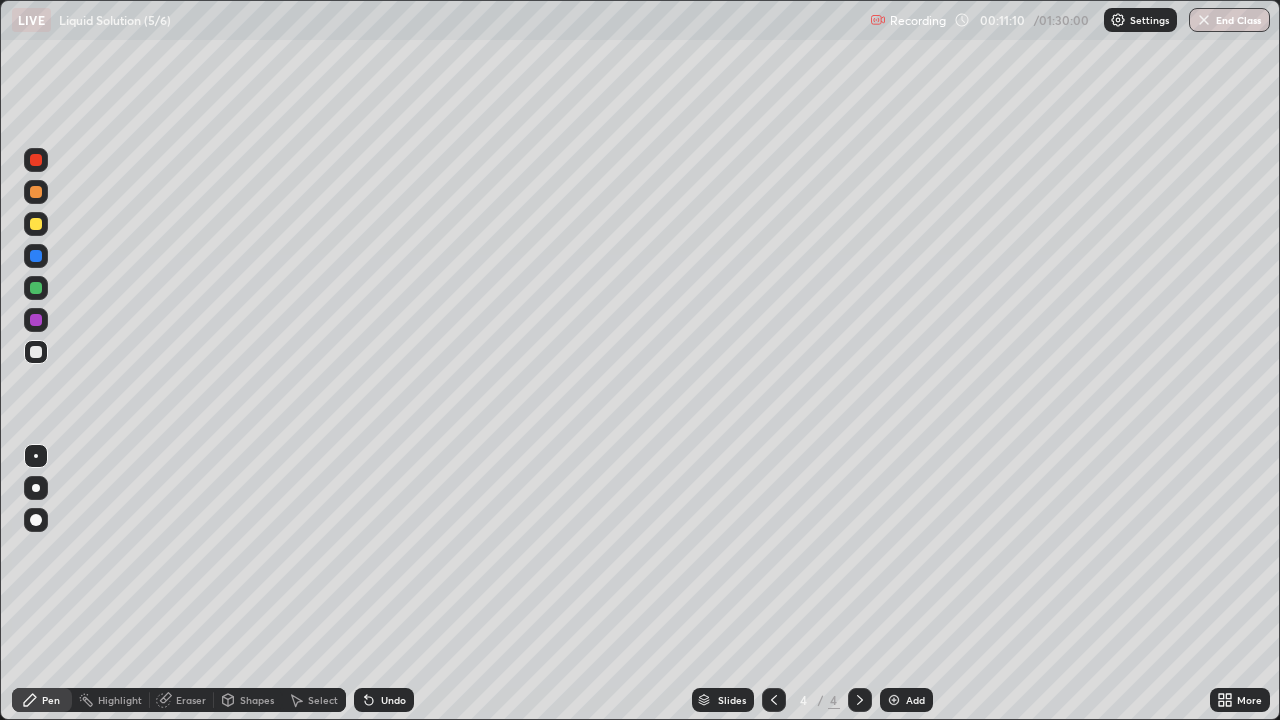 click on "Undo" at bounding box center (393, 700) 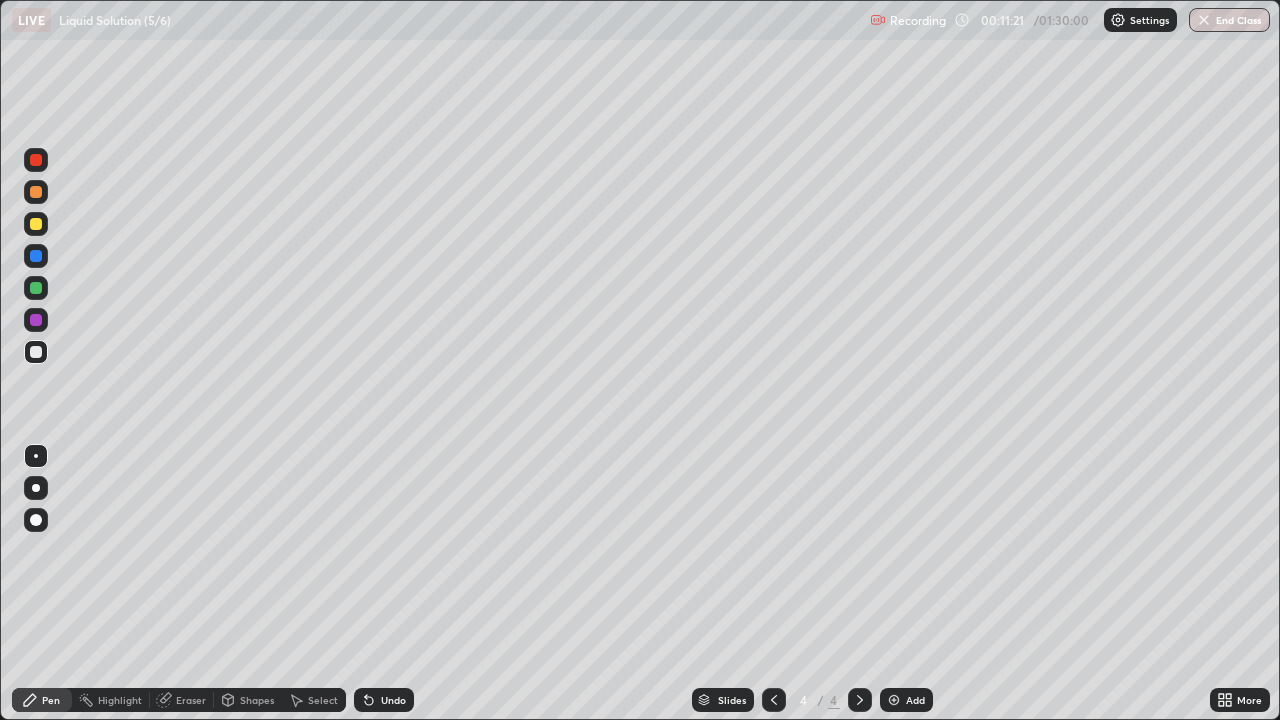 click 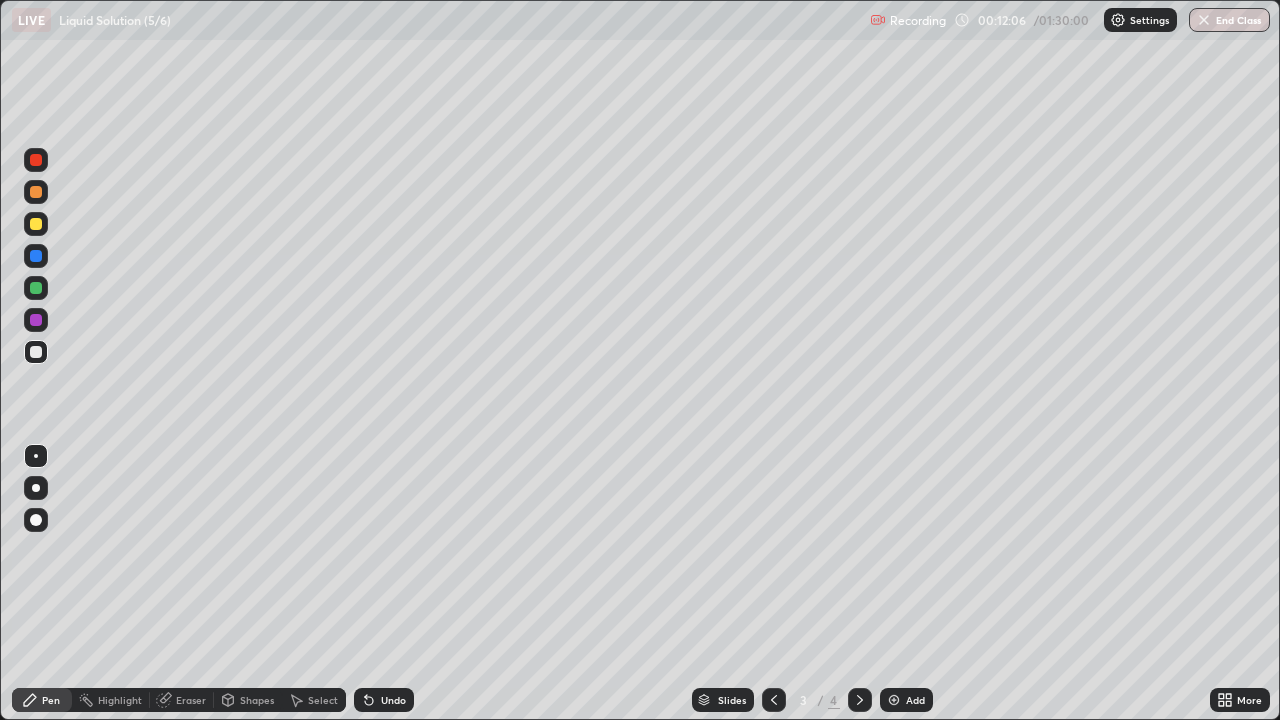 click at bounding box center [860, 700] 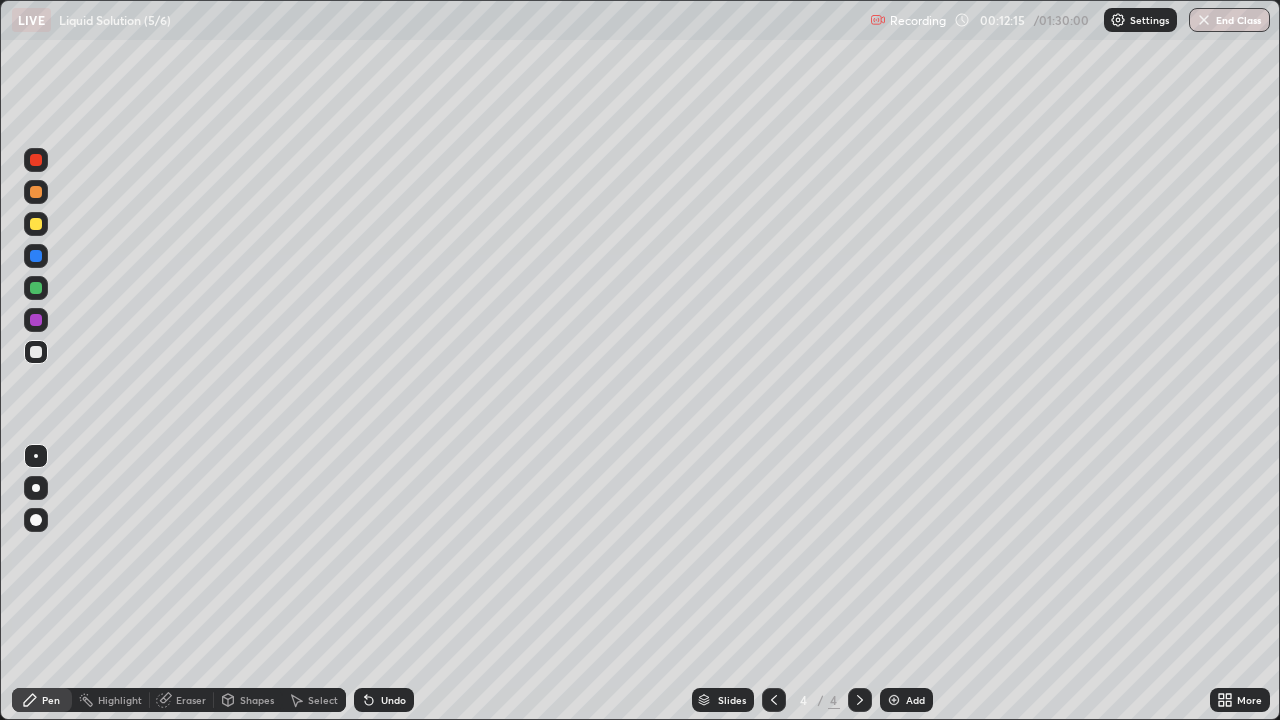 click 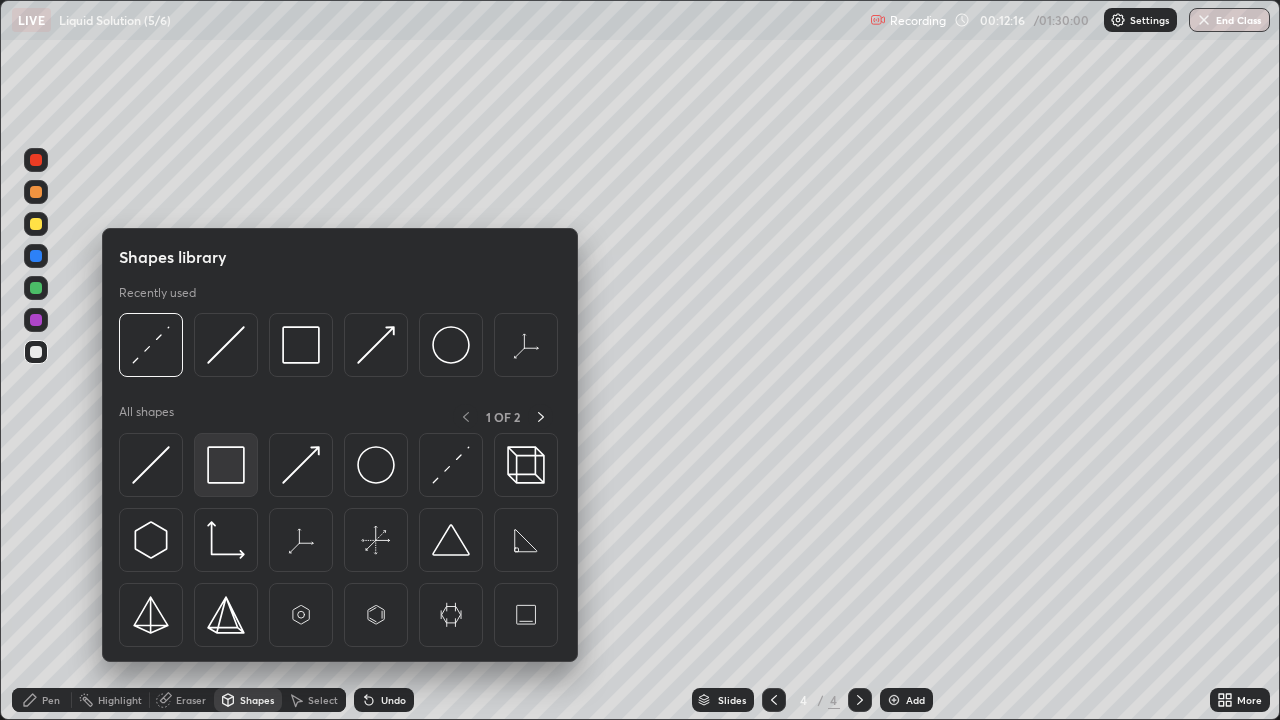 click at bounding box center (226, 465) 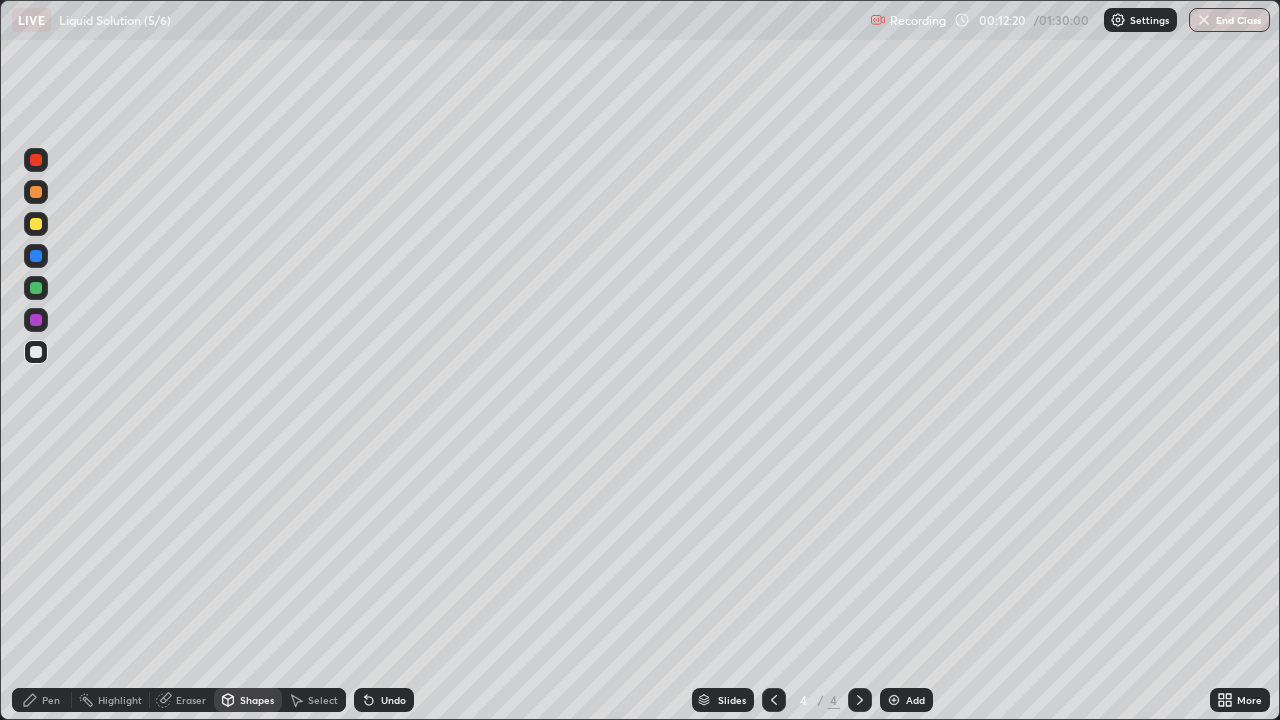 click 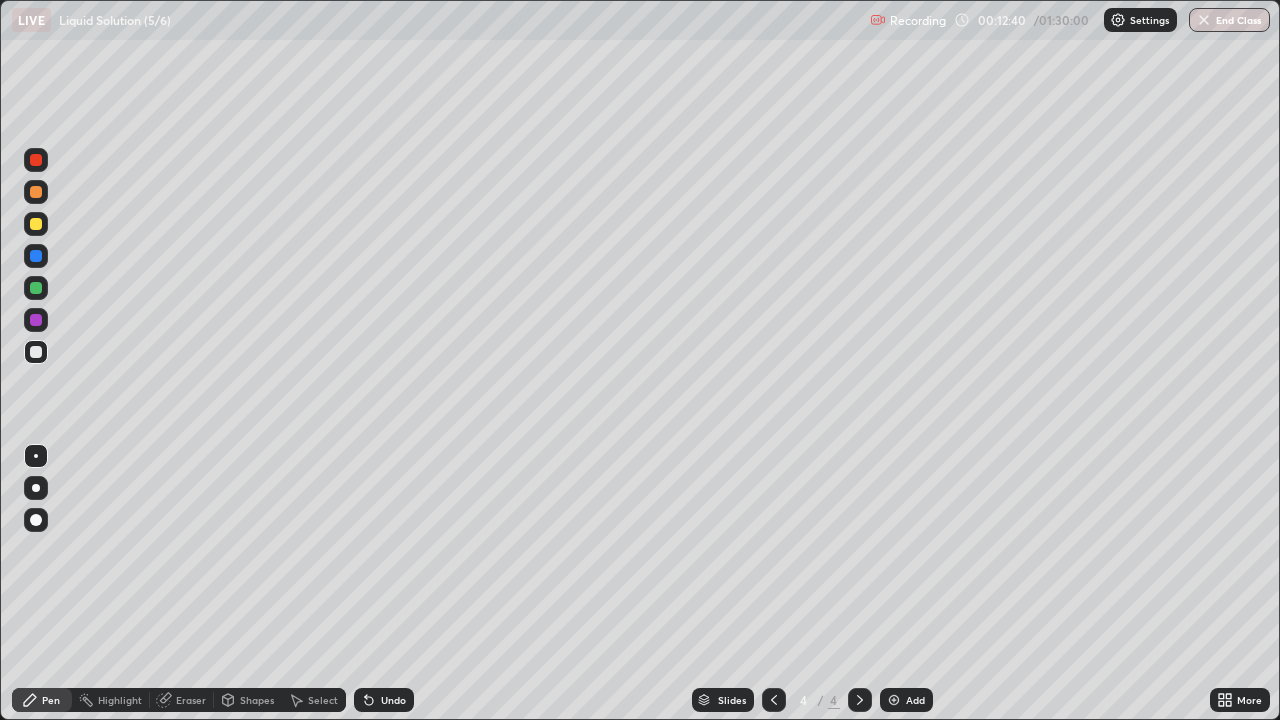 click on "Shapes" at bounding box center [248, 700] 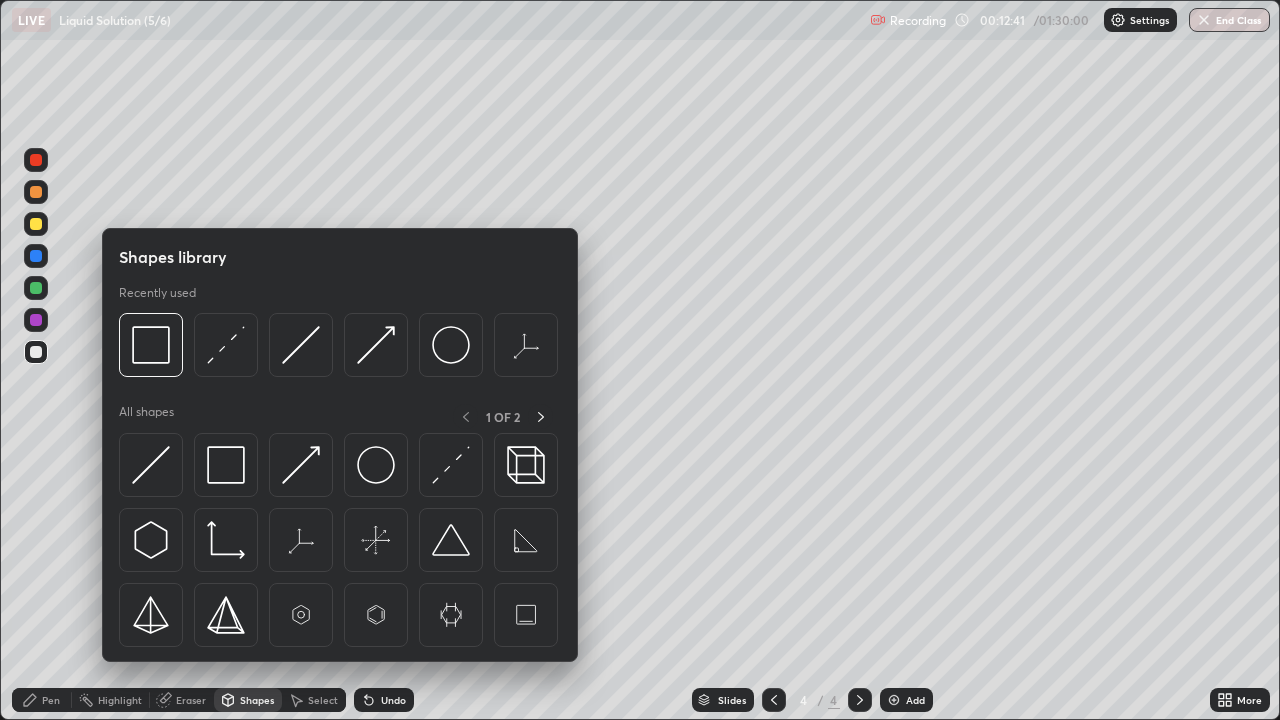 click on "Select" at bounding box center (314, 700) 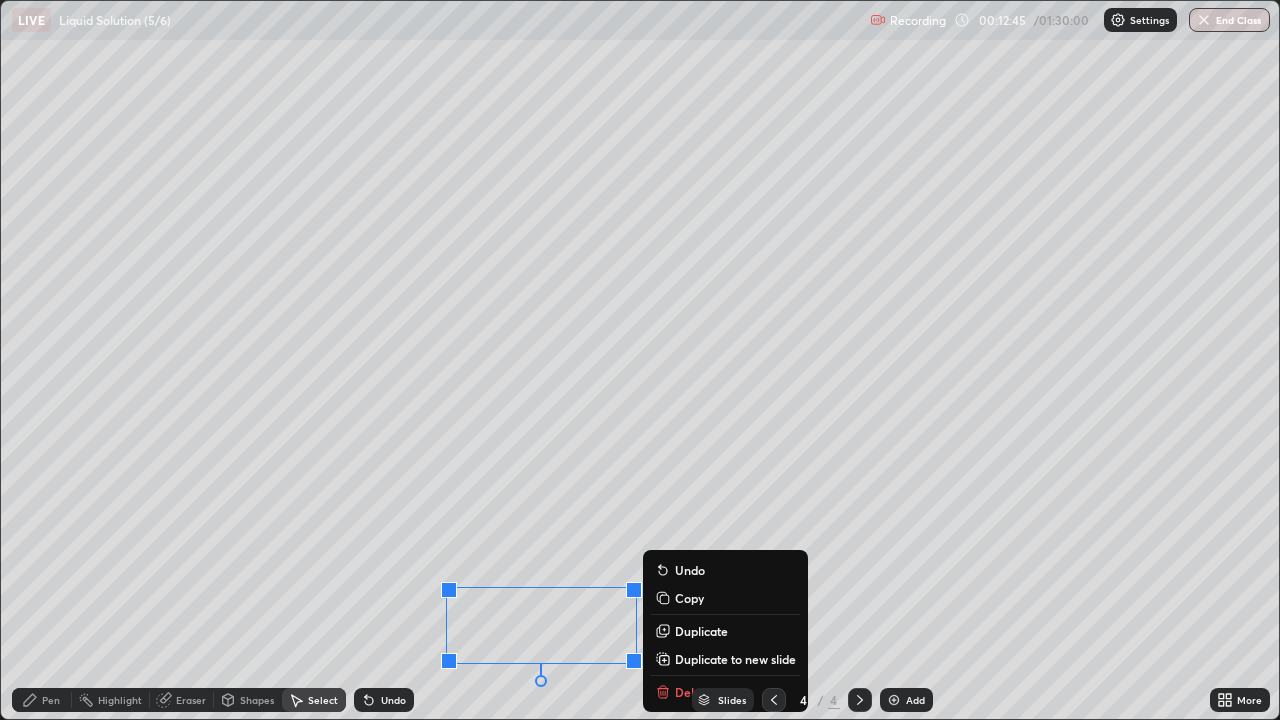 click on "Copy" at bounding box center [689, 598] 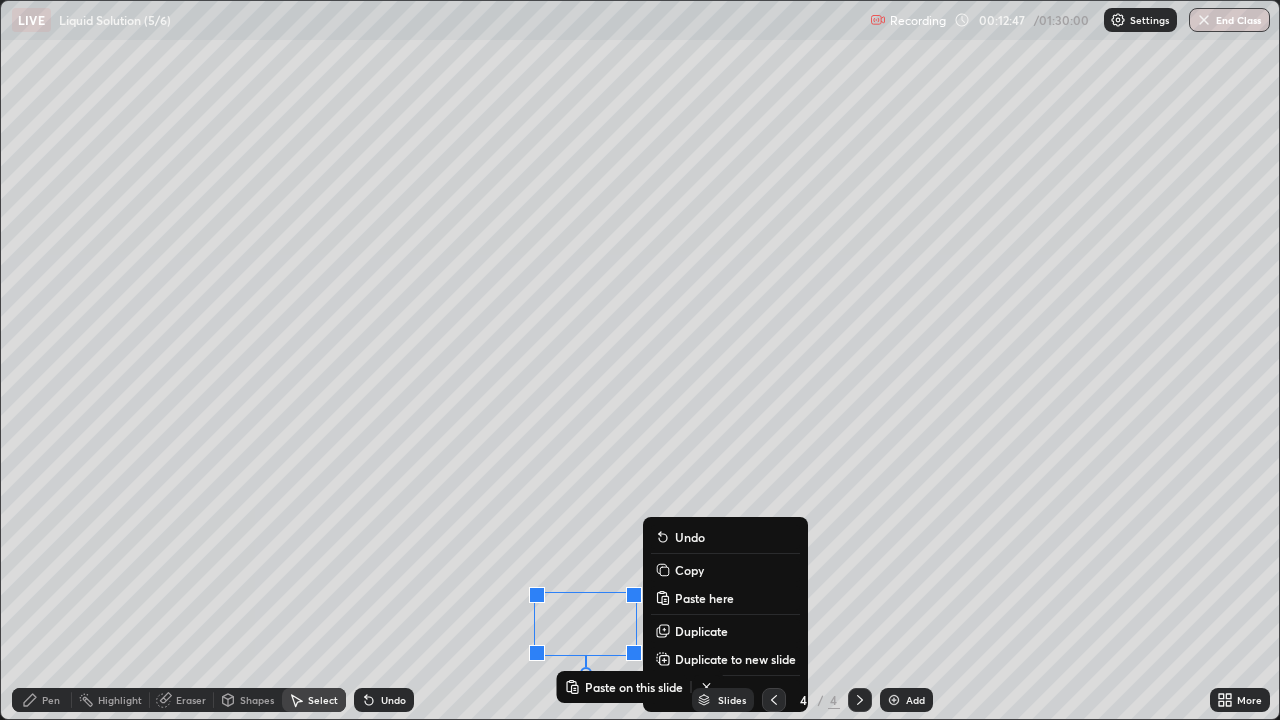 click on "0 ° Undo Copy Paste here Duplicate Duplicate to new slide Delete" at bounding box center [640, 360] 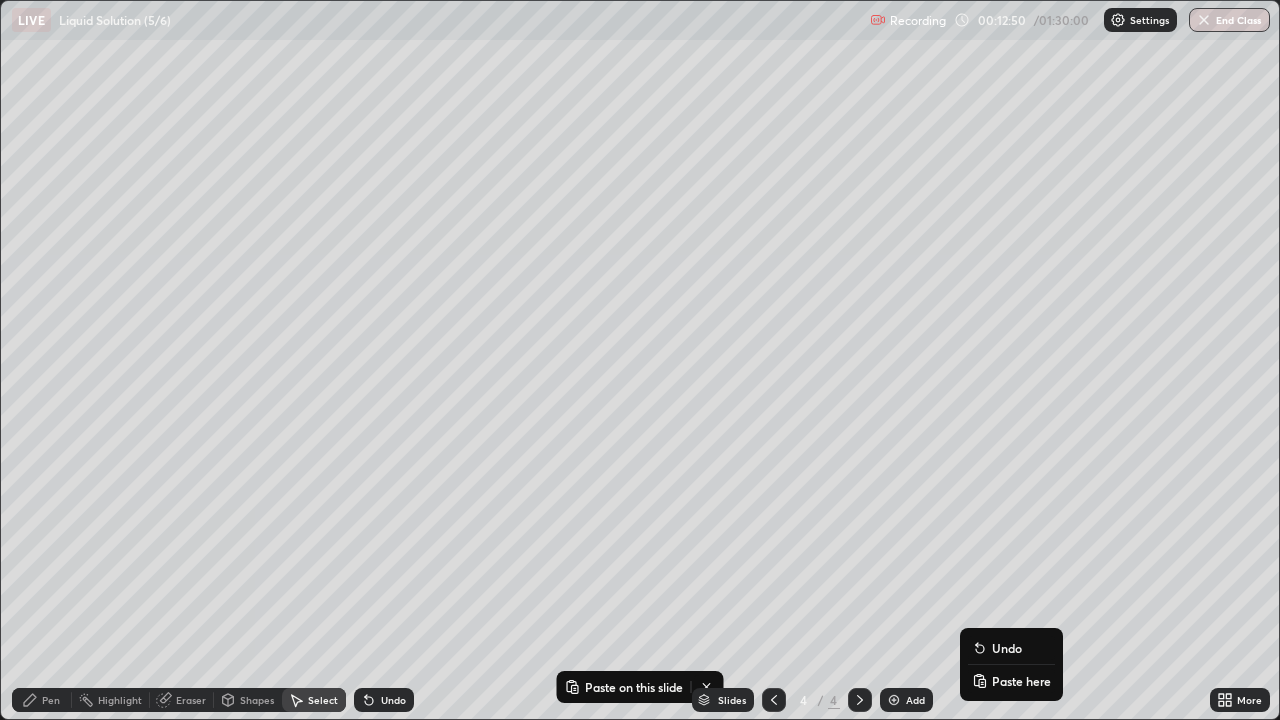 click on "Slides 4 / 4 Add" at bounding box center [812, 700] 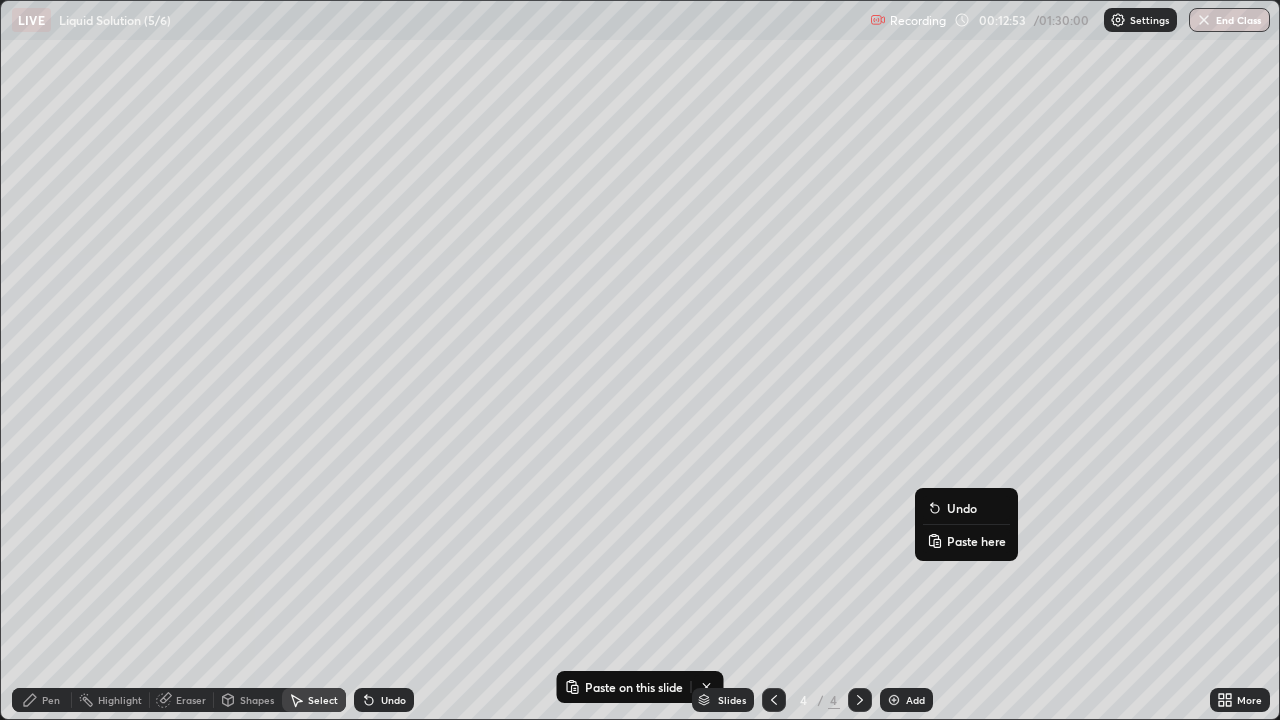 click on "Paste here" at bounding box center (976, 541) 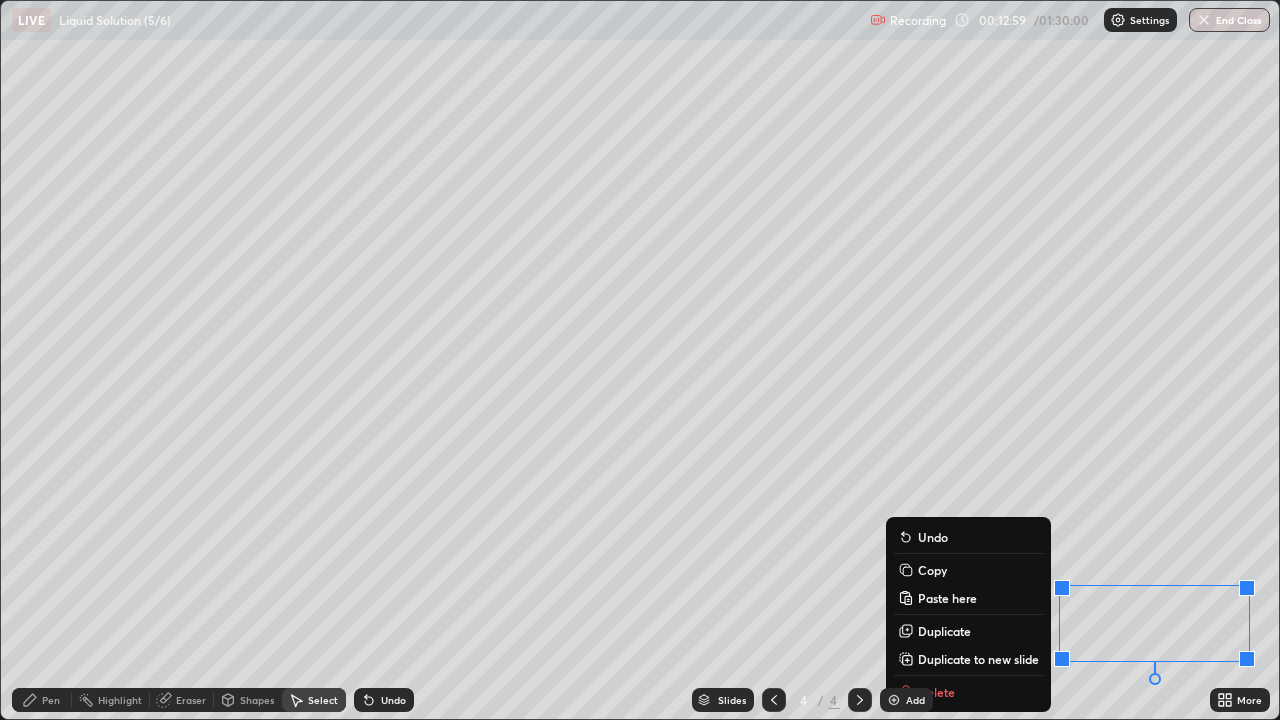 click on "0 ° Undo Copy Paste here Duplicate Duplicate to new slide Delete" at bounding box center (640, 360) 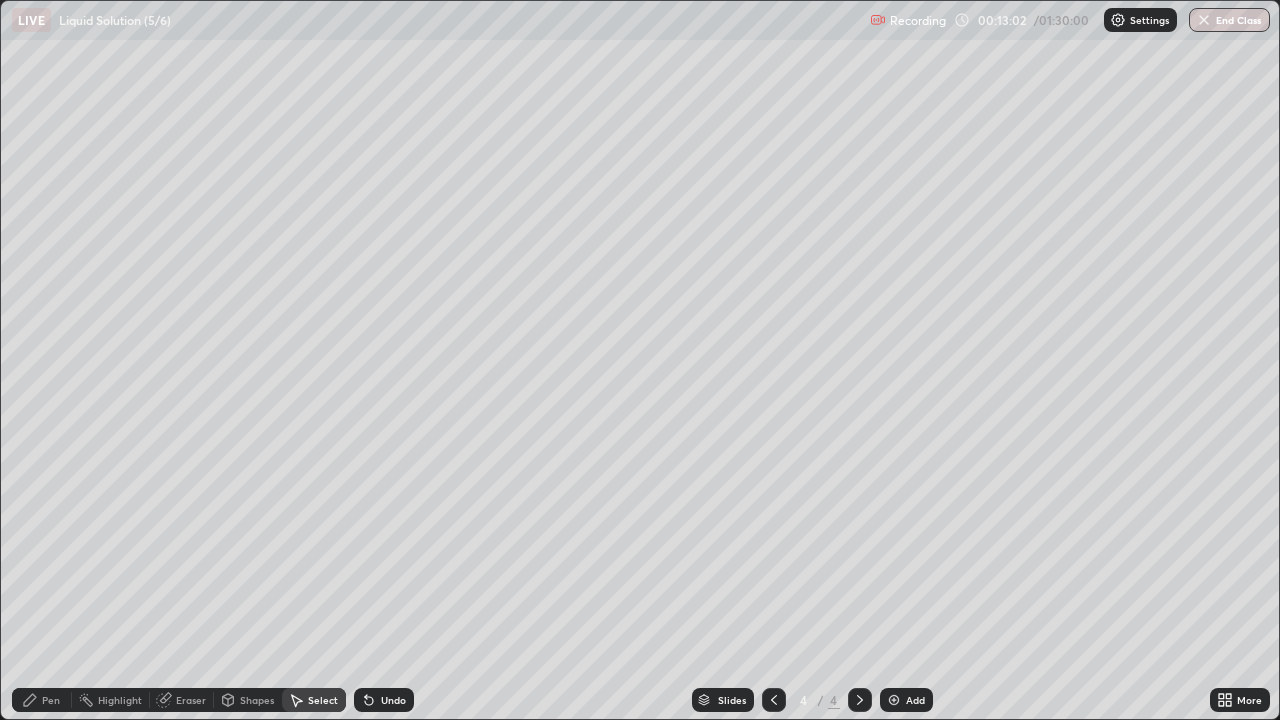 click on "Eraser" at bounding box center (191, 700) 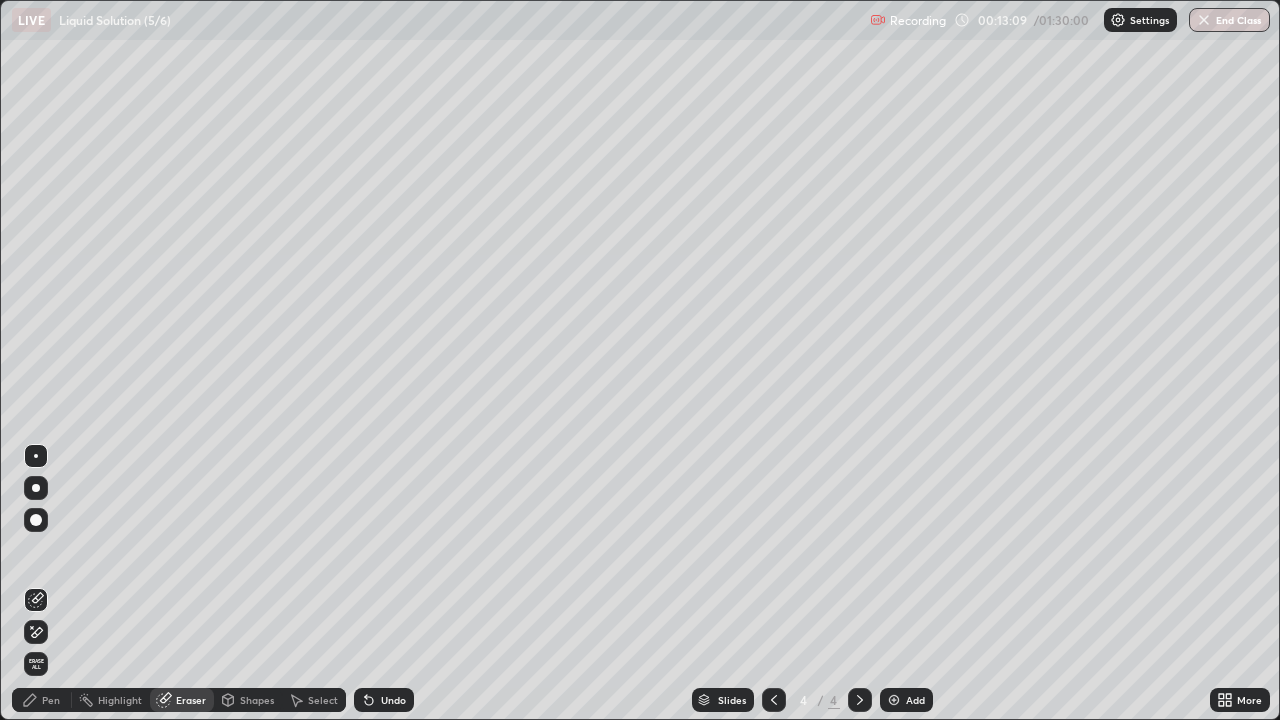 click on "Pen" at bounding box center [51, 700] 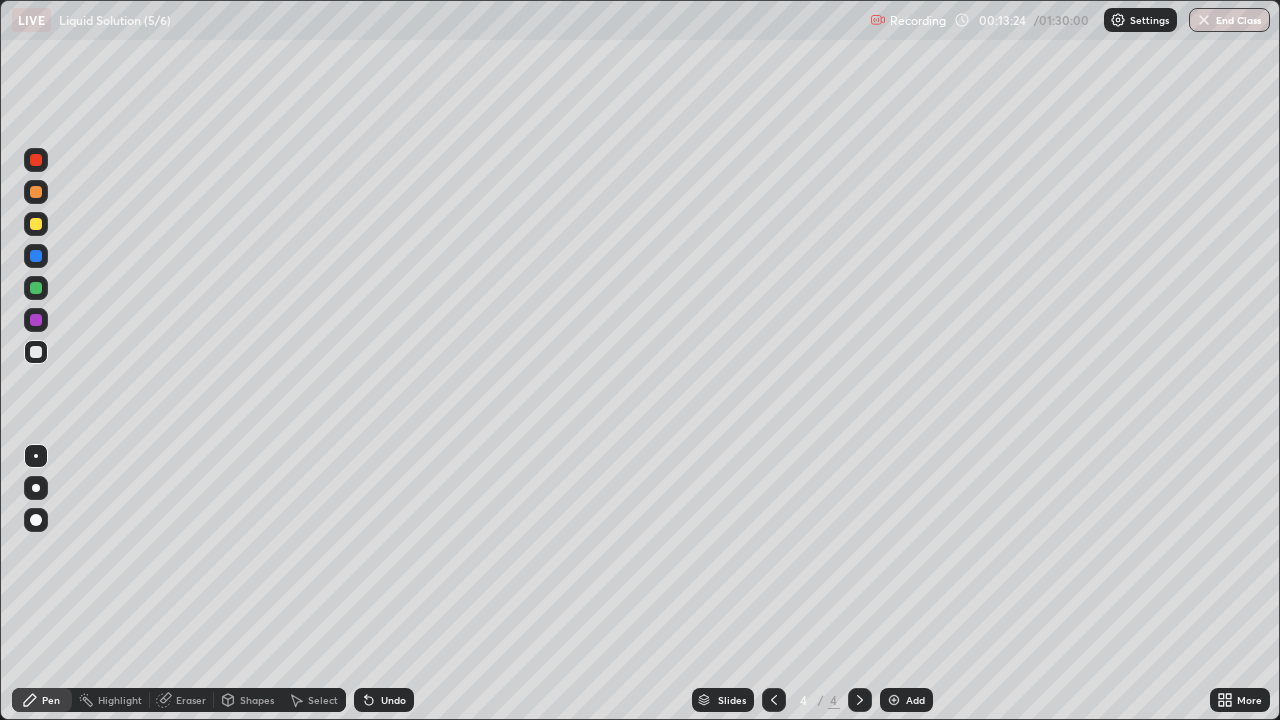 click on "Shapes" at bounding box center [248, 700] 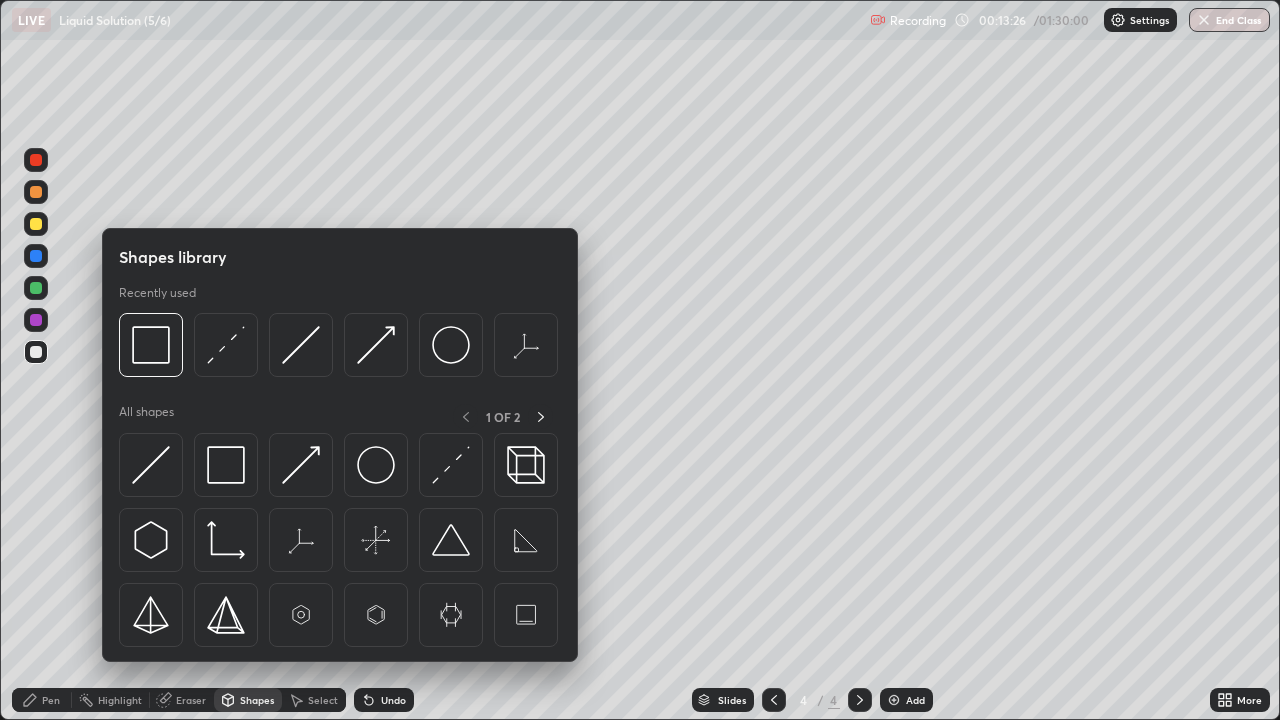 click on "Pen" at bounding box center [51, 700] 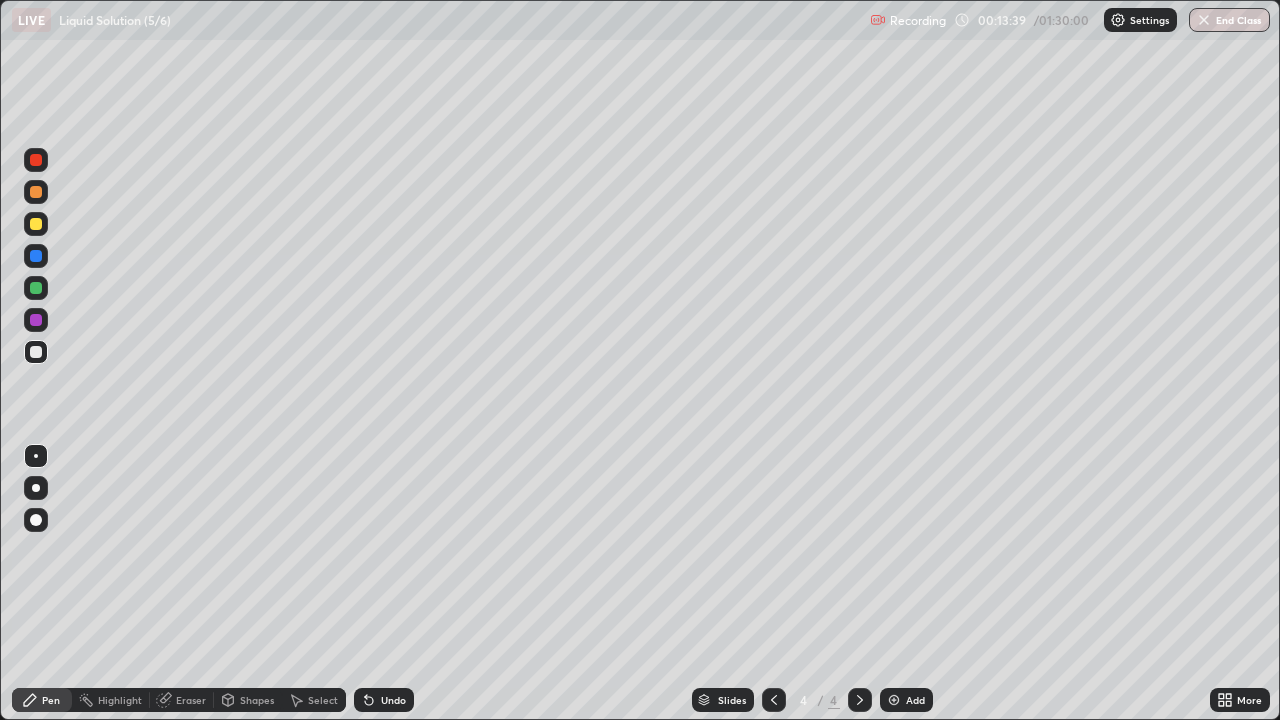 click on "Undo" at bounding box center (393, 700) 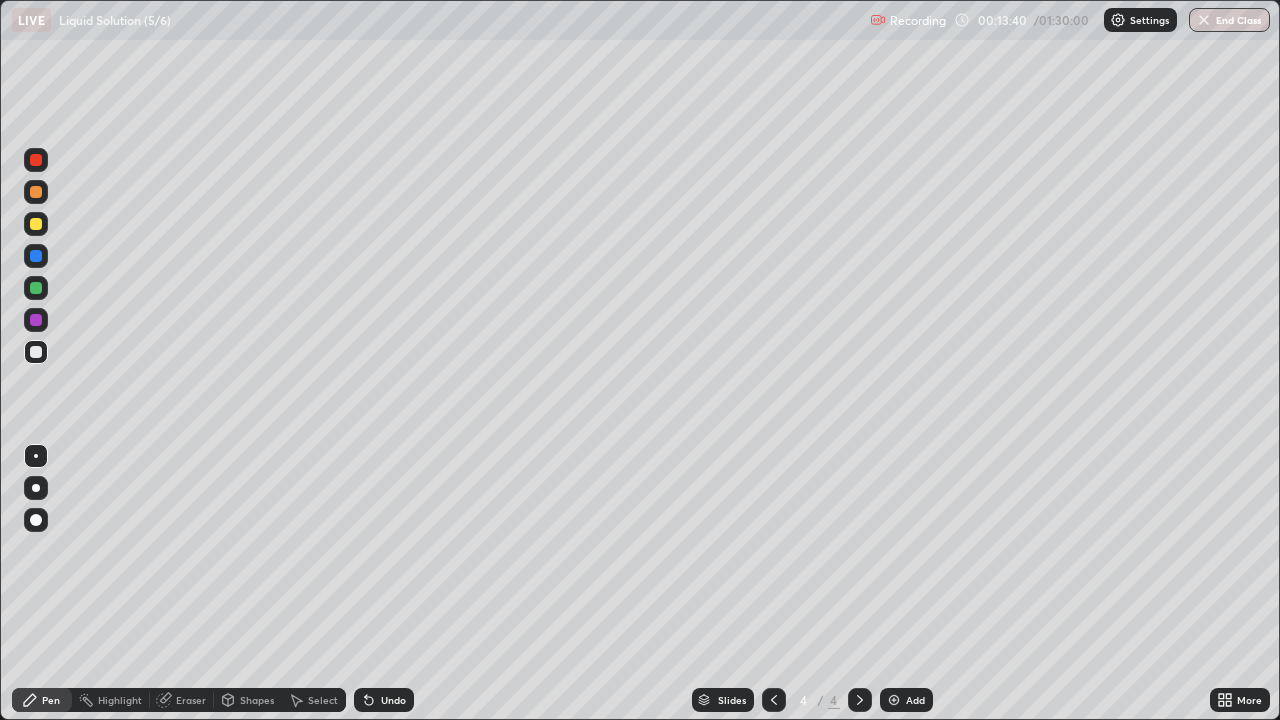 click on "Undo" at bounding box center [393, 700] 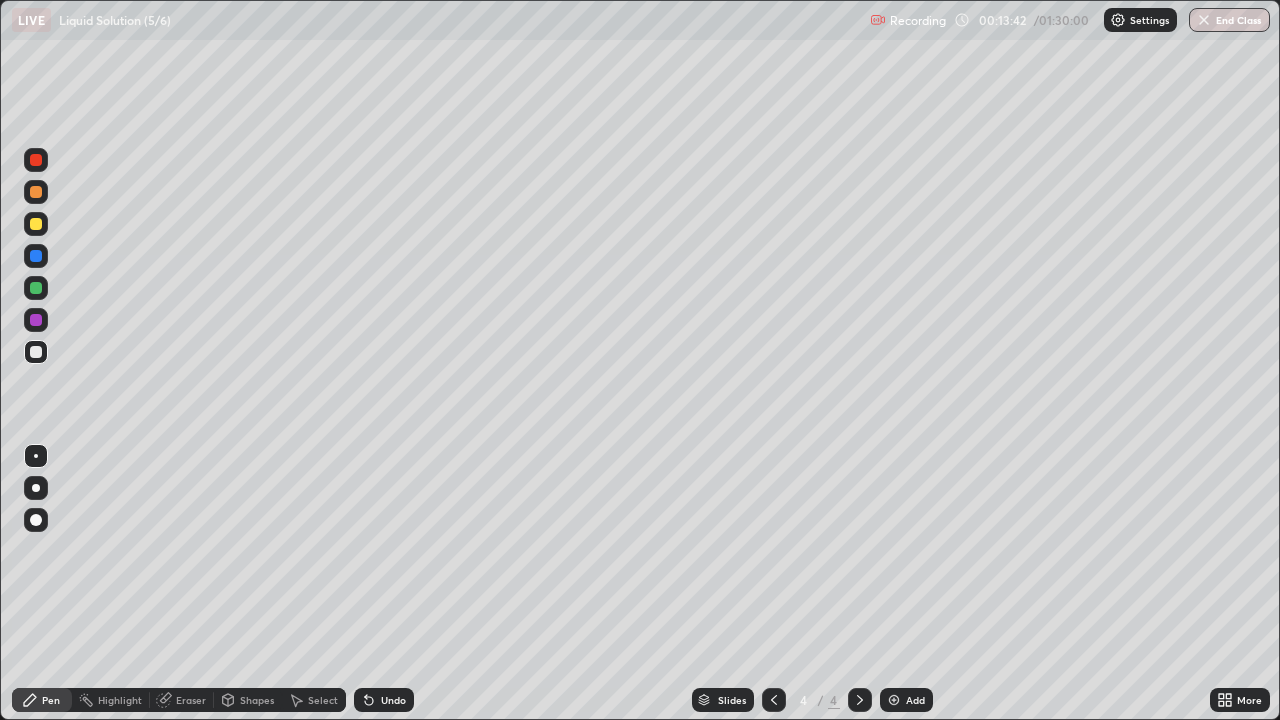 click on "Undo" at bounding box center [393, 700] 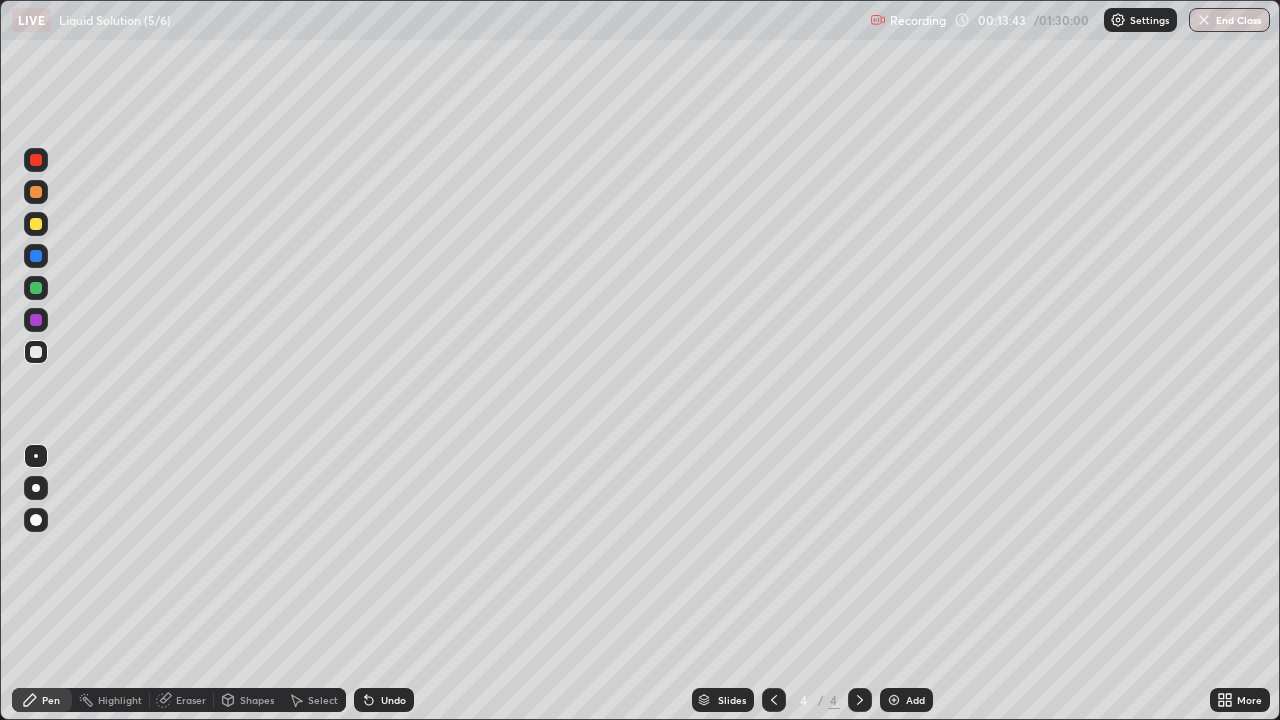 click on "Undo" at bounding box center (384, 700) 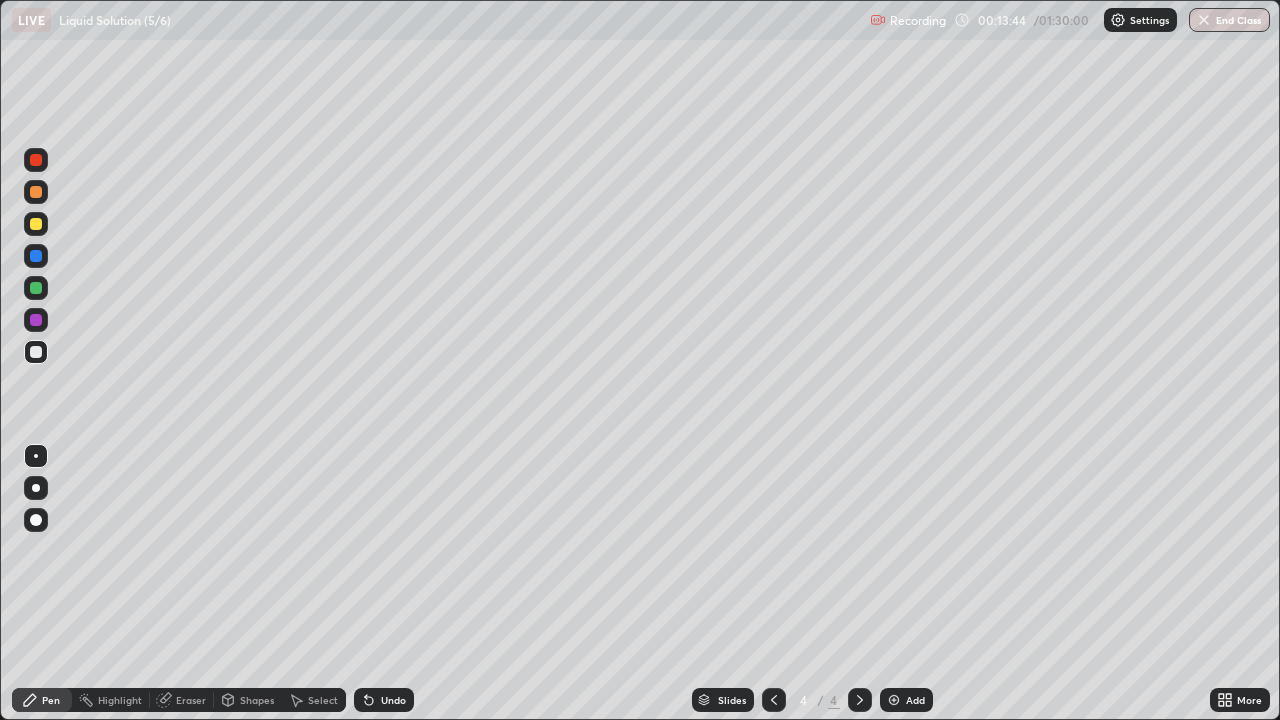 click on "Undo" at bounding box center [384, 700] 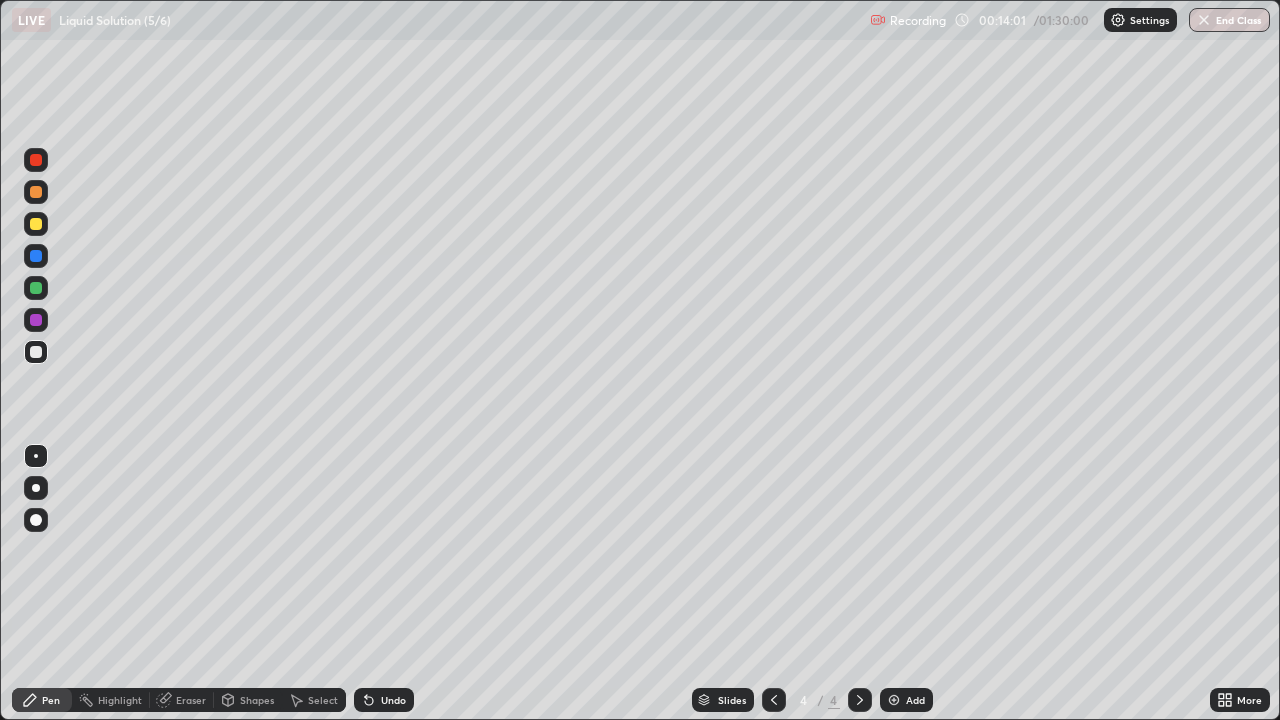 click at bounding box center (36, 320) 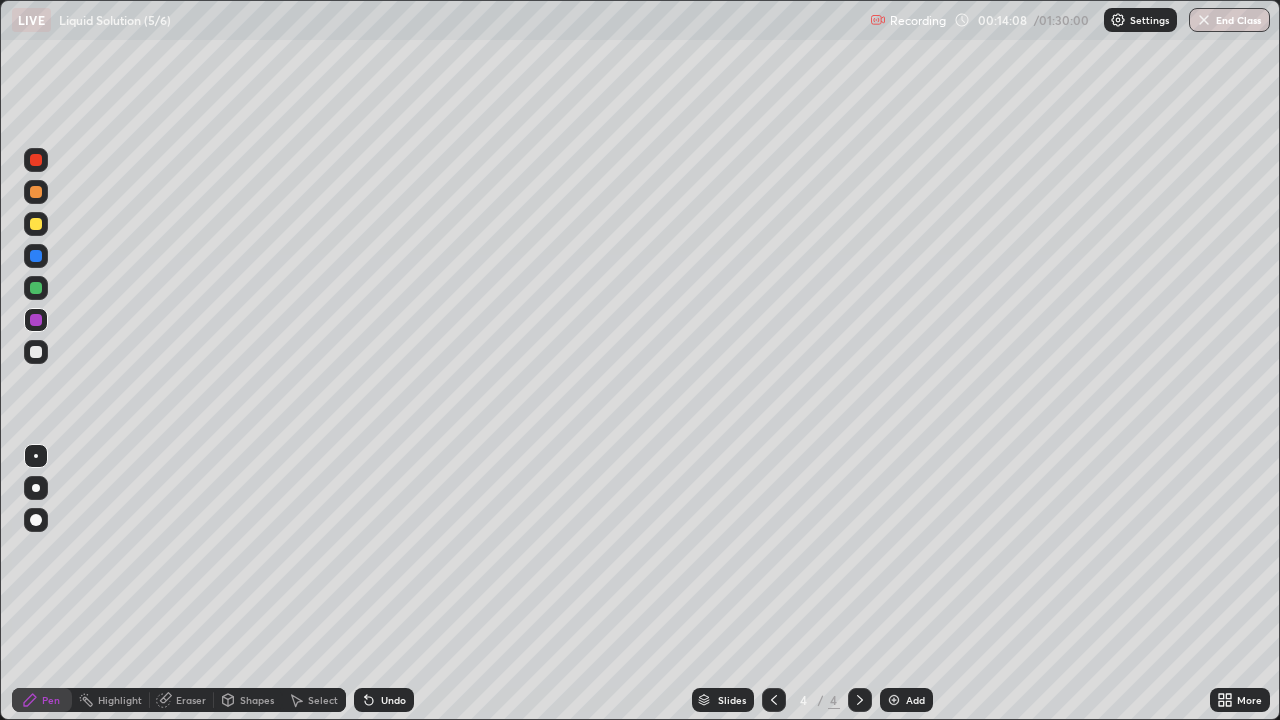 click at bounding box center (36, 288) 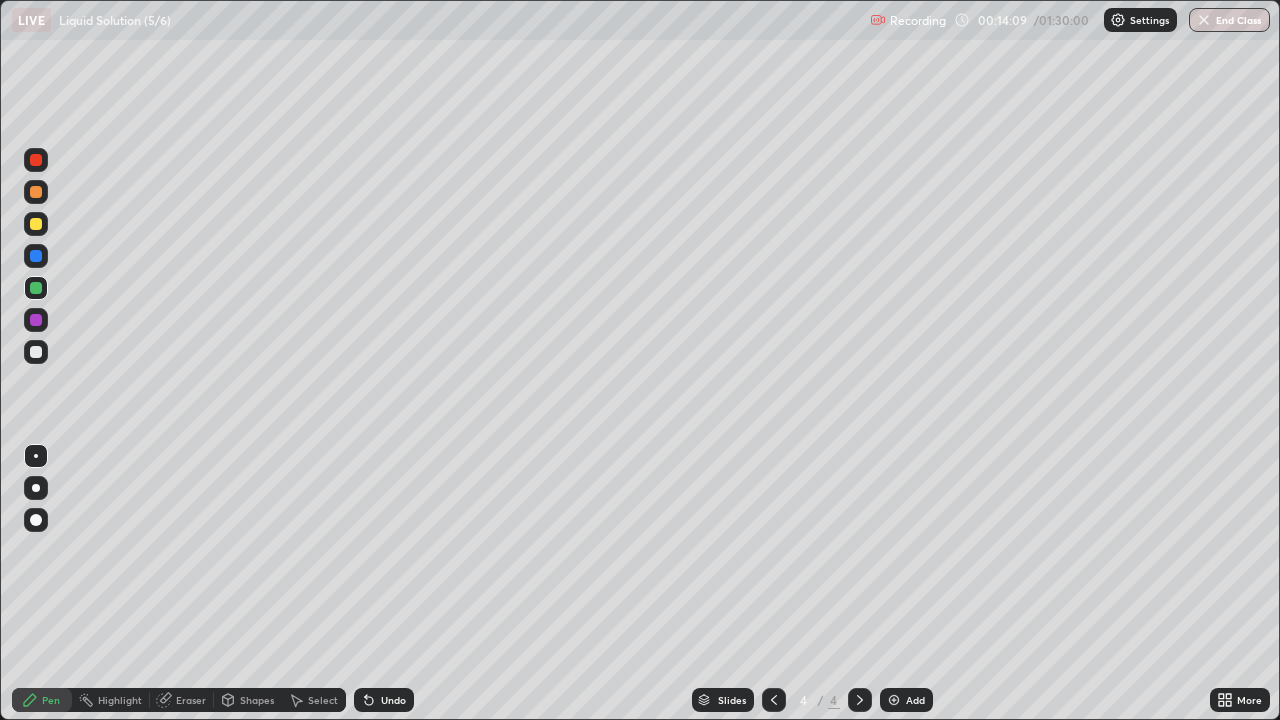 click at bounding box center (36, 288) 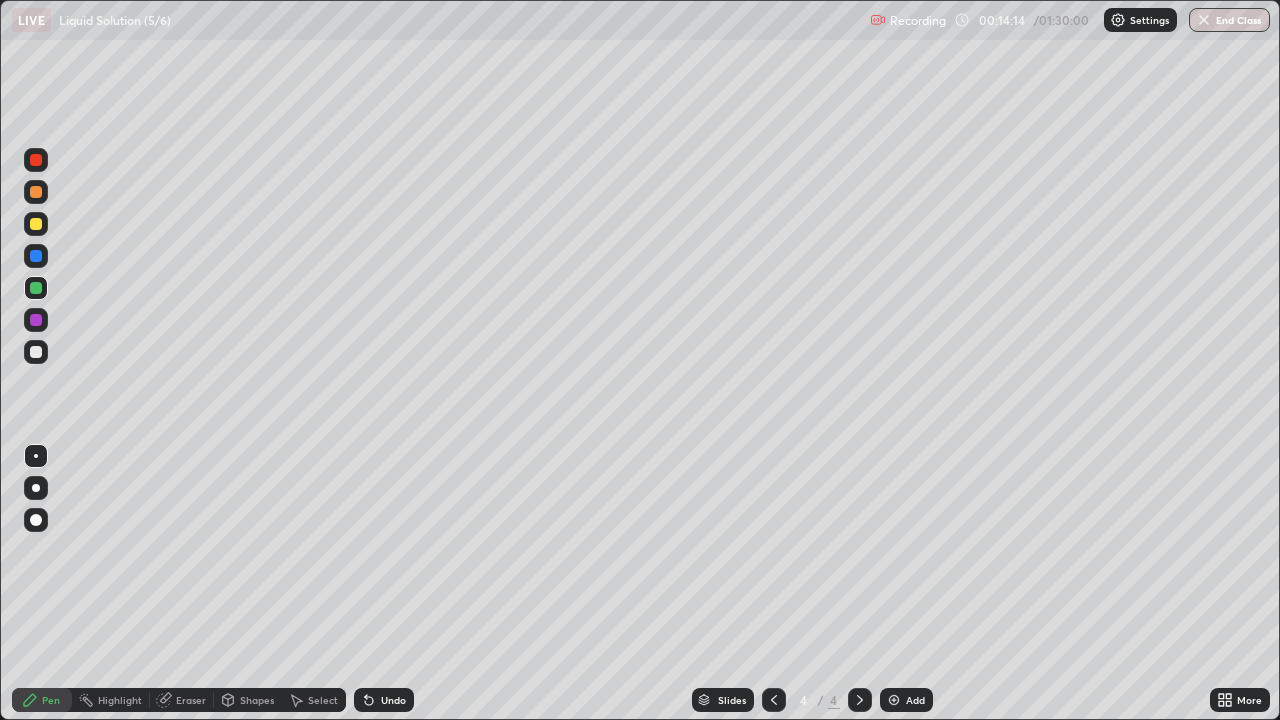 click on "Undo" at bounding box center (384, 700) 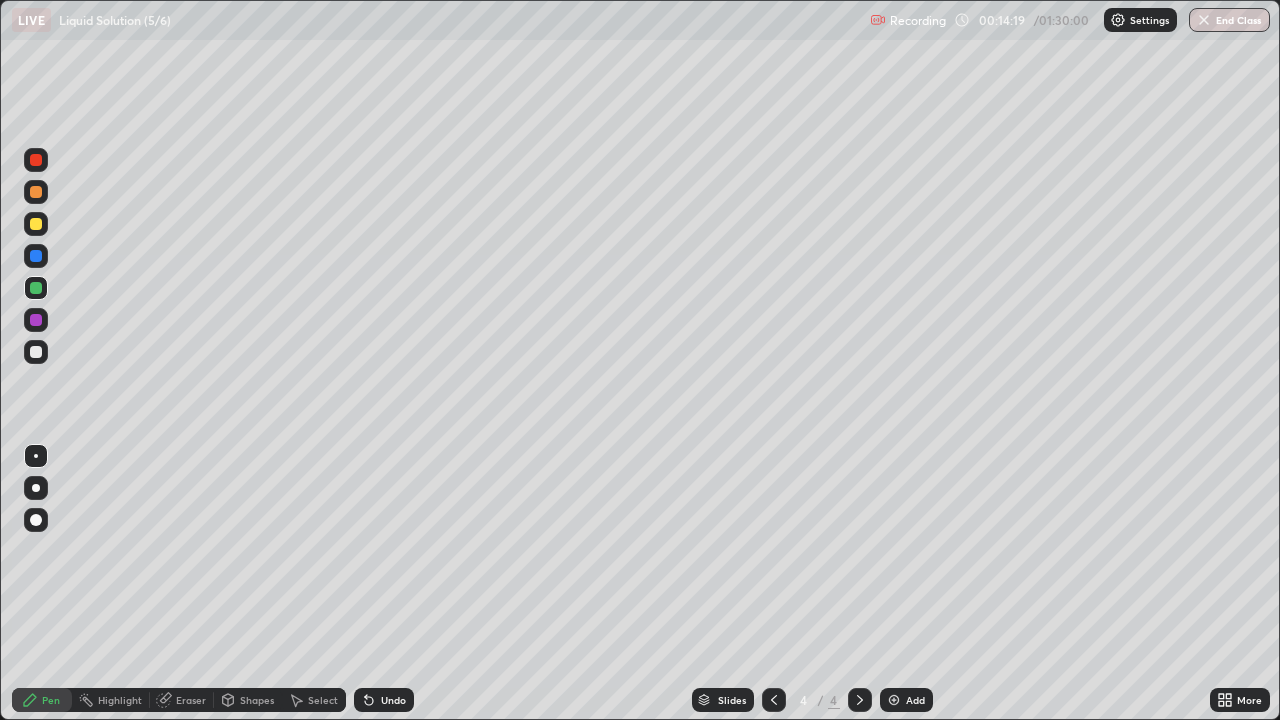 click on "Undo" at bounding box center [393, 700] 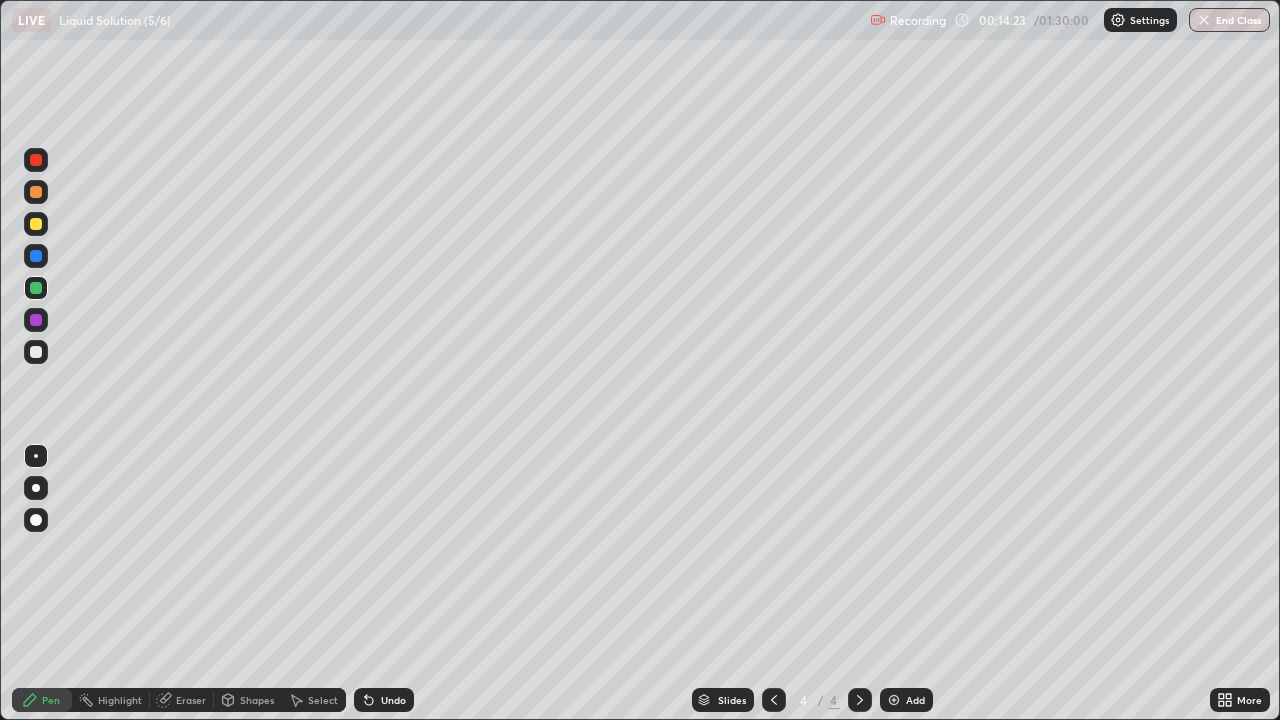 click on "Undo" at bounding box center [393, 700] 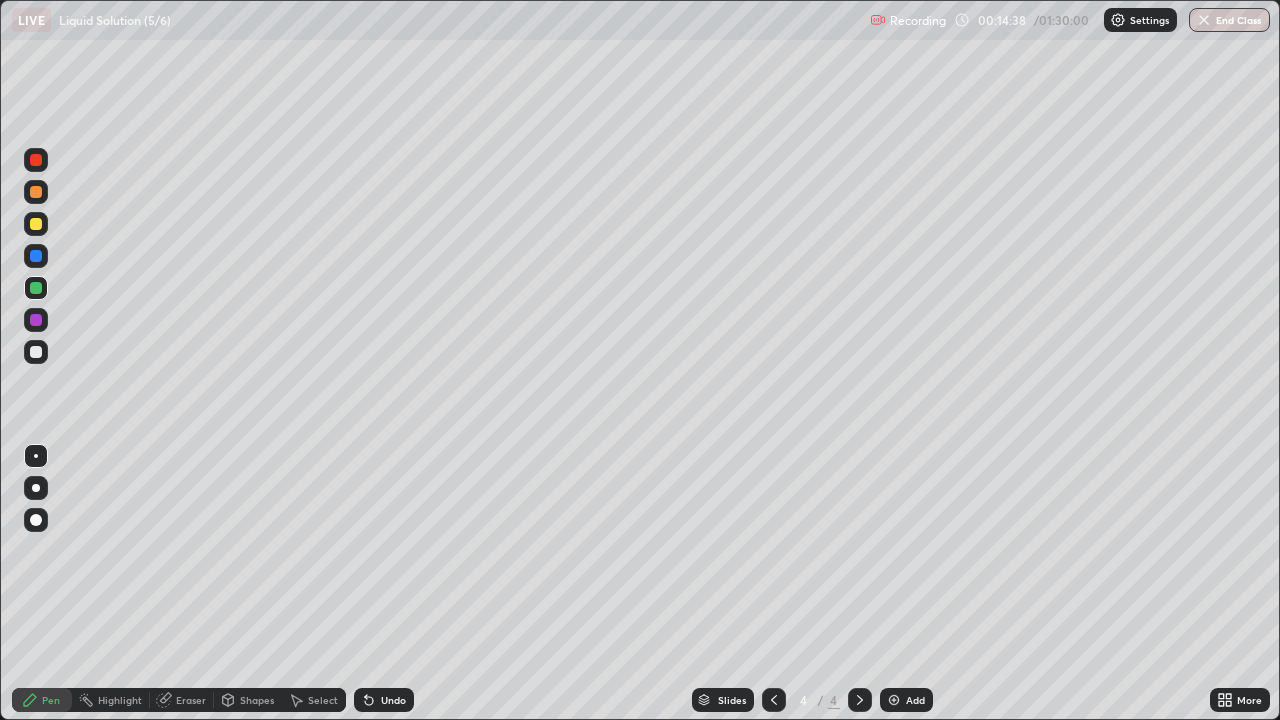 click at bounding box center (36, 352) 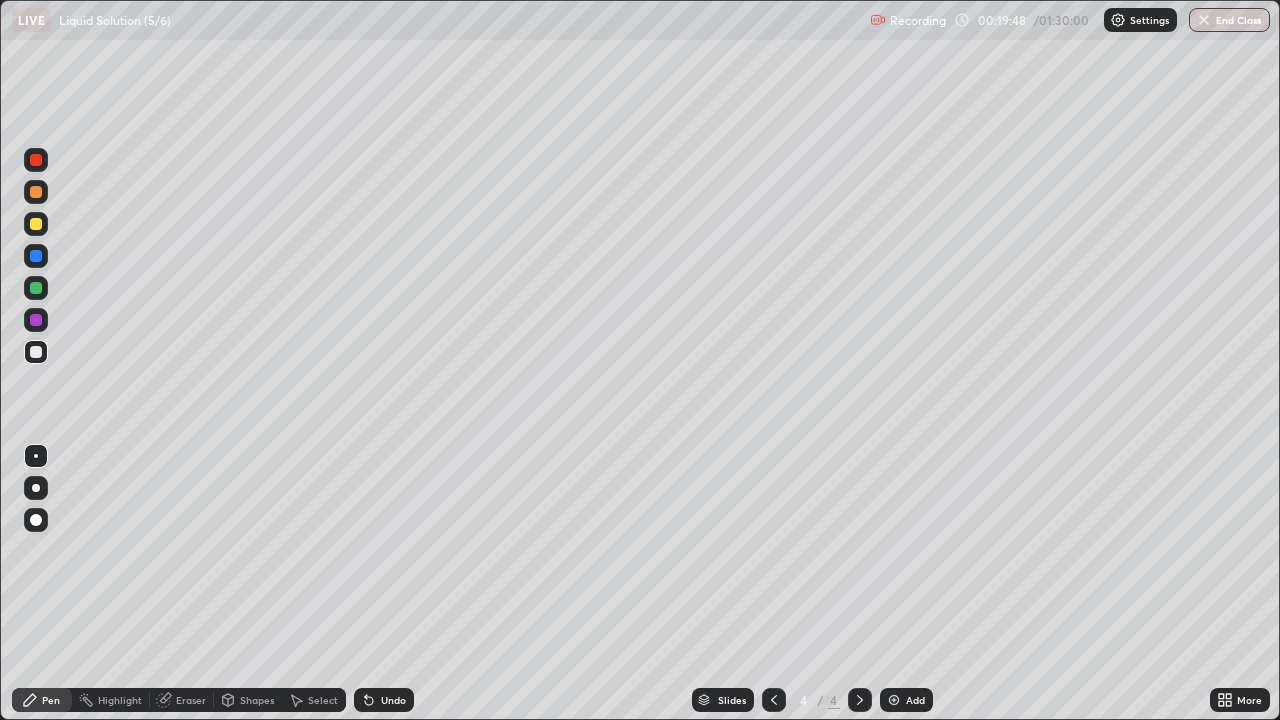click on "Add" at bounding box center (915, 700) 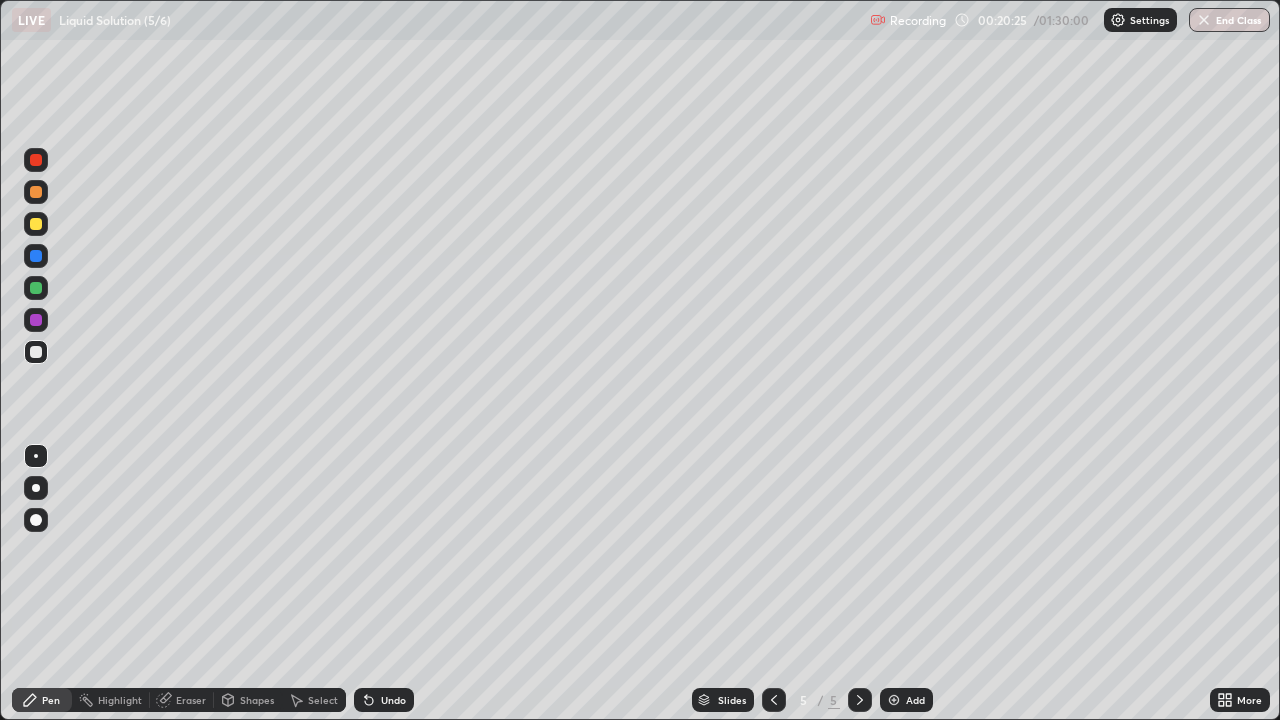 click 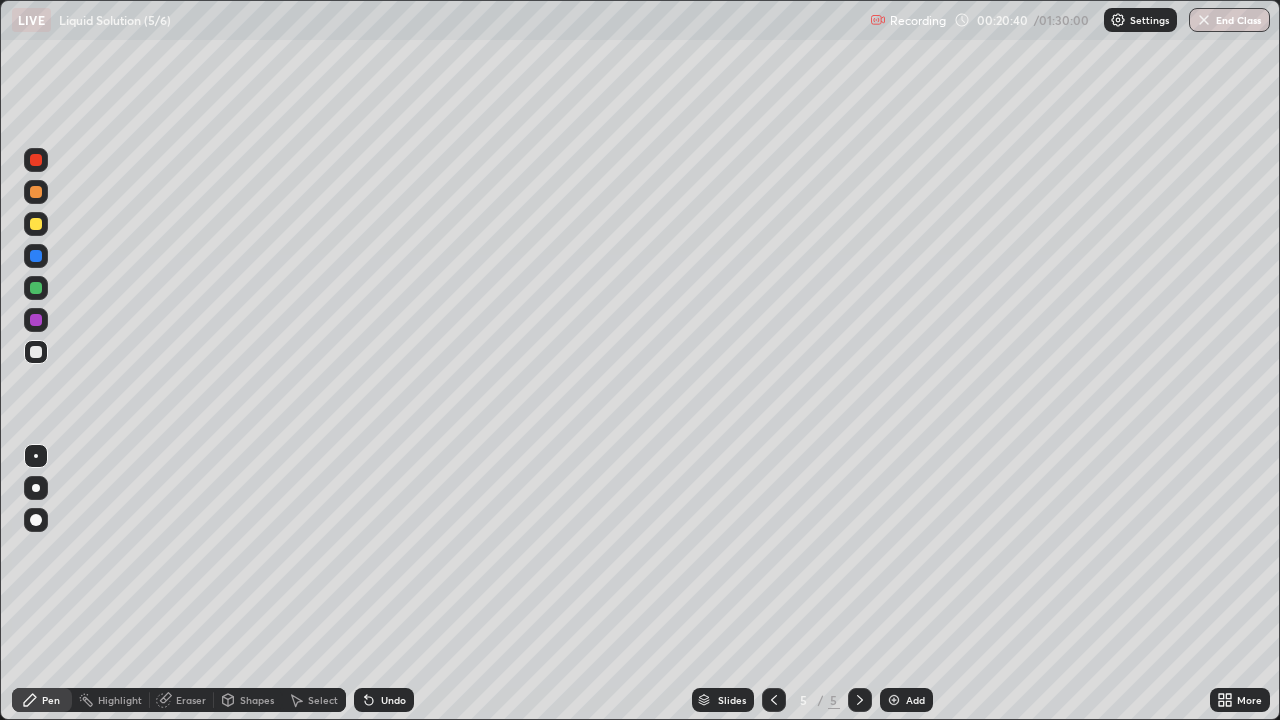 click at bounding box center [36, 352] 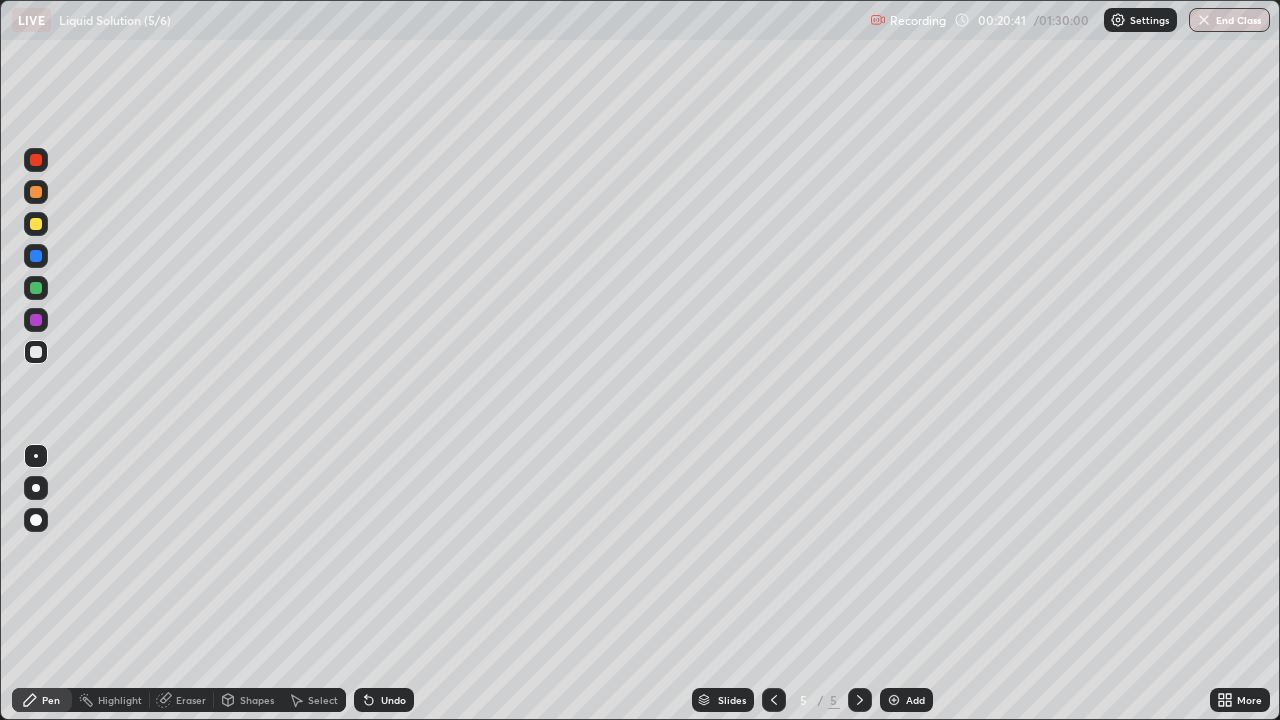 click on "Shapes" at bounding box center (248, 700) 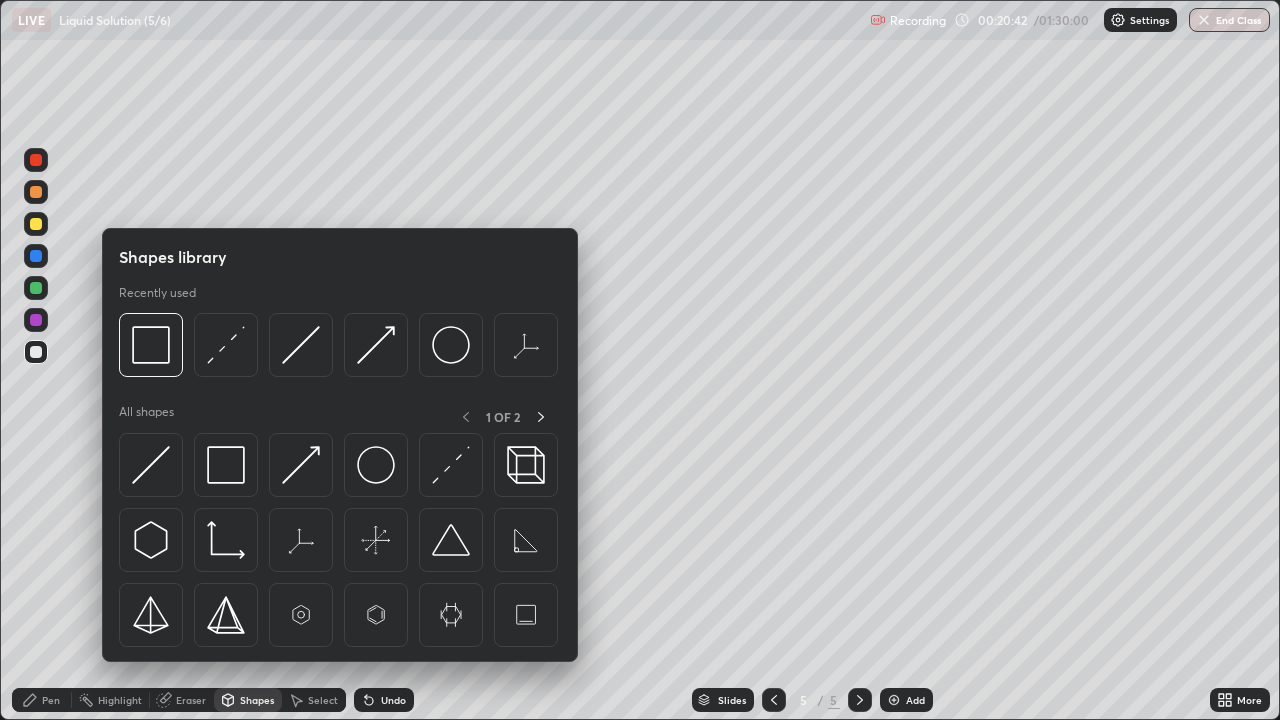 click at bounding box center (226, 465) 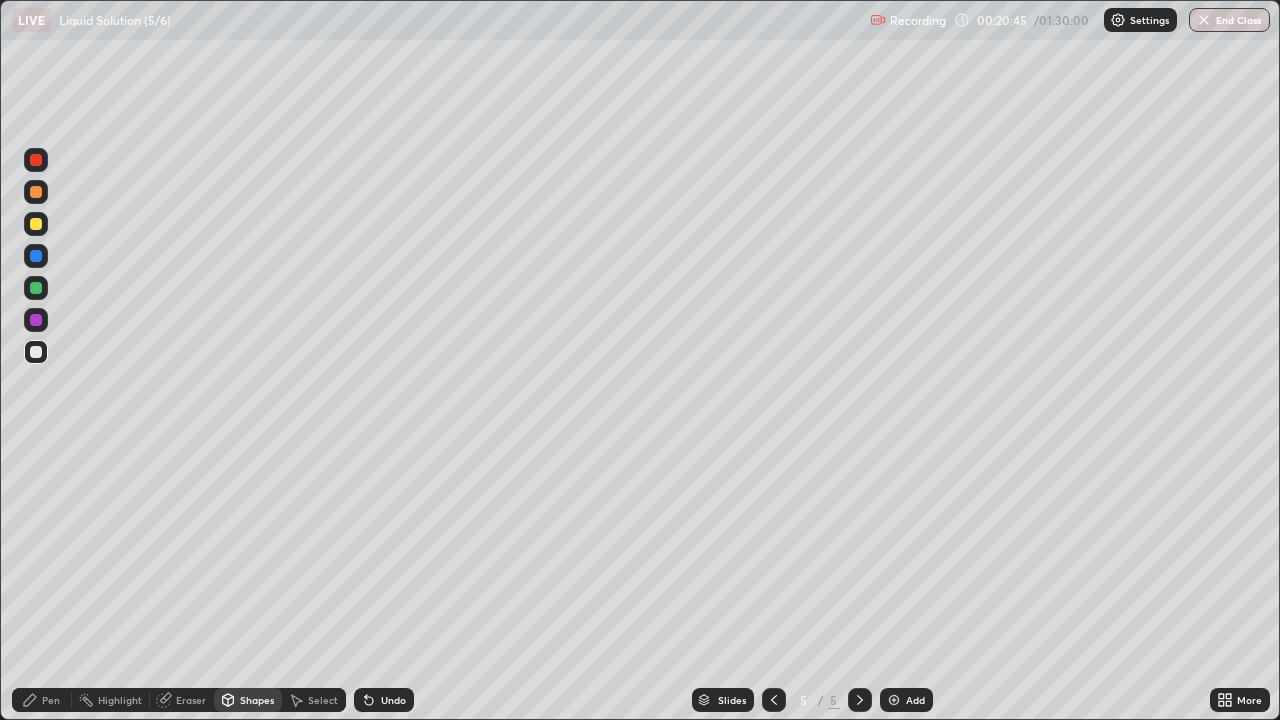 click on "Pen" at bounding box center [51, 700] 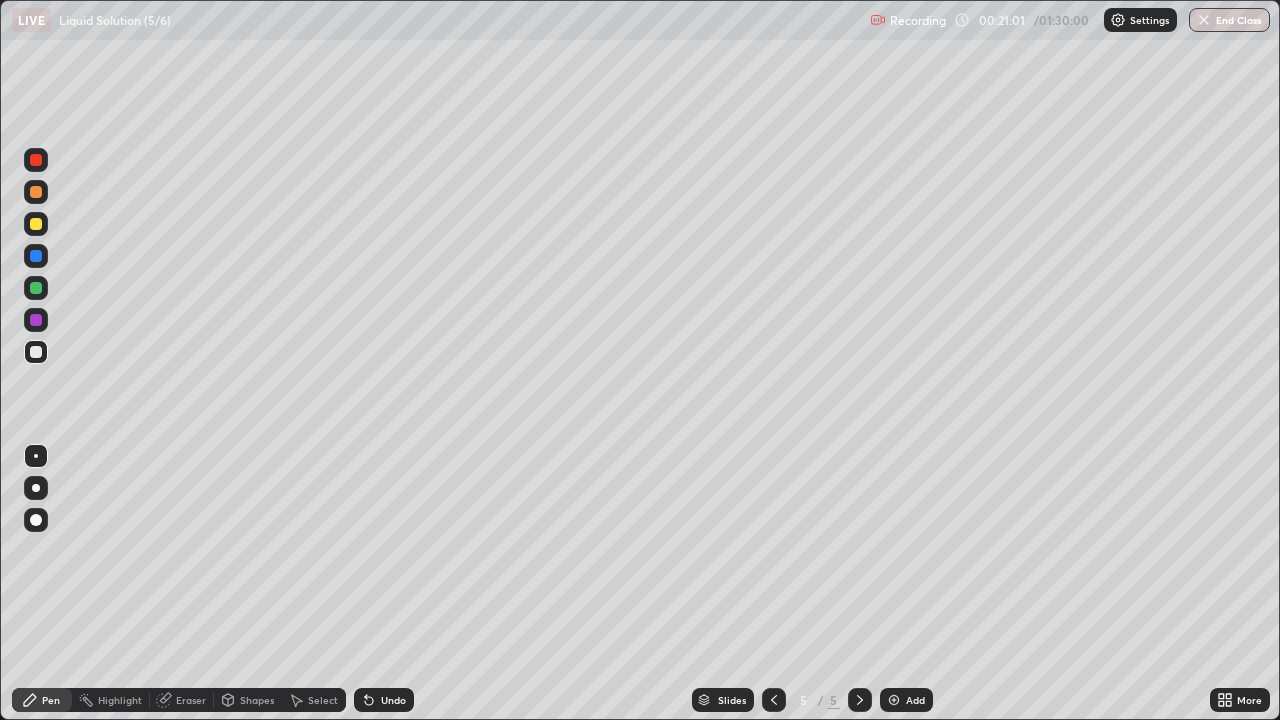 click on "Shapes" at bounding box center [248, 700] 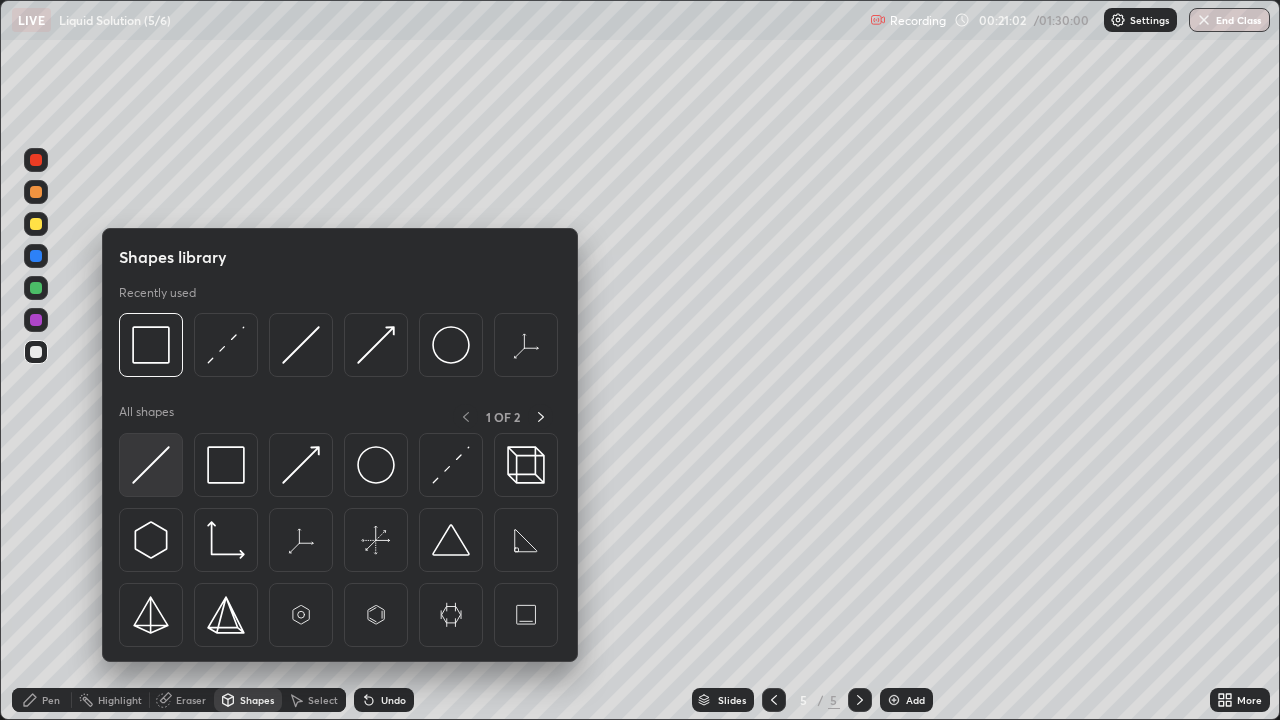 click at bounding box center (151, 465) 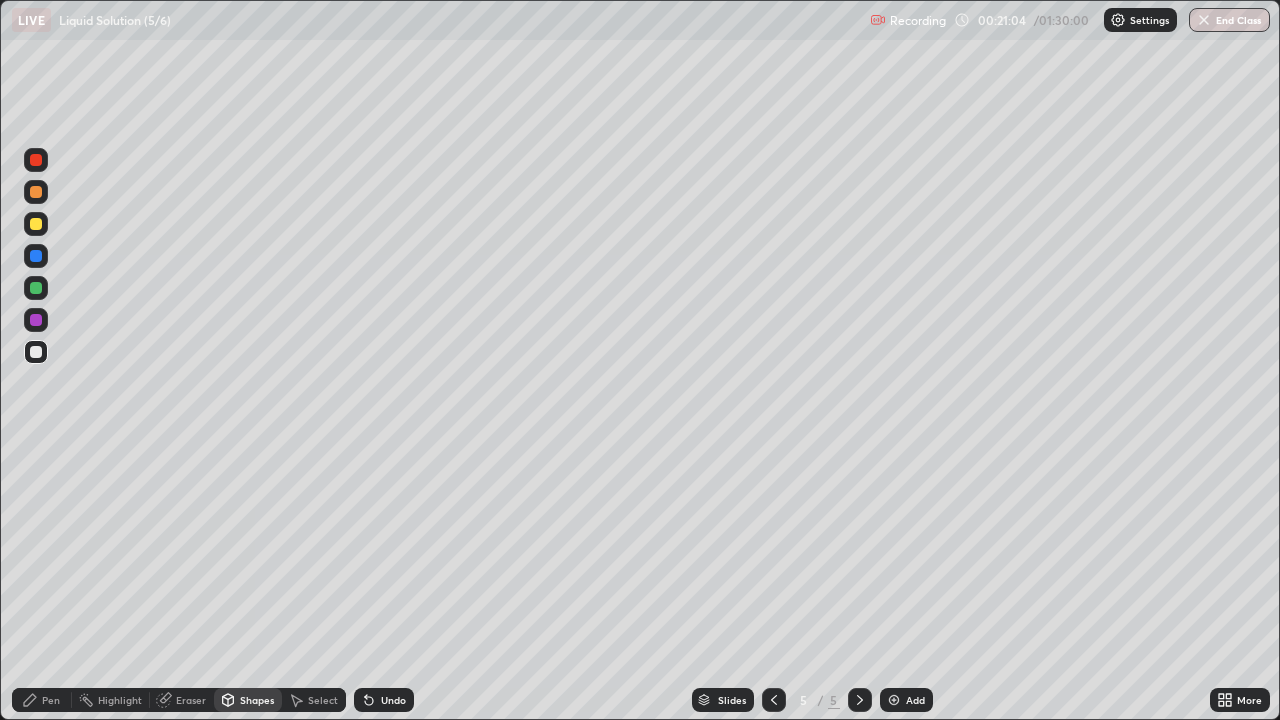 click on "Pen" at bounding box center [51, 700] 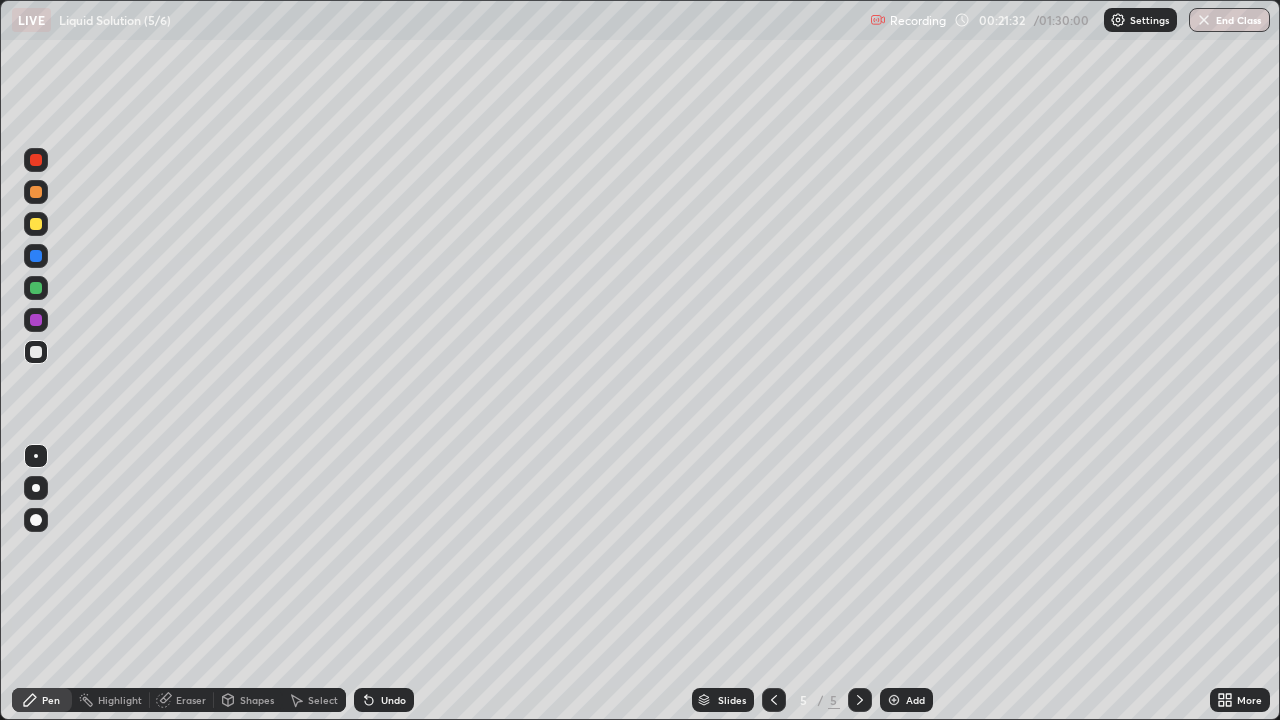 click on "Undo" at bounding box center [393, 700] 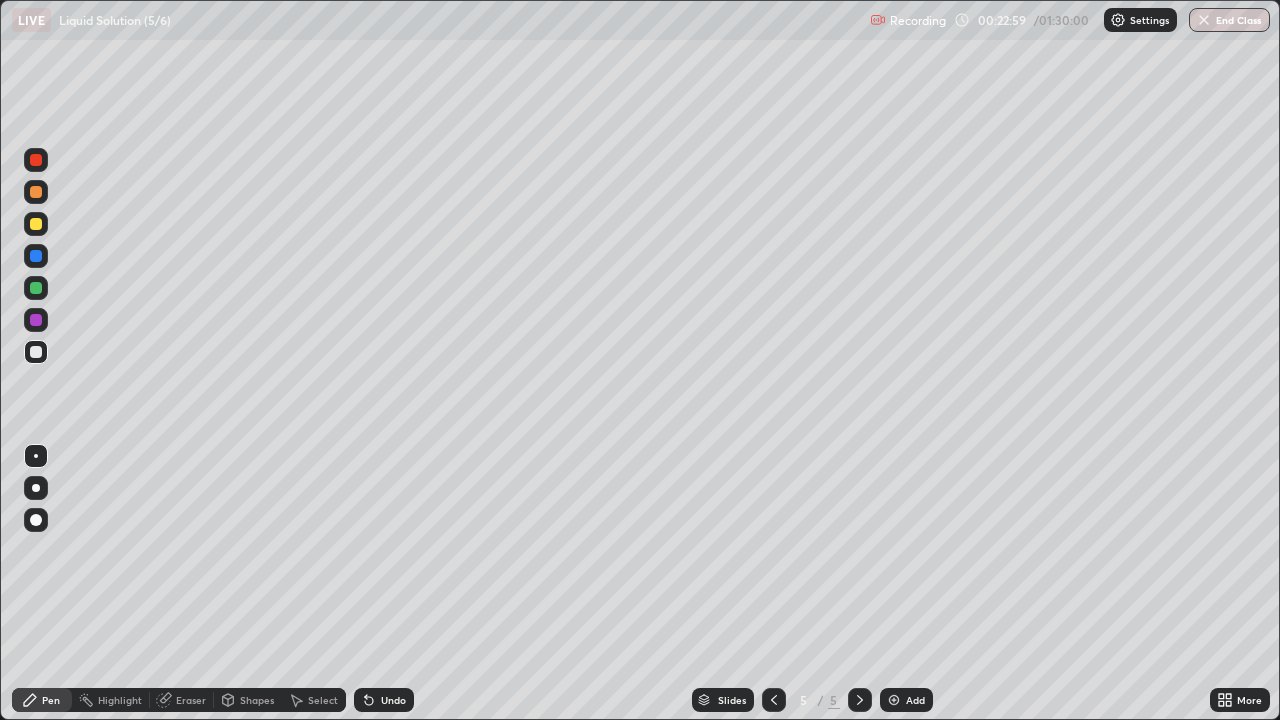 click 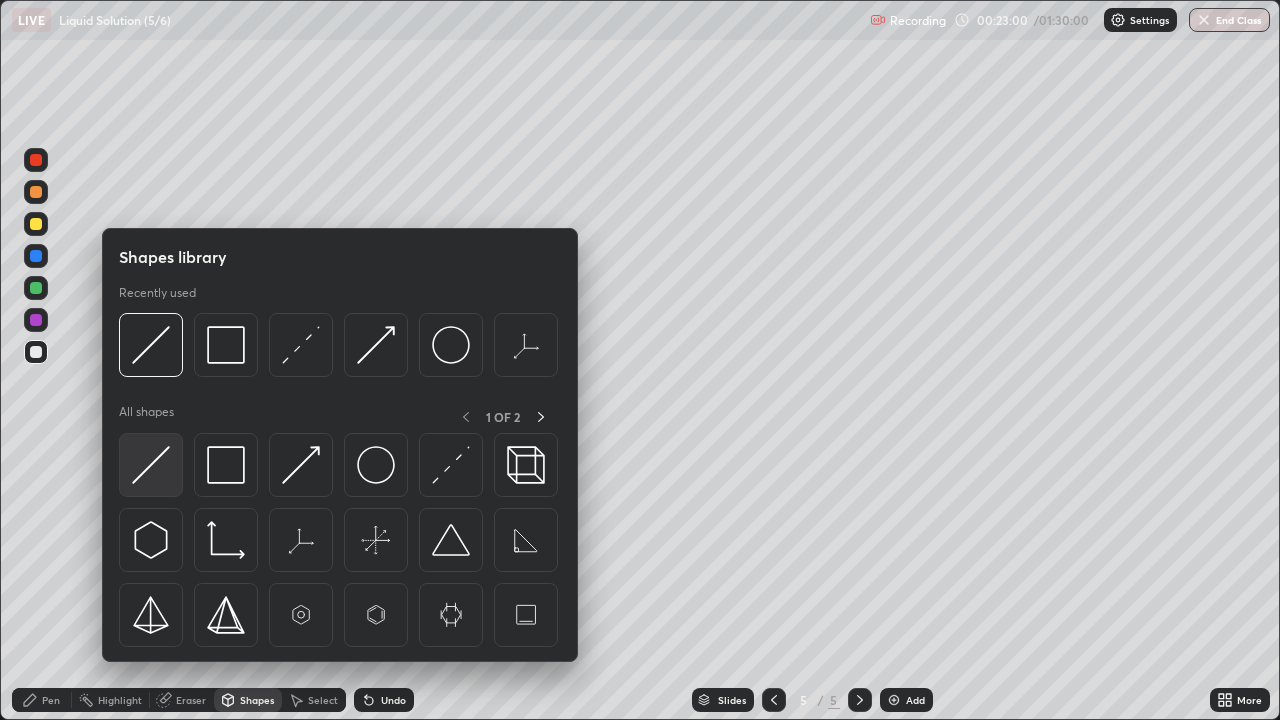 click at bounding box center (151, 465) 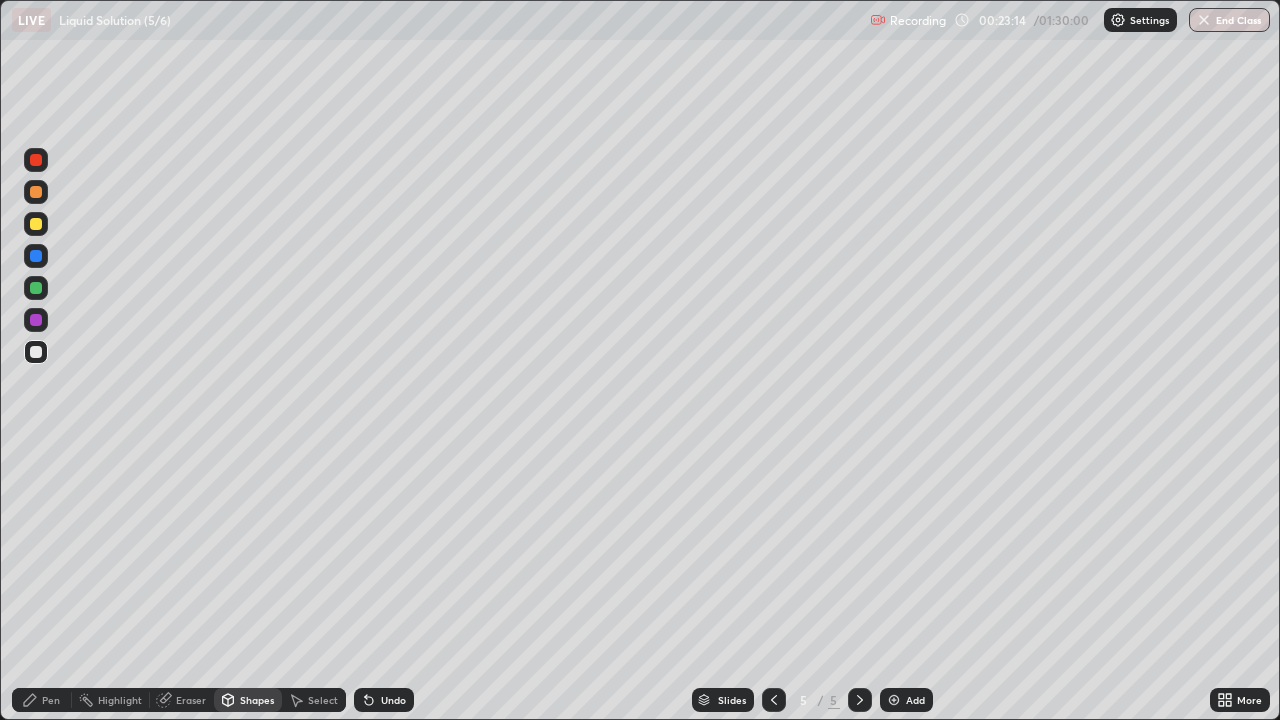 click on "Pen" at bounding box center (42, 700) 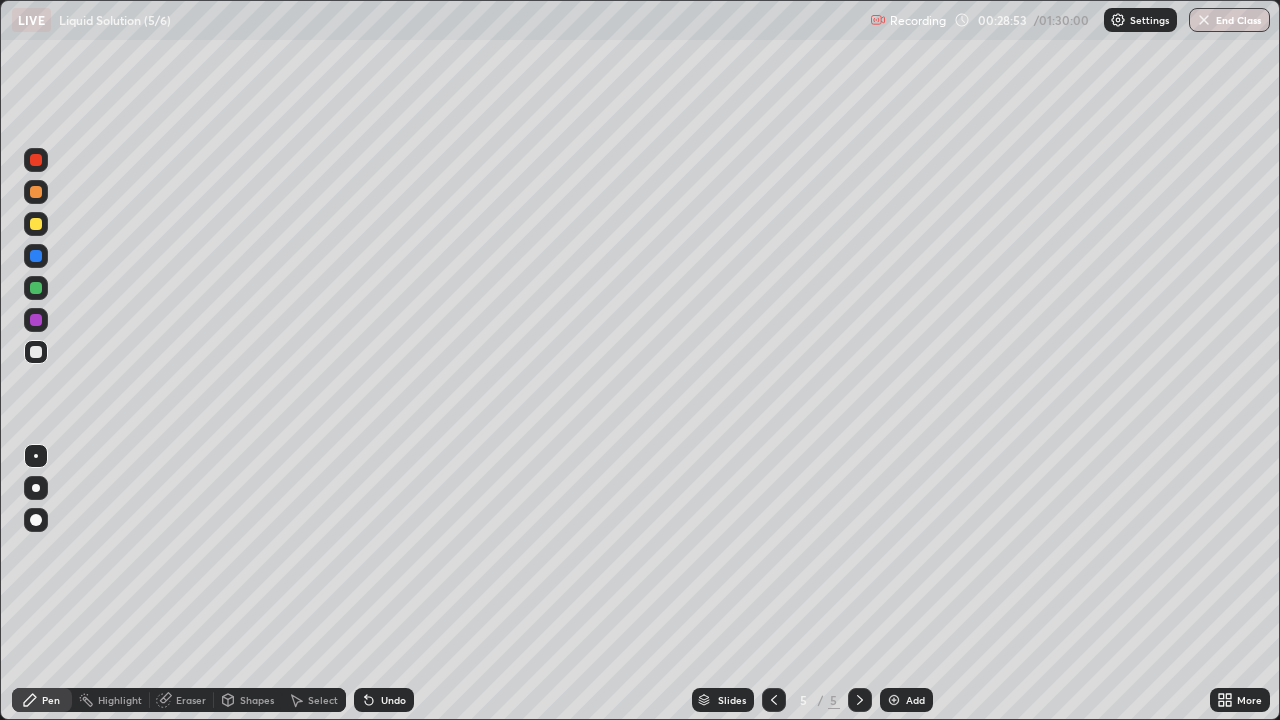 click on "Pen Highlight Eraser Shapes Select Undo Slides 5 / 5 Add More" at bounding box center (640, 700) 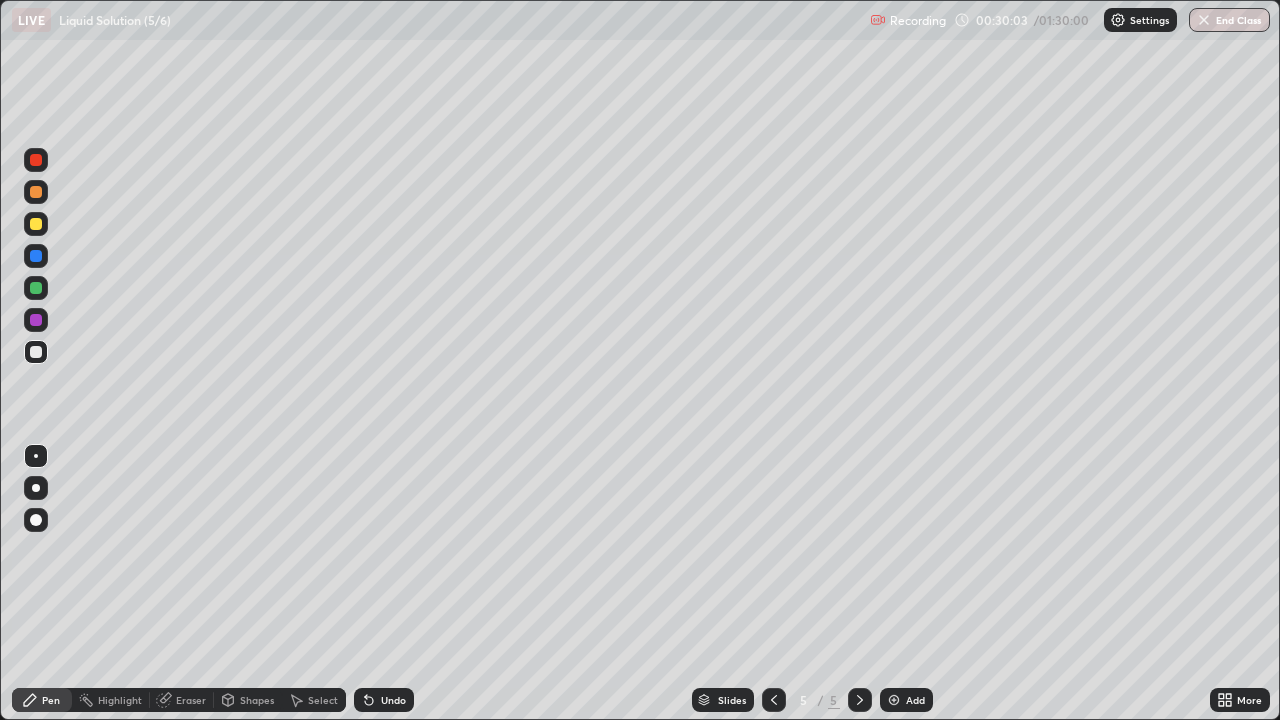 click on "Undo" at bounding box center (384, 700) 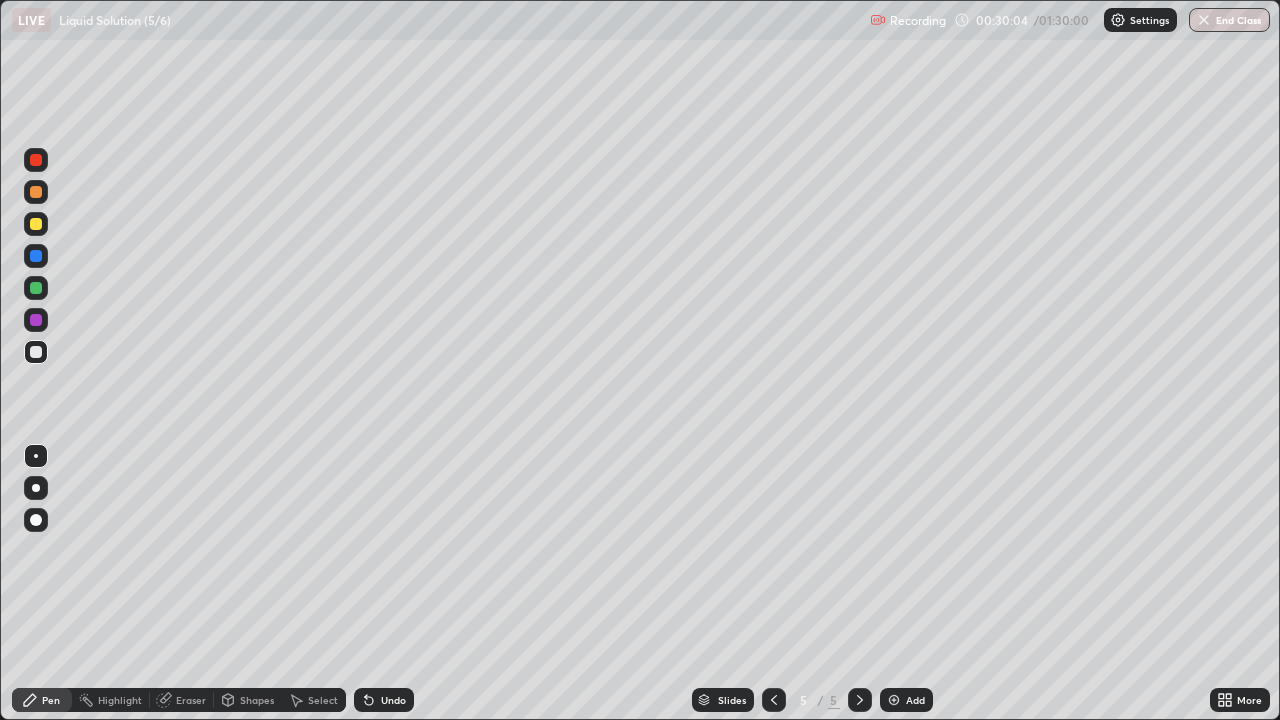 click on "Undo" at bounding box center (384, 700) 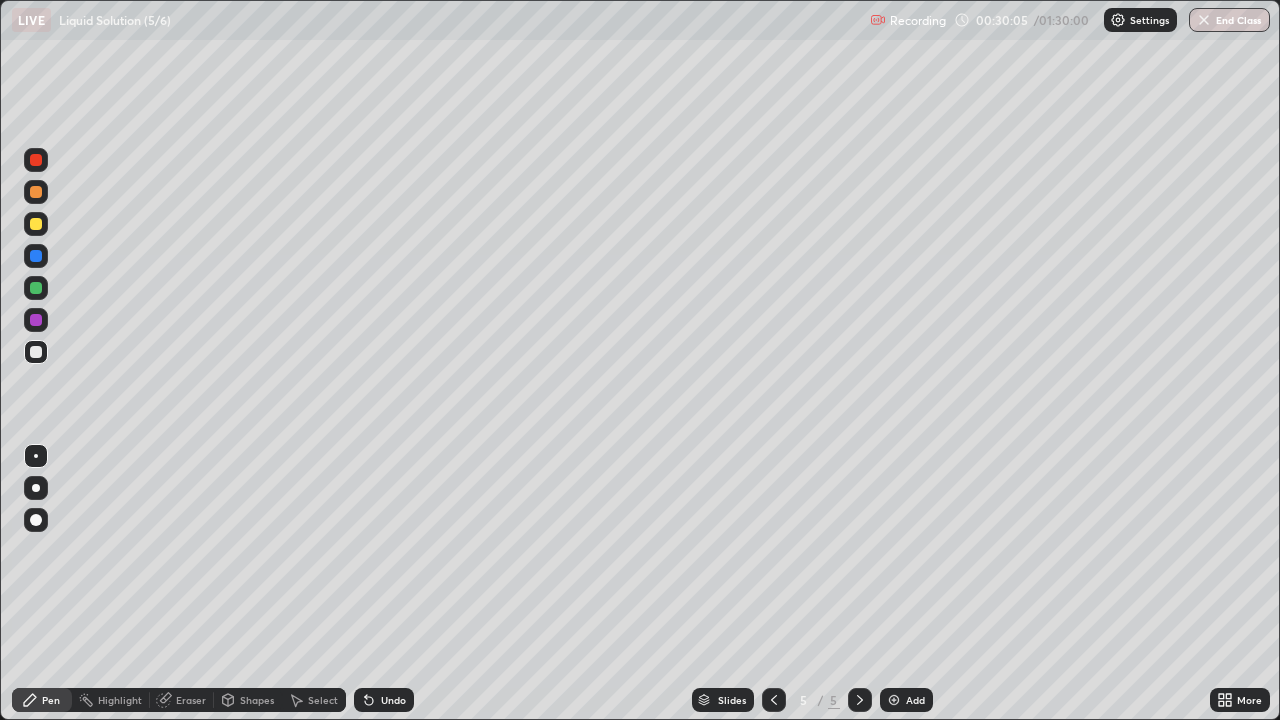 click on "Undo" at bounding box center (384, 700) 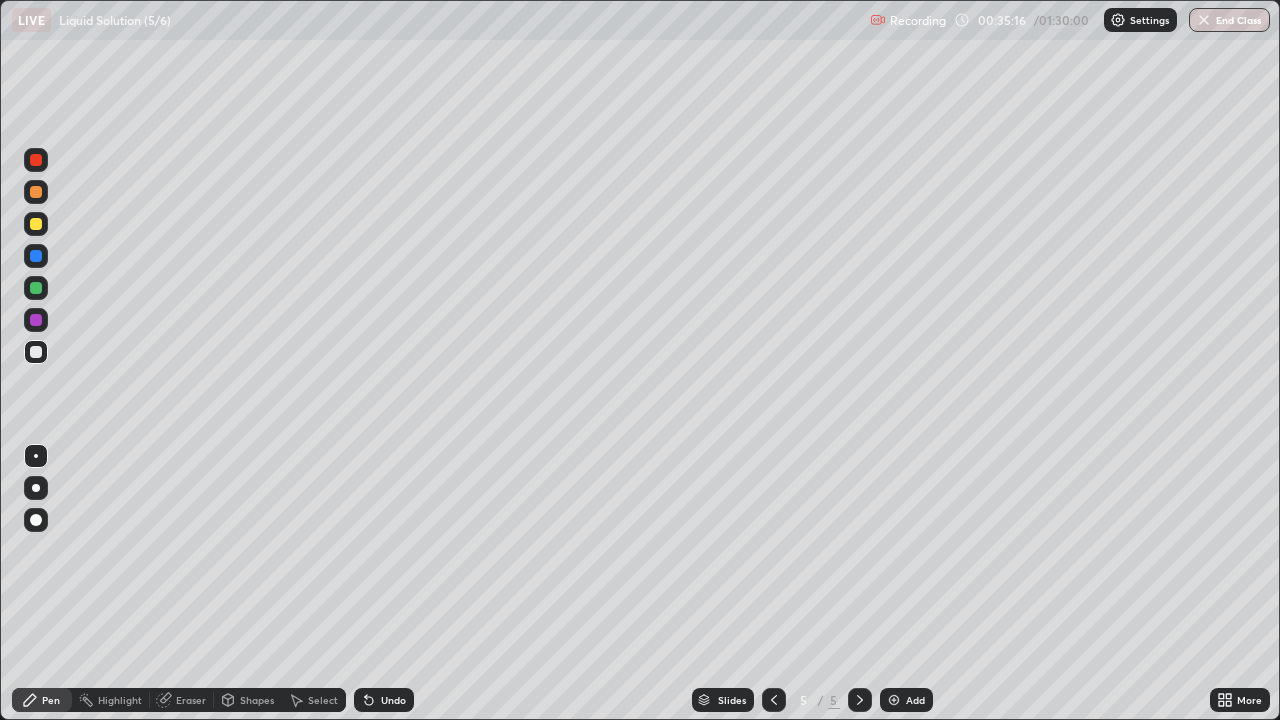click on "Add" at bounding box center [906, 700] 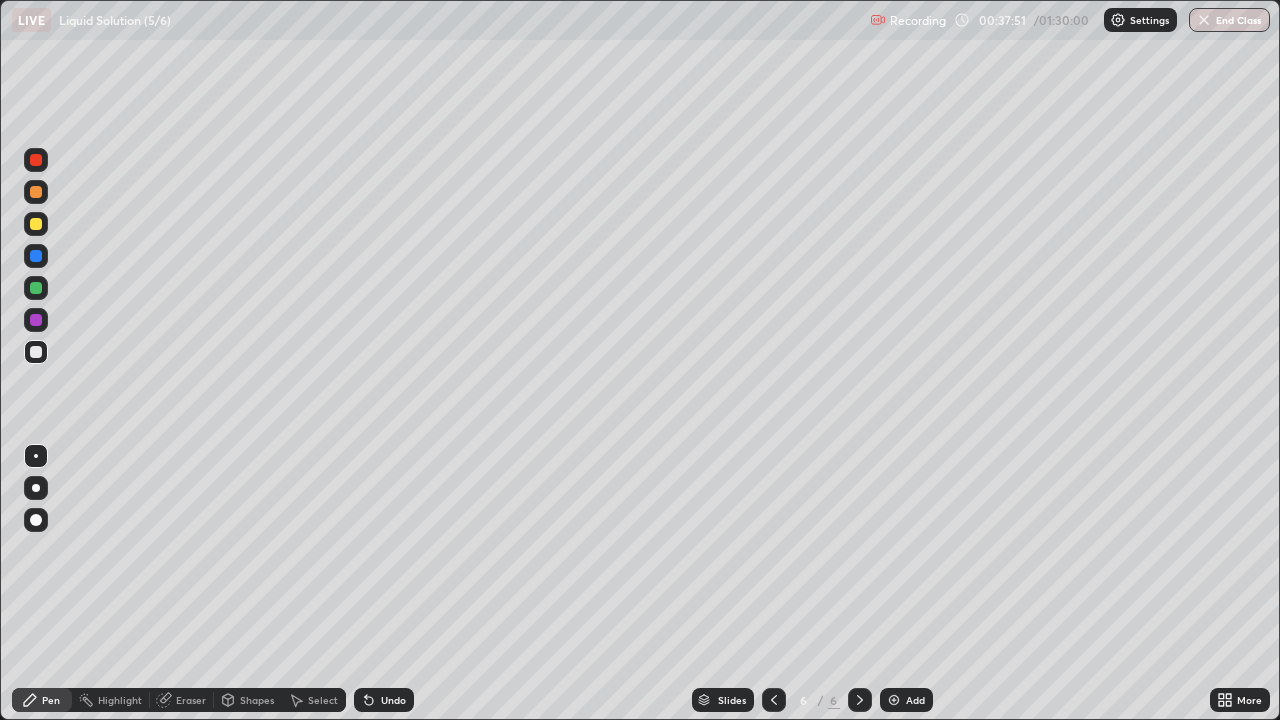 click on "Select" at bounding box center [314, 700] 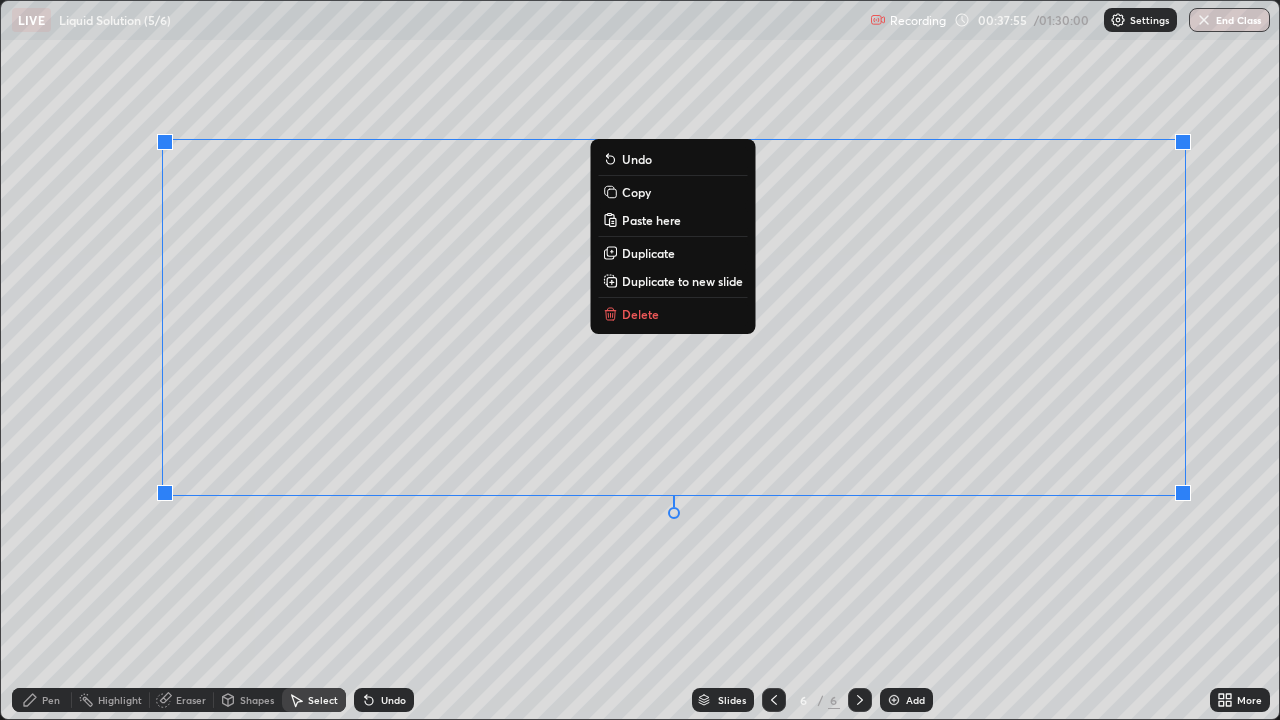 click on "Delete" at bounding box center [672, 314] 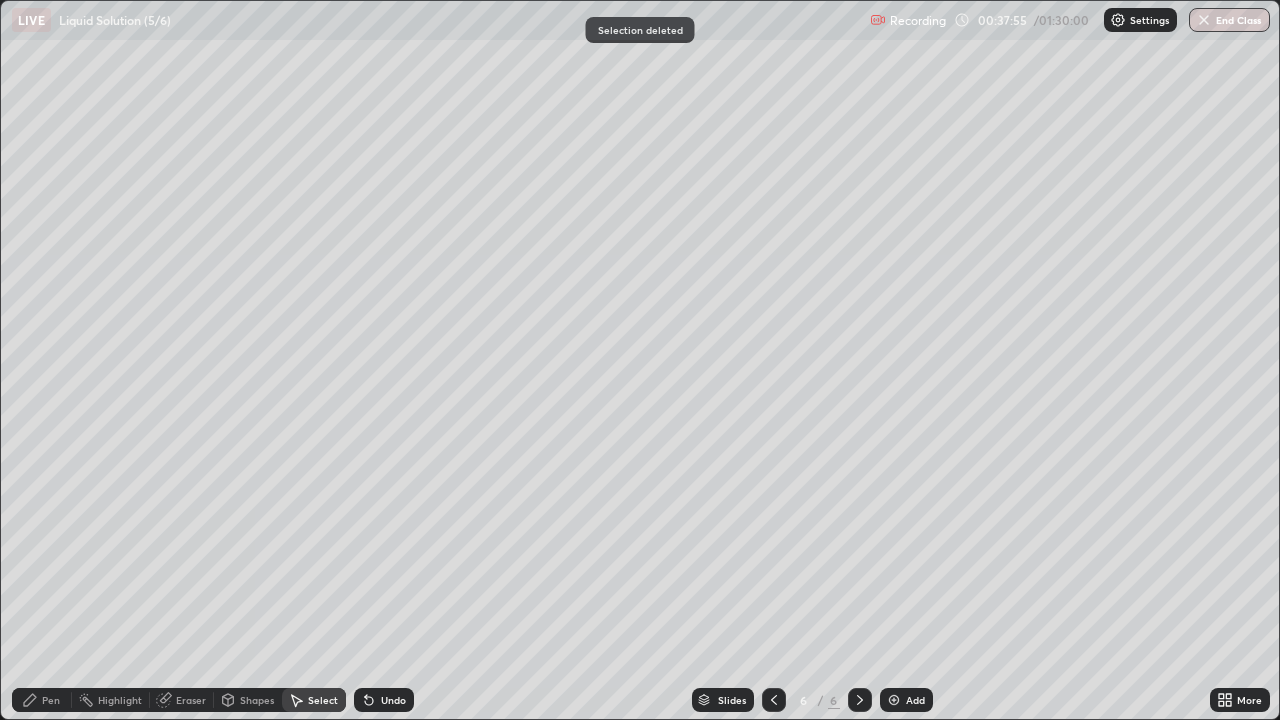 click 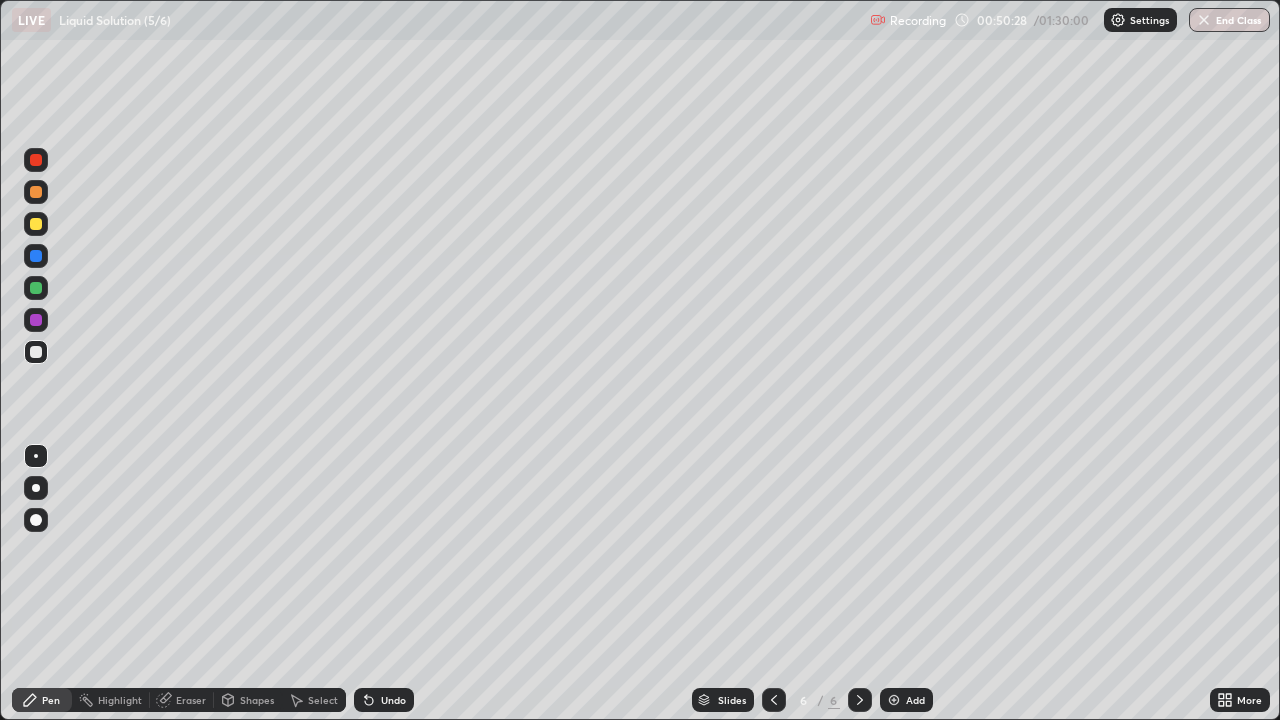 click at bounding box center [36, 224] 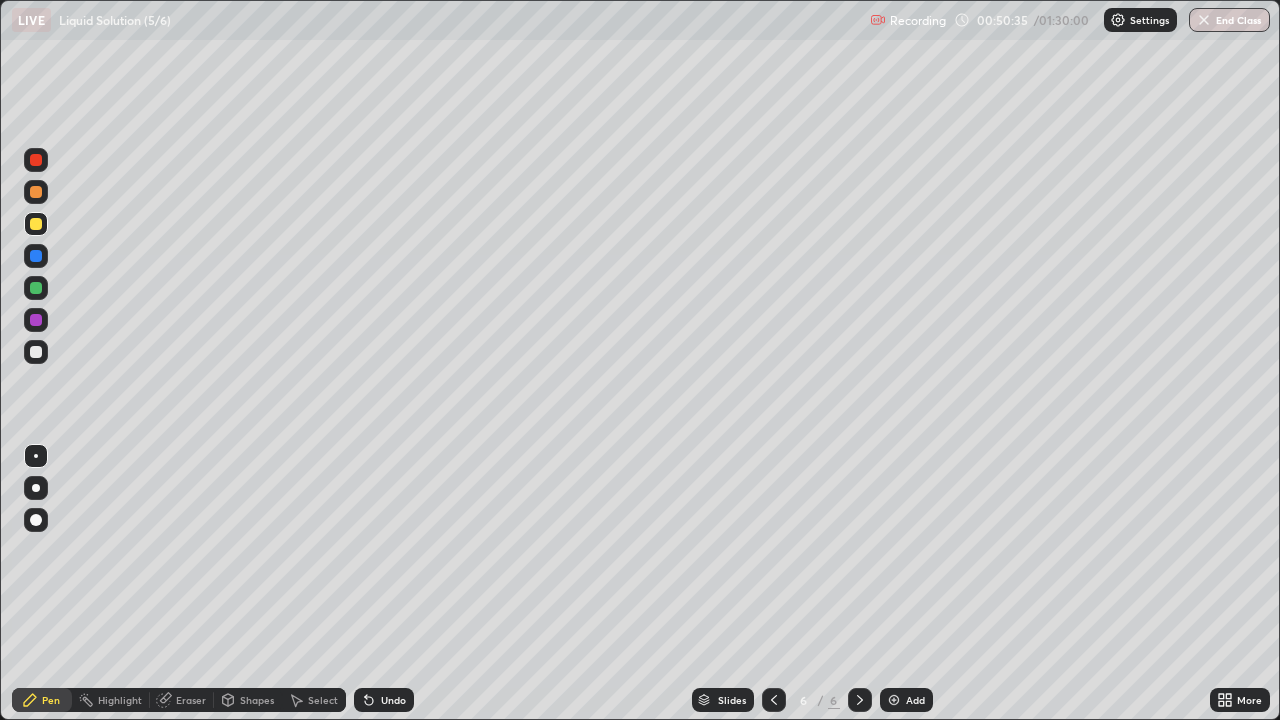 click at bounding box center [36, 352] 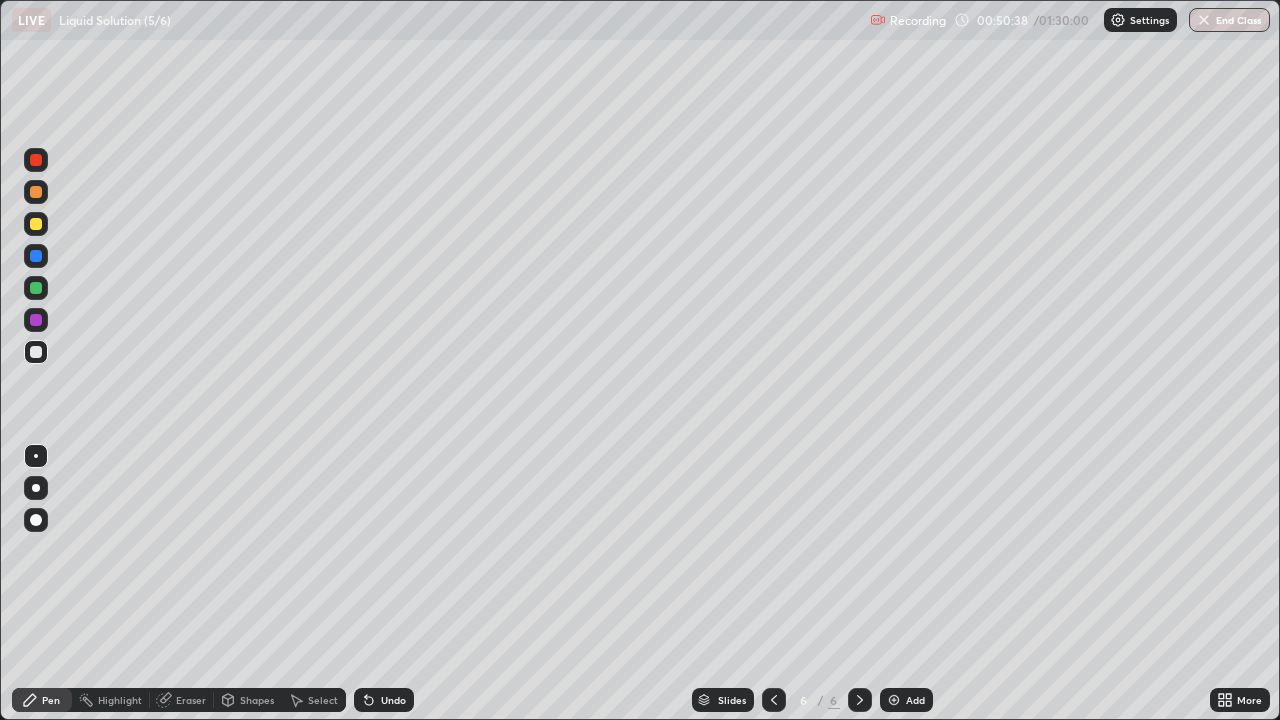 click on "Shapes" at bounding box center [257, 700] 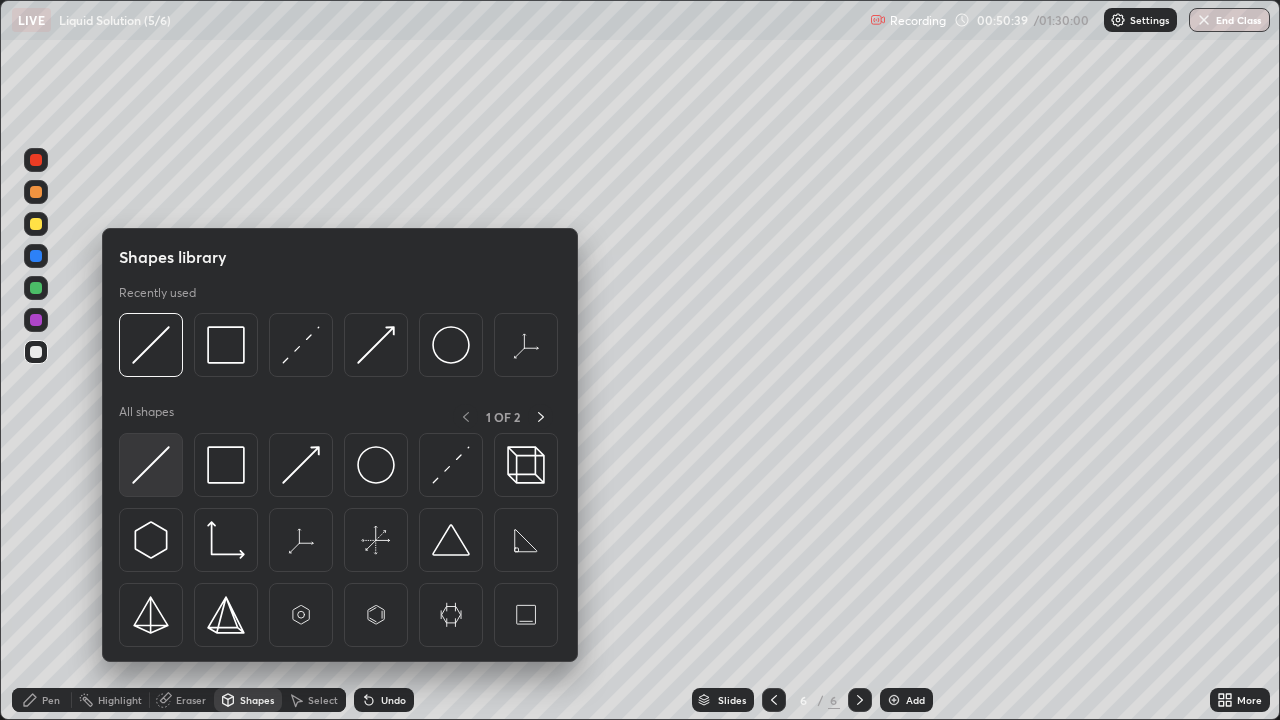 click at bounding box center [151, 465] 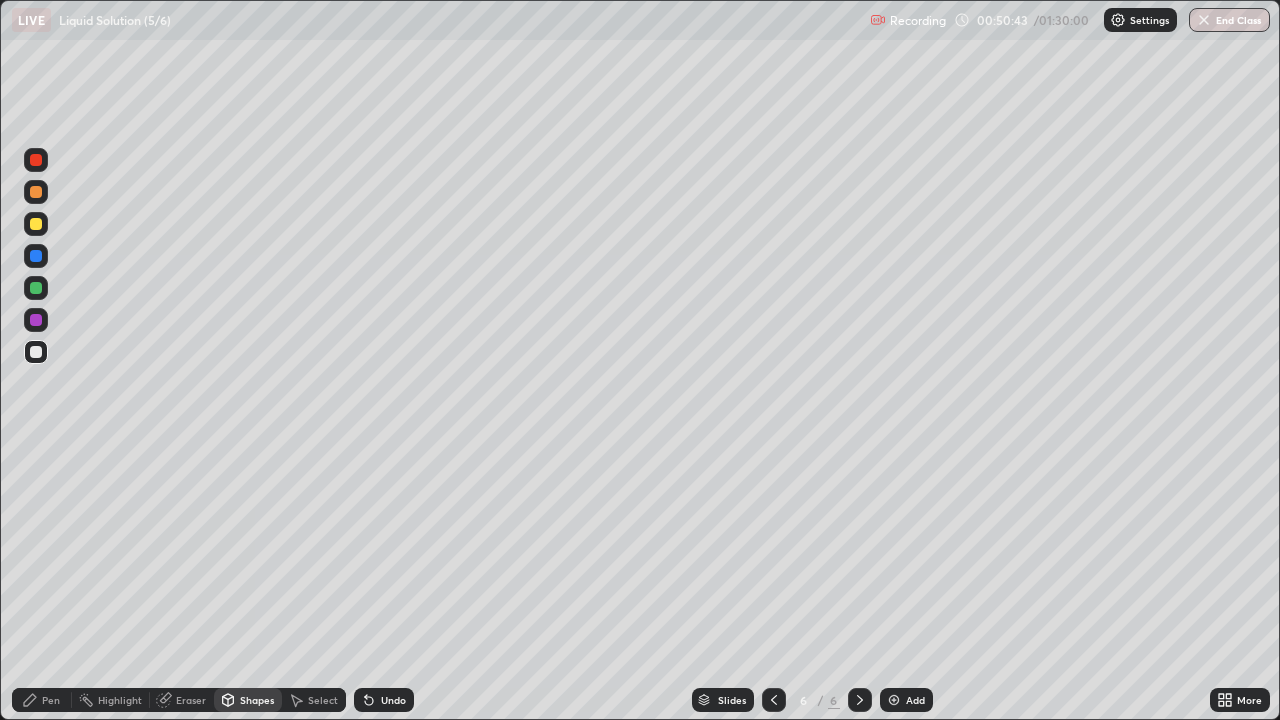 click on "Shapes" at bounding box center (248, 700) 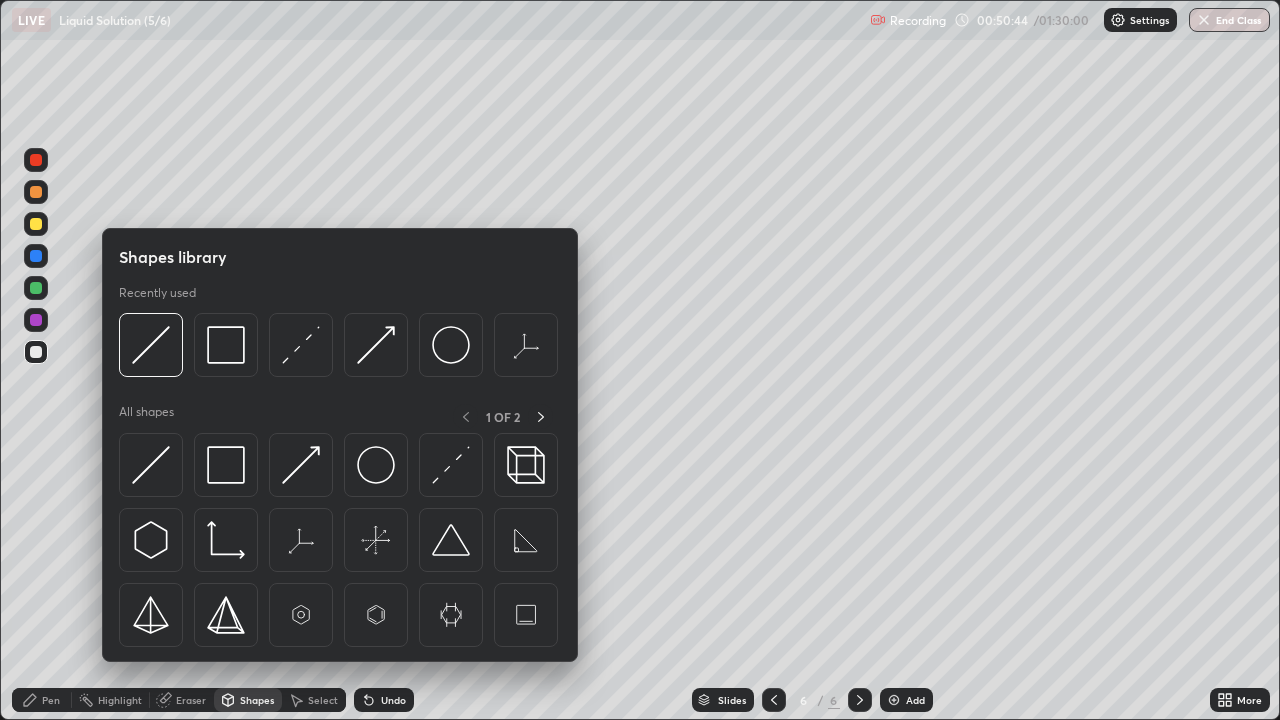 click on "Erase all" at bounding box center [36, 360] 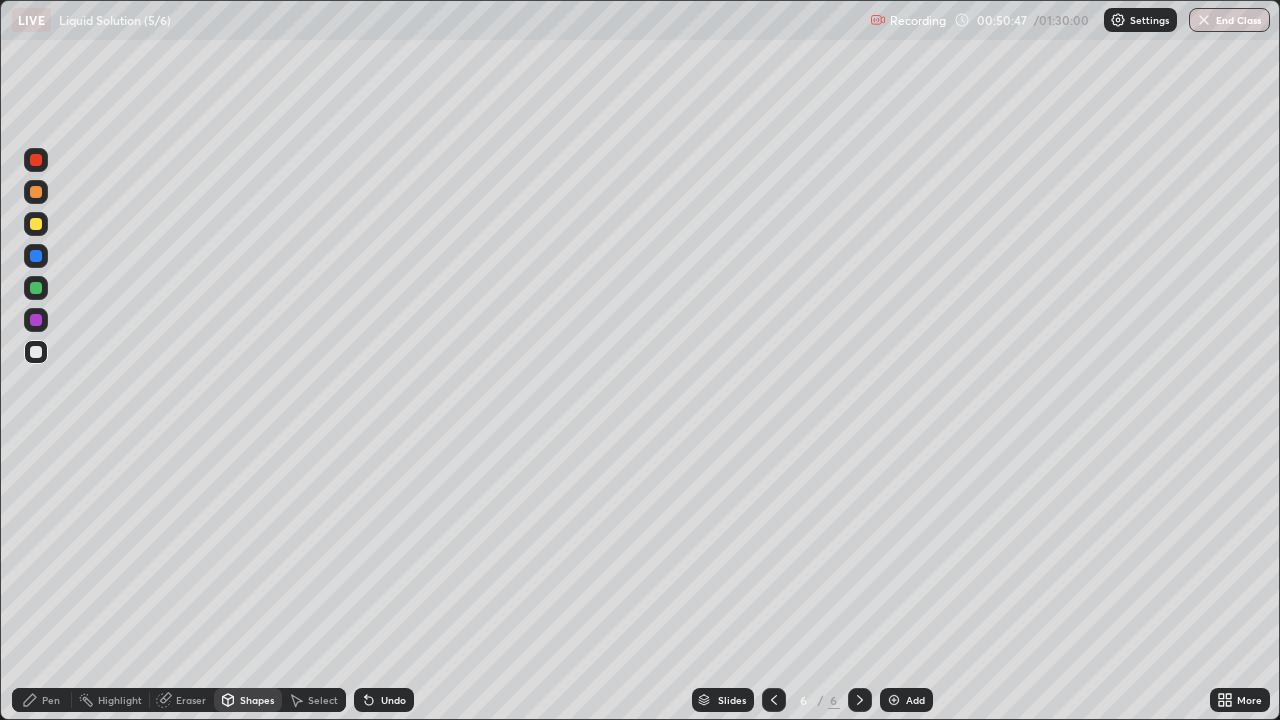 click on "Undo" at bounding box center [393, 700] 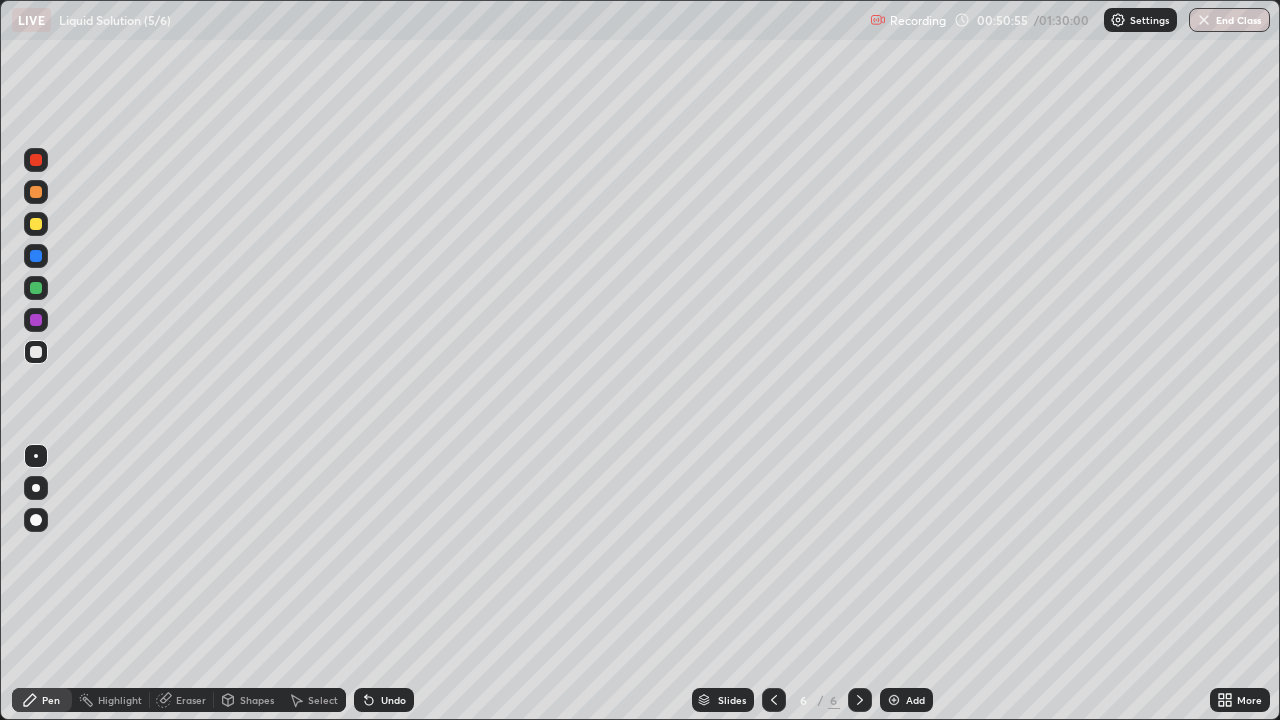 click on "Eraser" at bounding box center [191, 700] 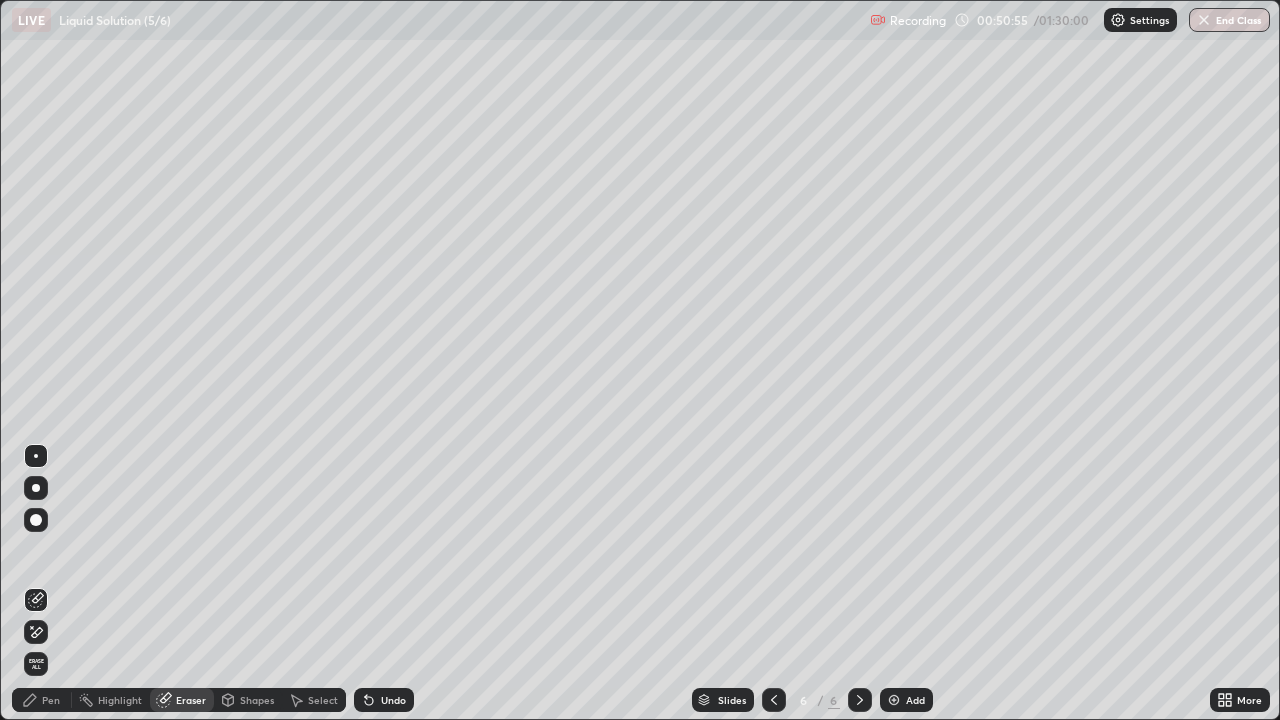 click on "Shapes" at bounding box center [248, 700] 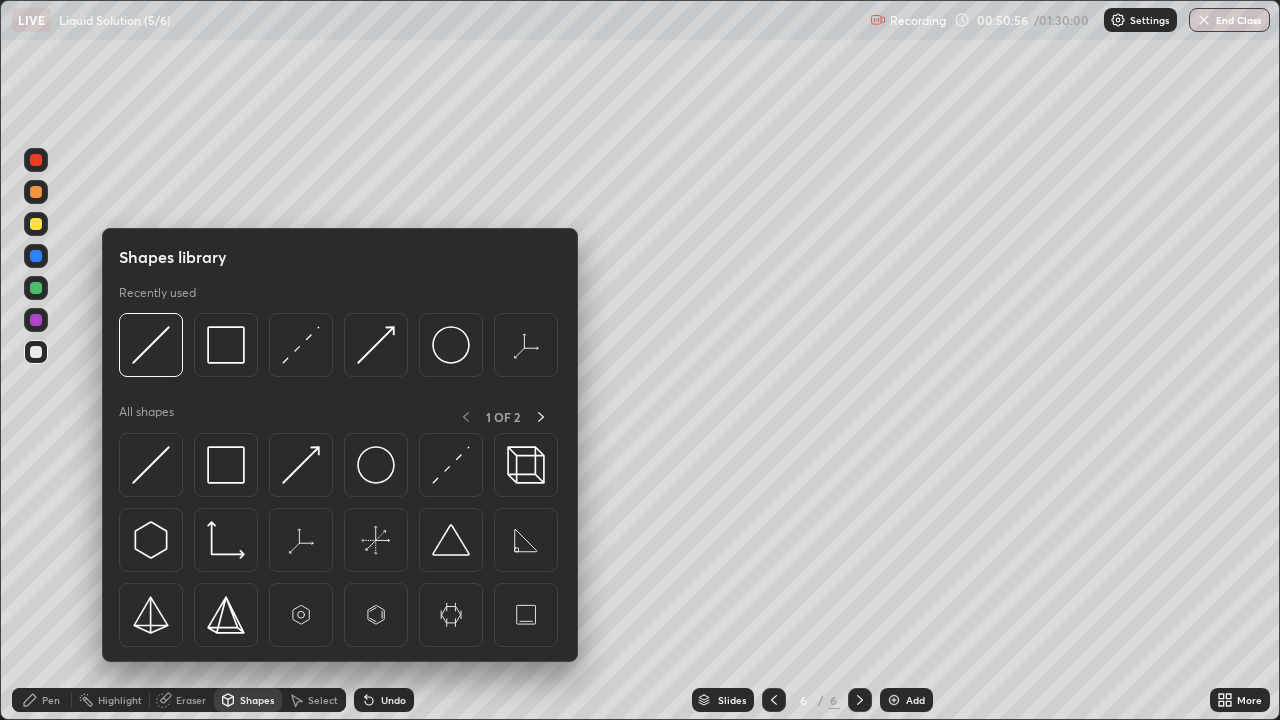 click at bounding box center (151, 465) 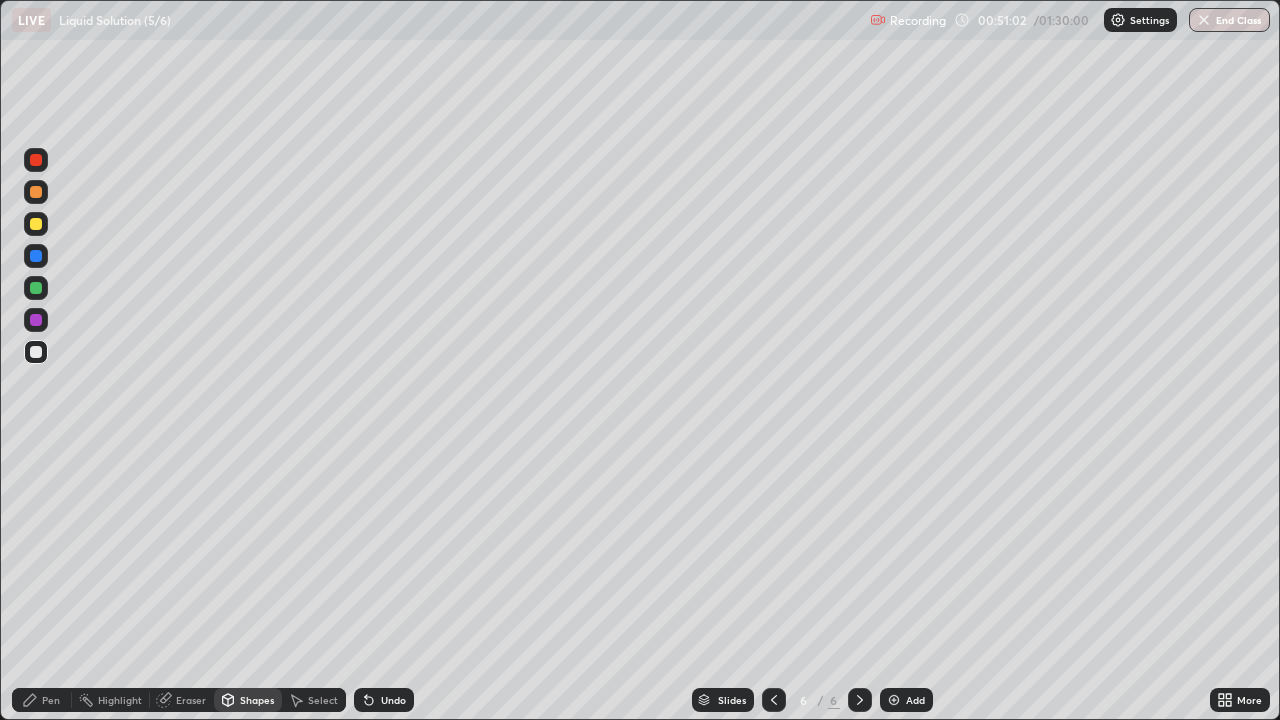 click on "Undo" at bounding box center (393, 700) 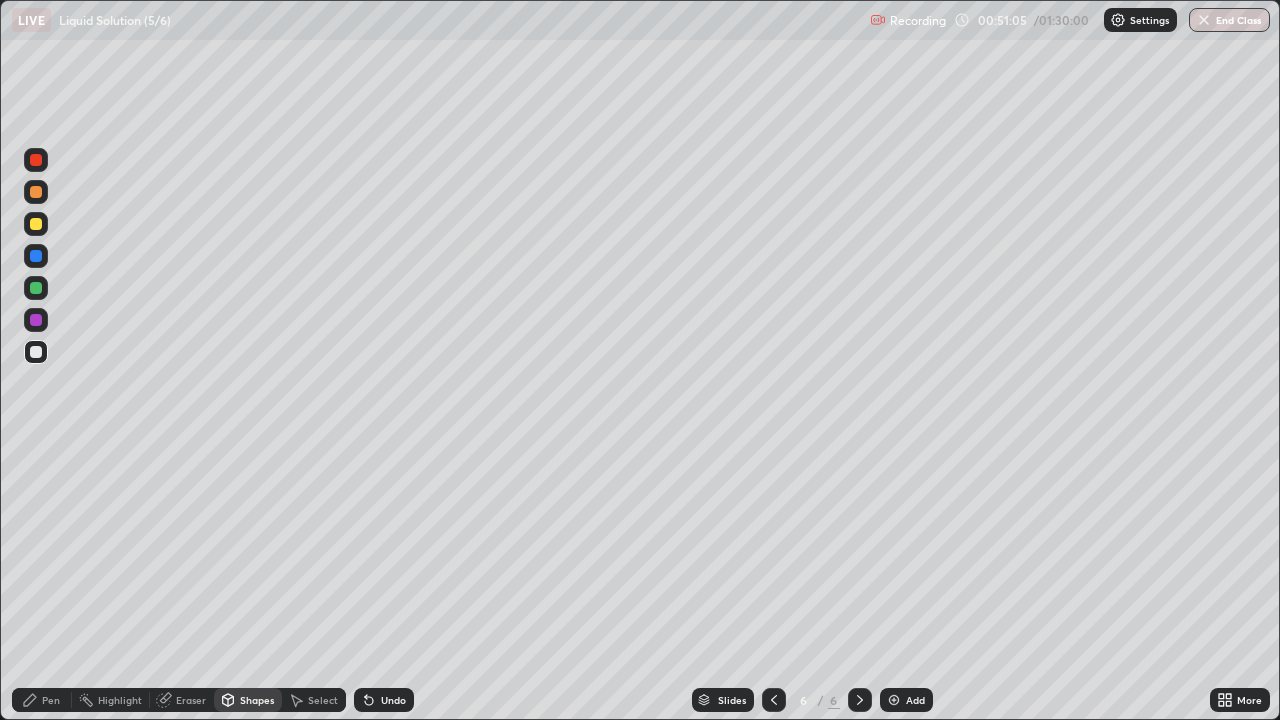 click on "Undo" at bounding box center [393, 700] 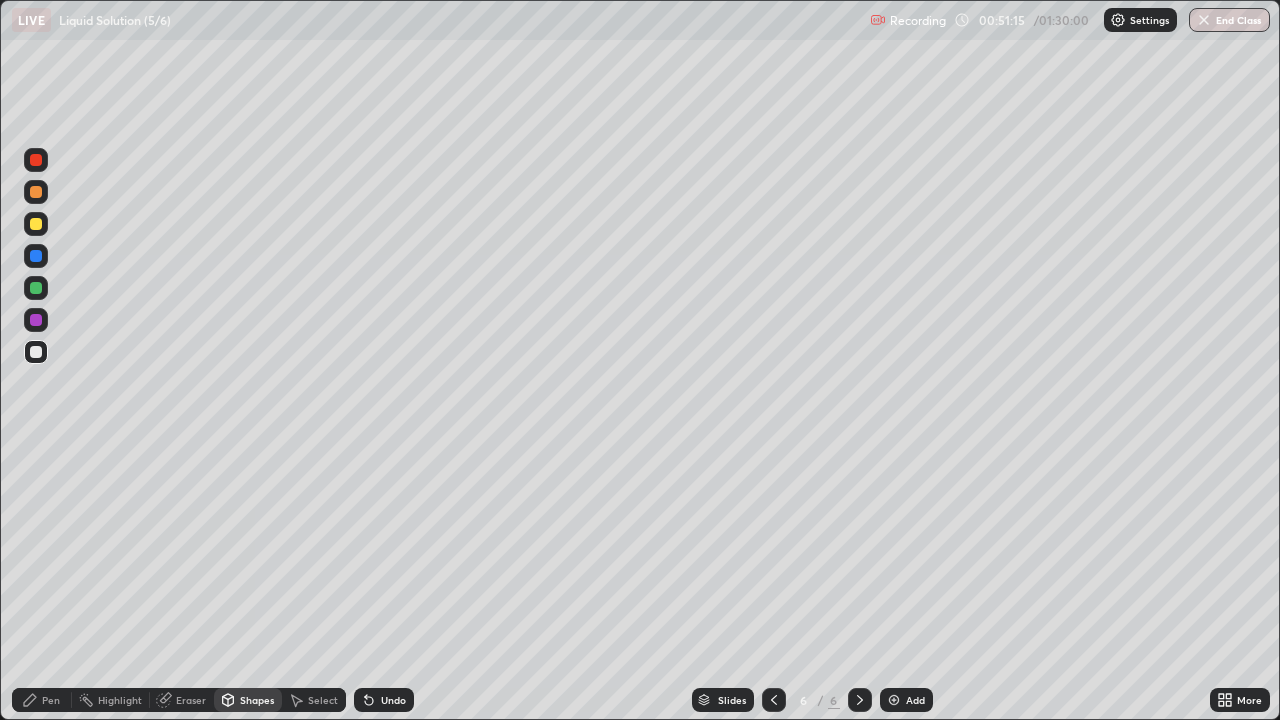 click on "Undo" at bounding box center [393, 700] 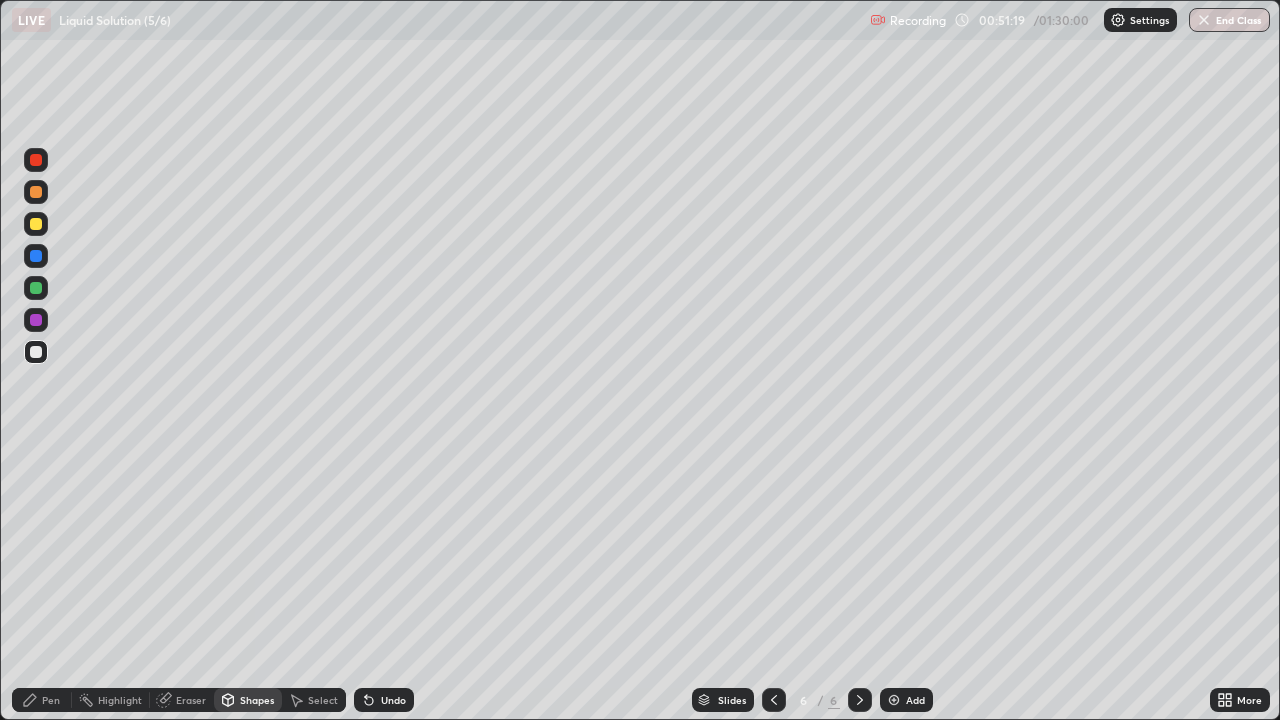 click on "Undo" at bounding box center [393, 700] 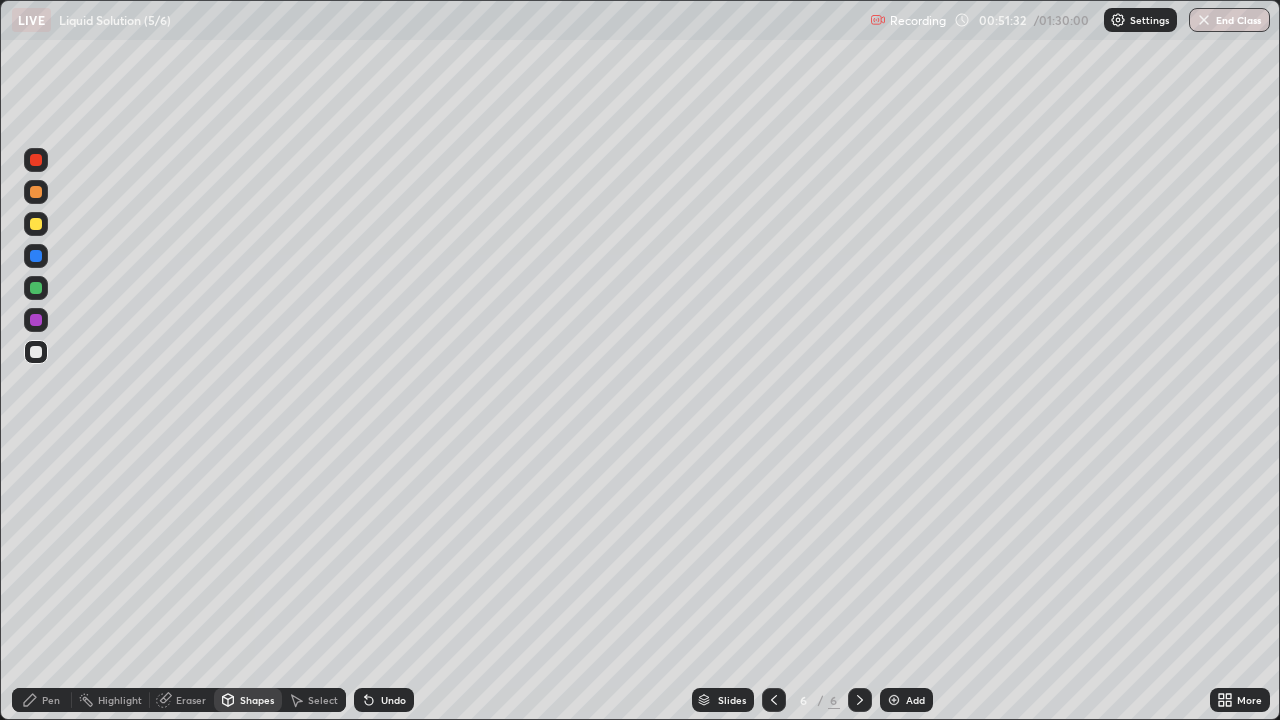 click 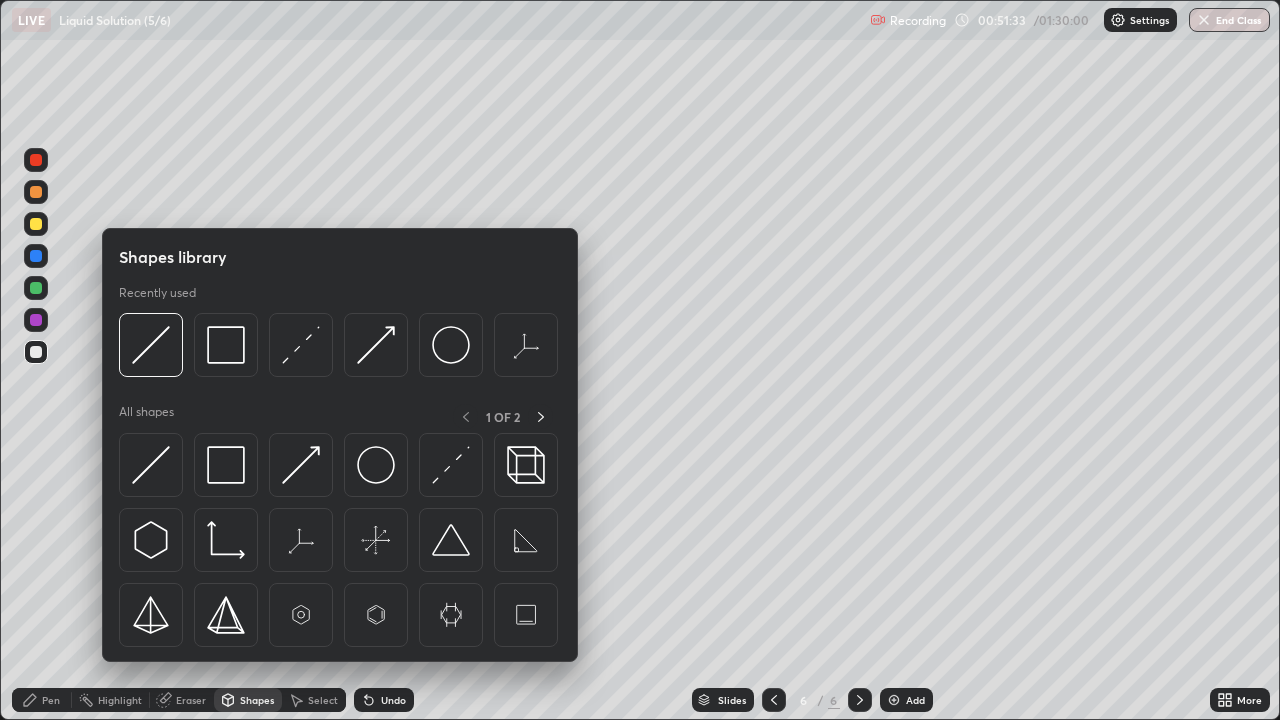 click on "Erase all" at bounding box center (36, 360) 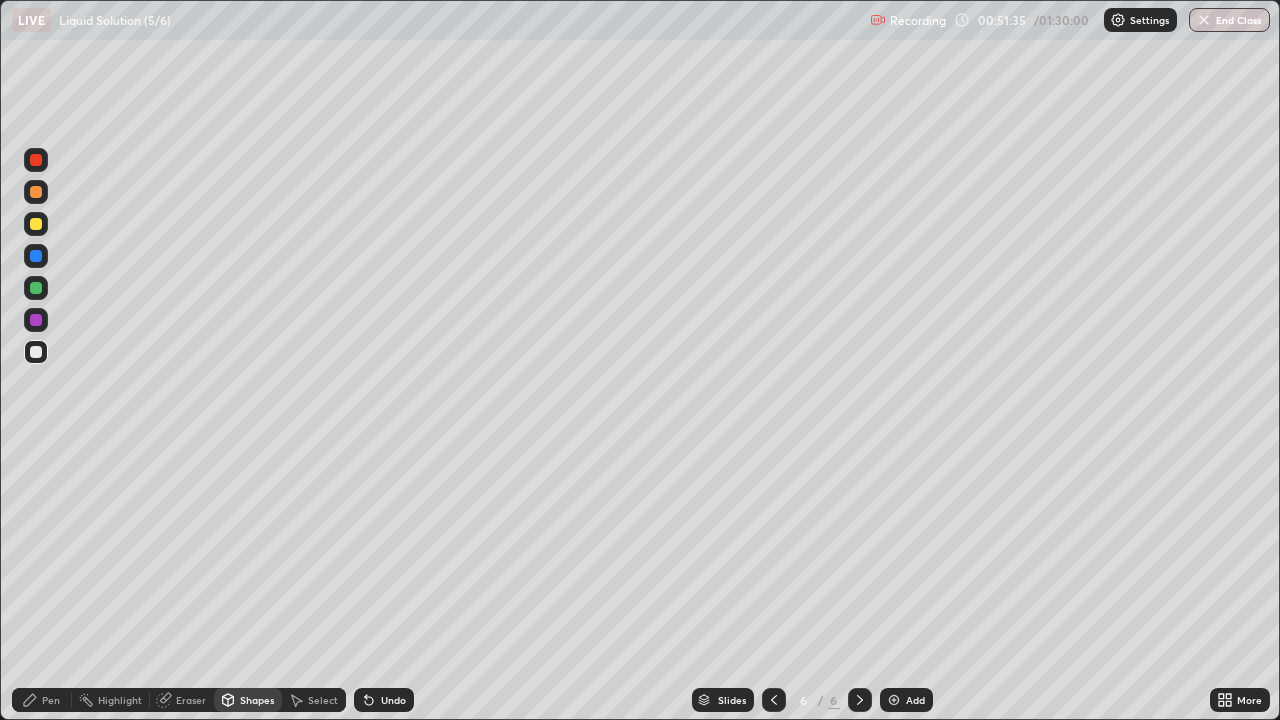 click on "Pen" at bounding box center (42, 700) 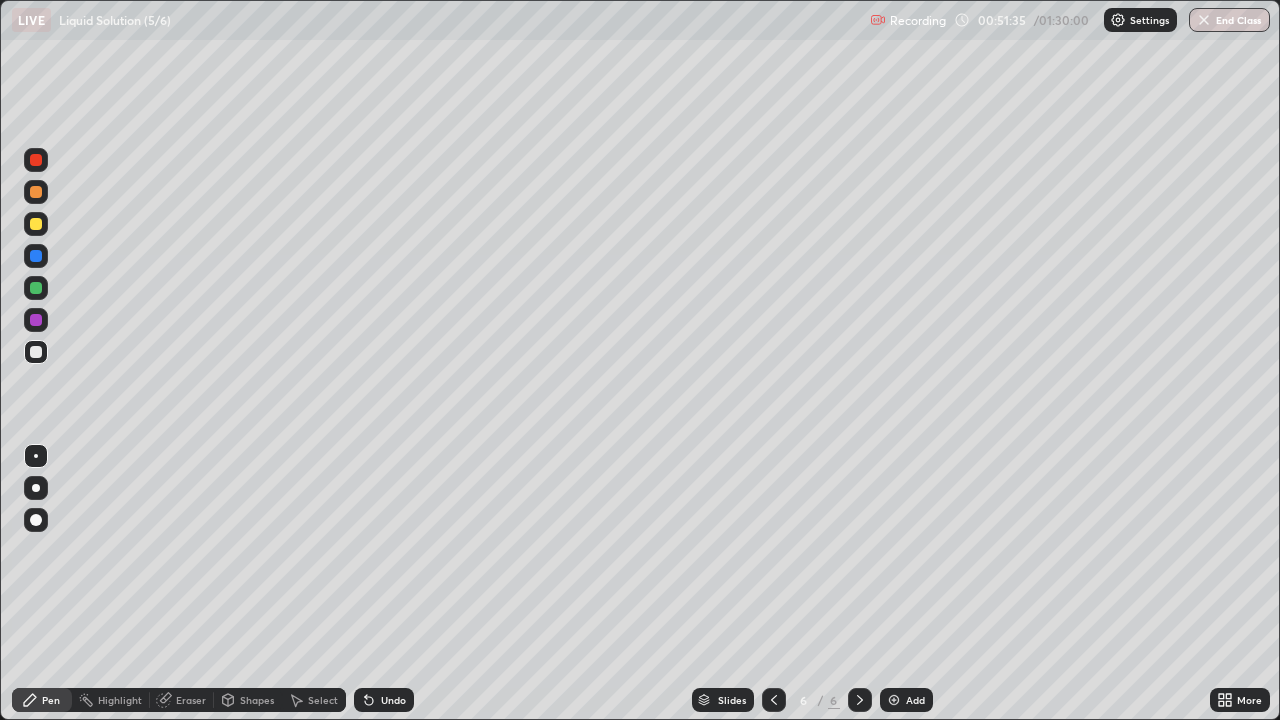 click on "Pen" at bounding box center (51, 700) 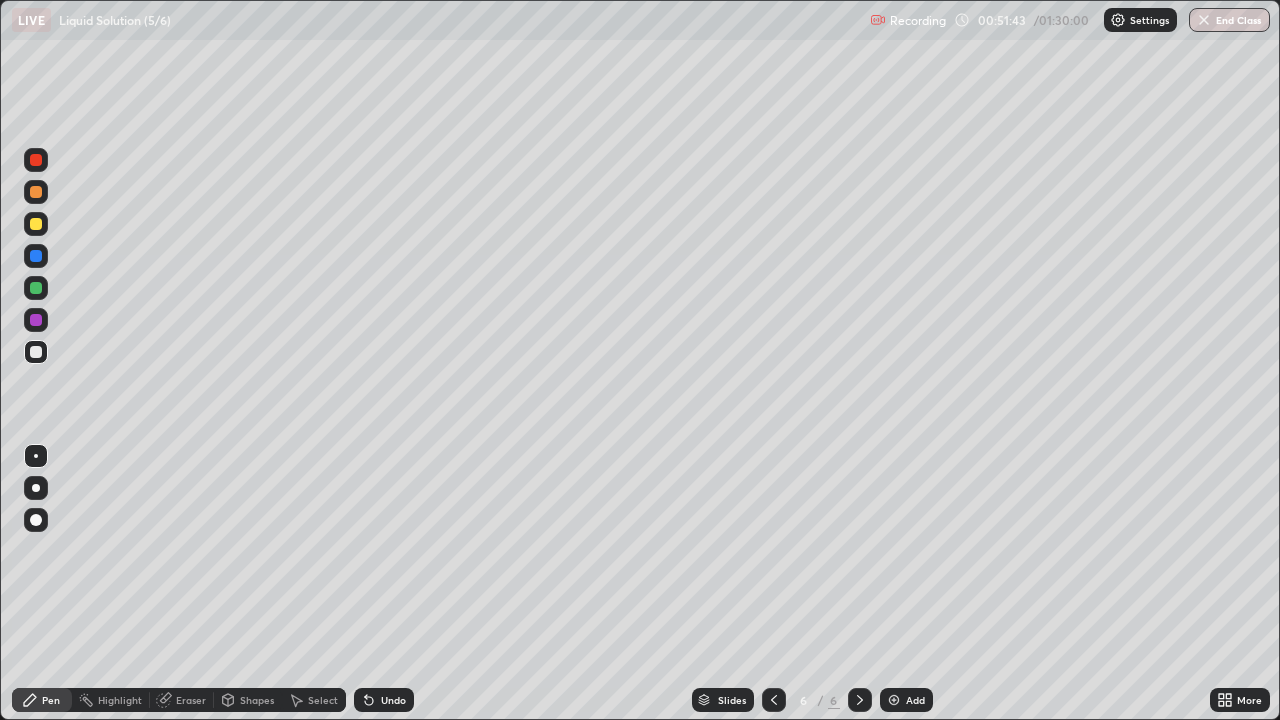 click on "Pen" at bounding box center (42, 700) 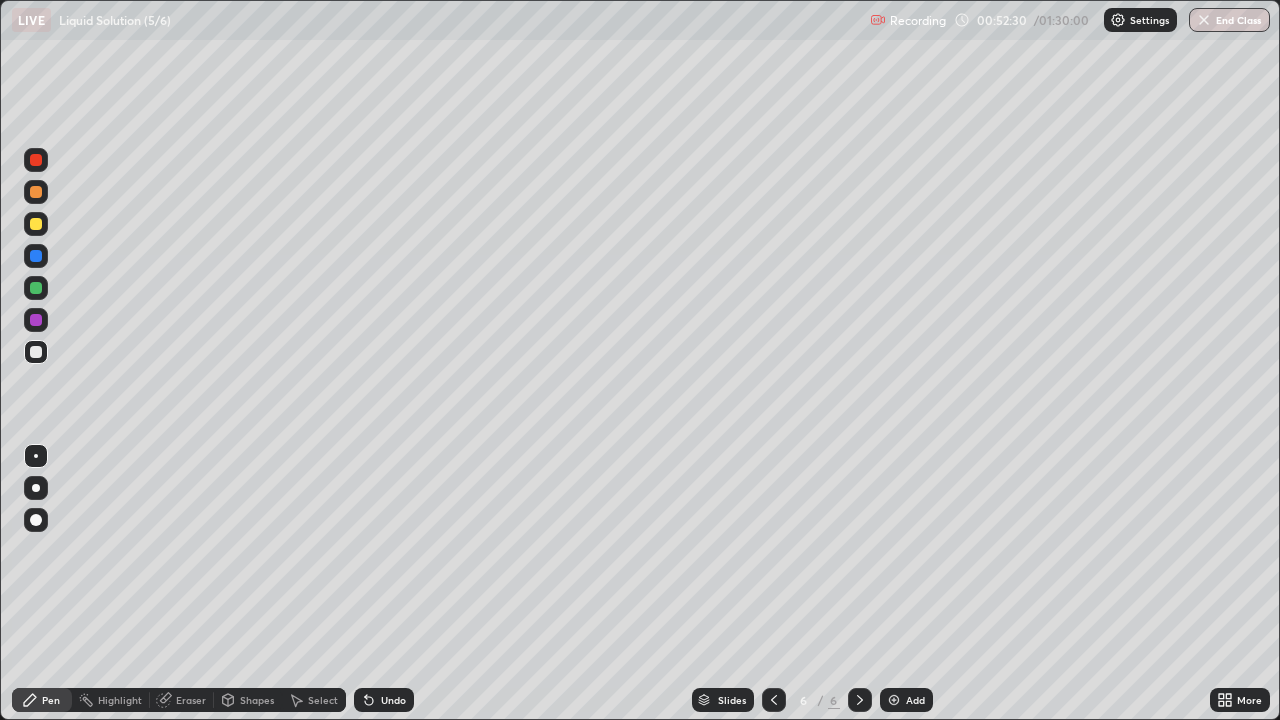 click 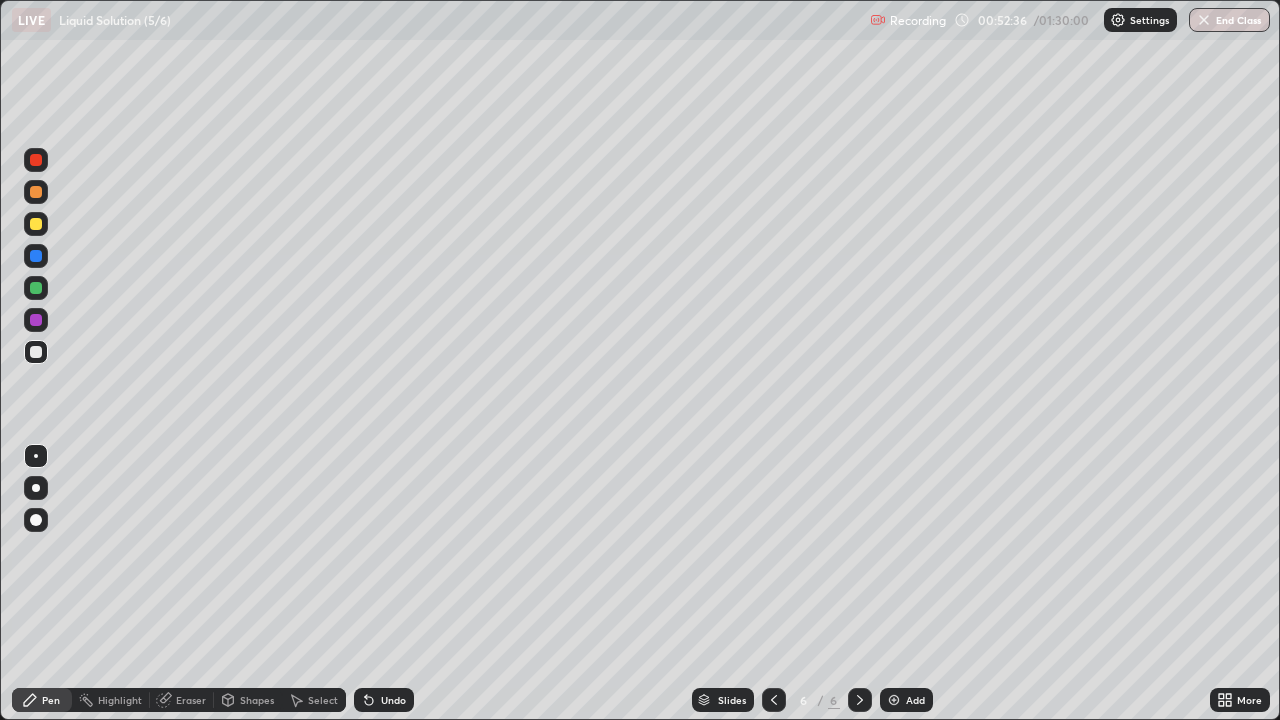 click 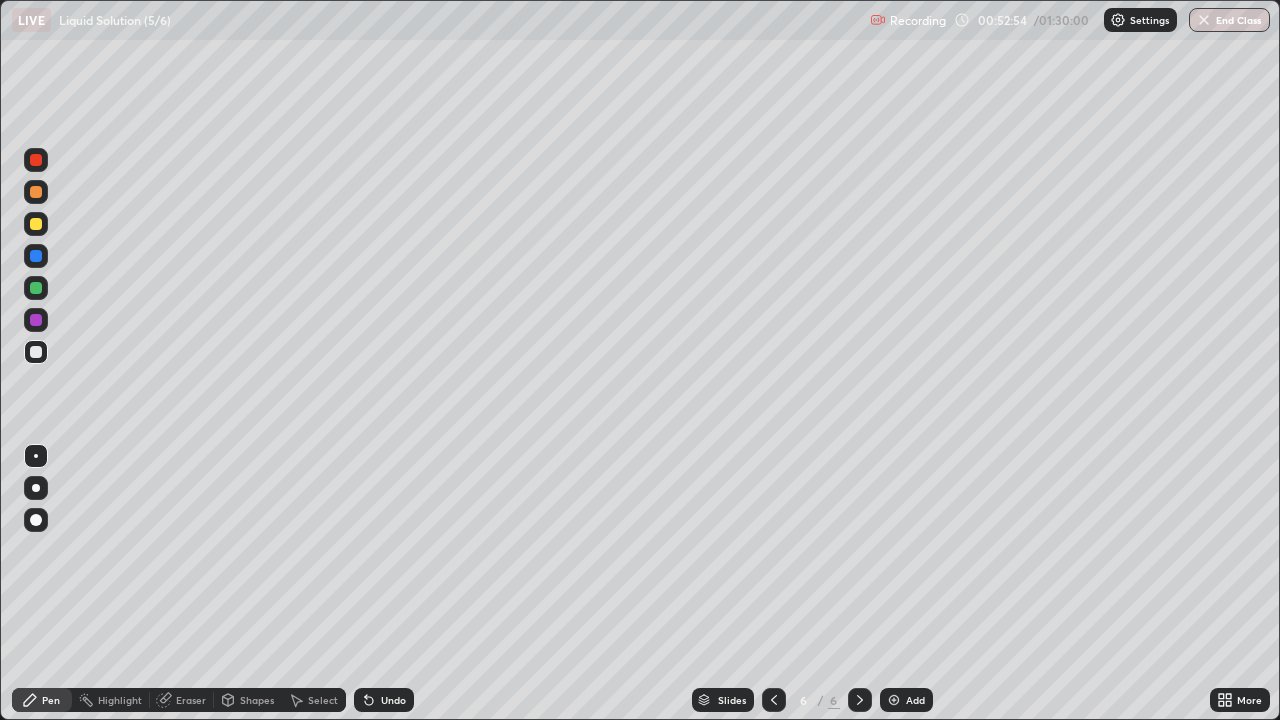 click on "Eraser" at bounding box center [191, 700] 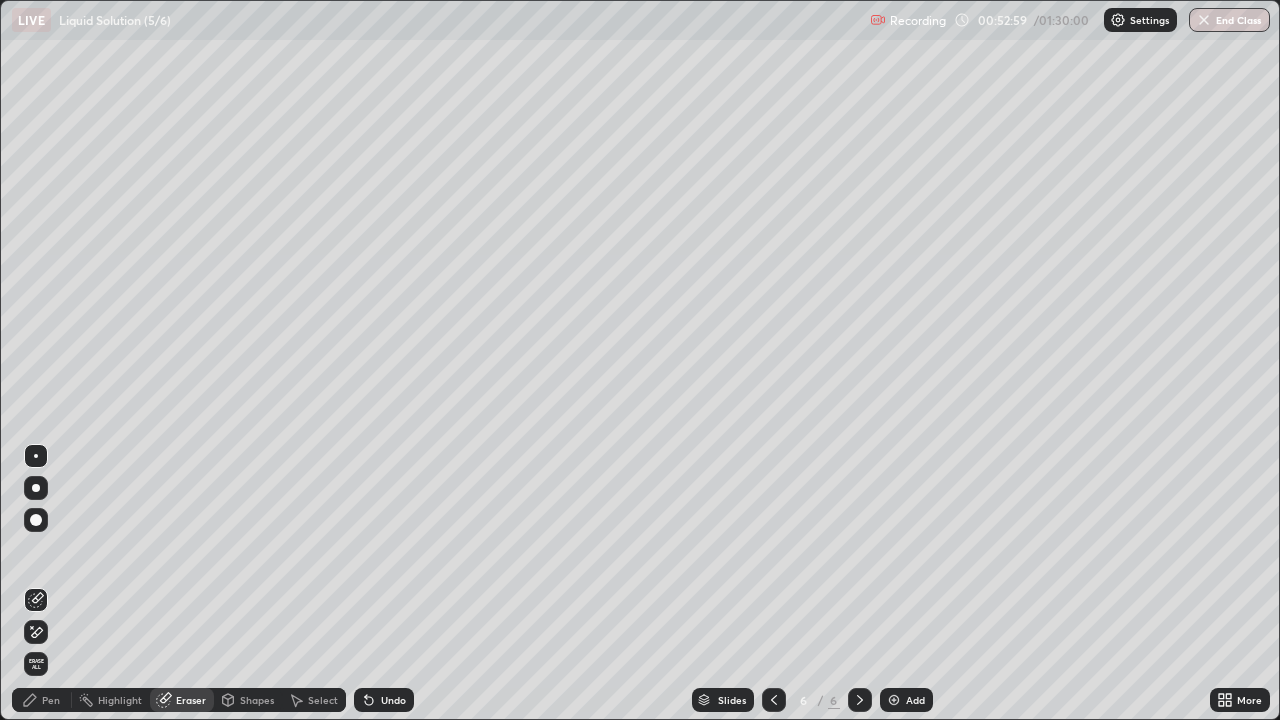 click on "Pen" at bounding box center [51, 700] 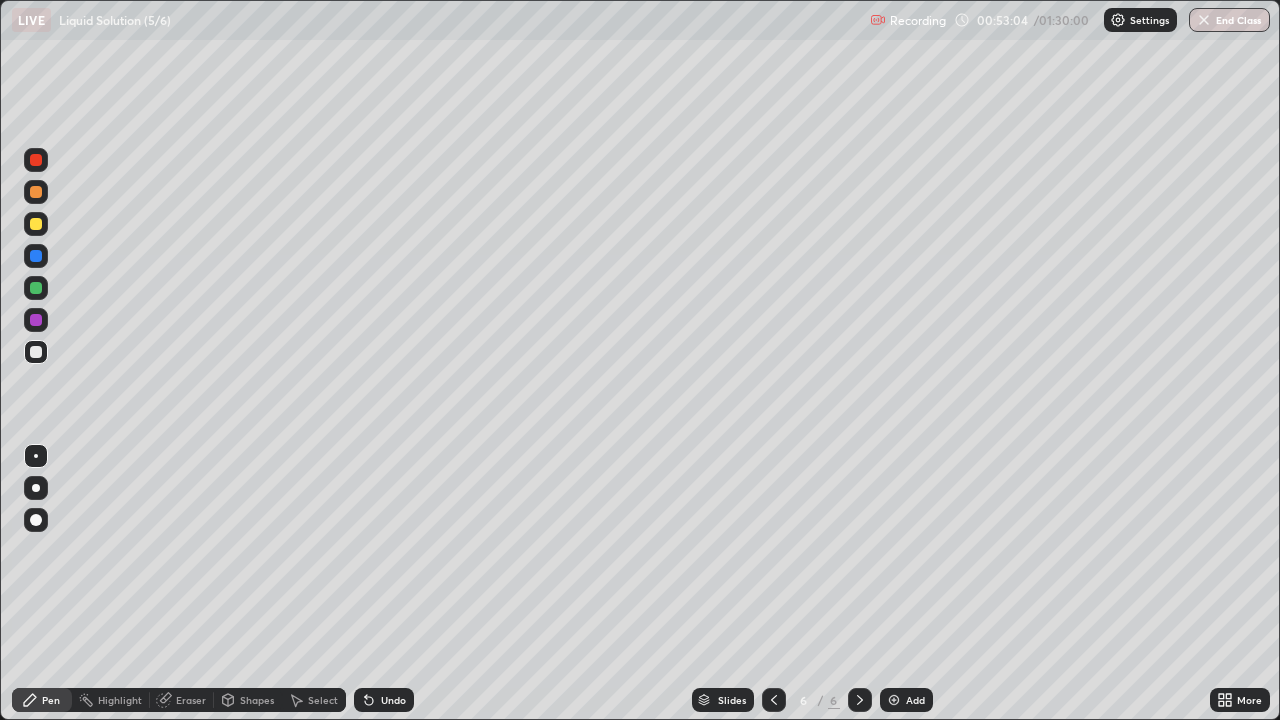 click 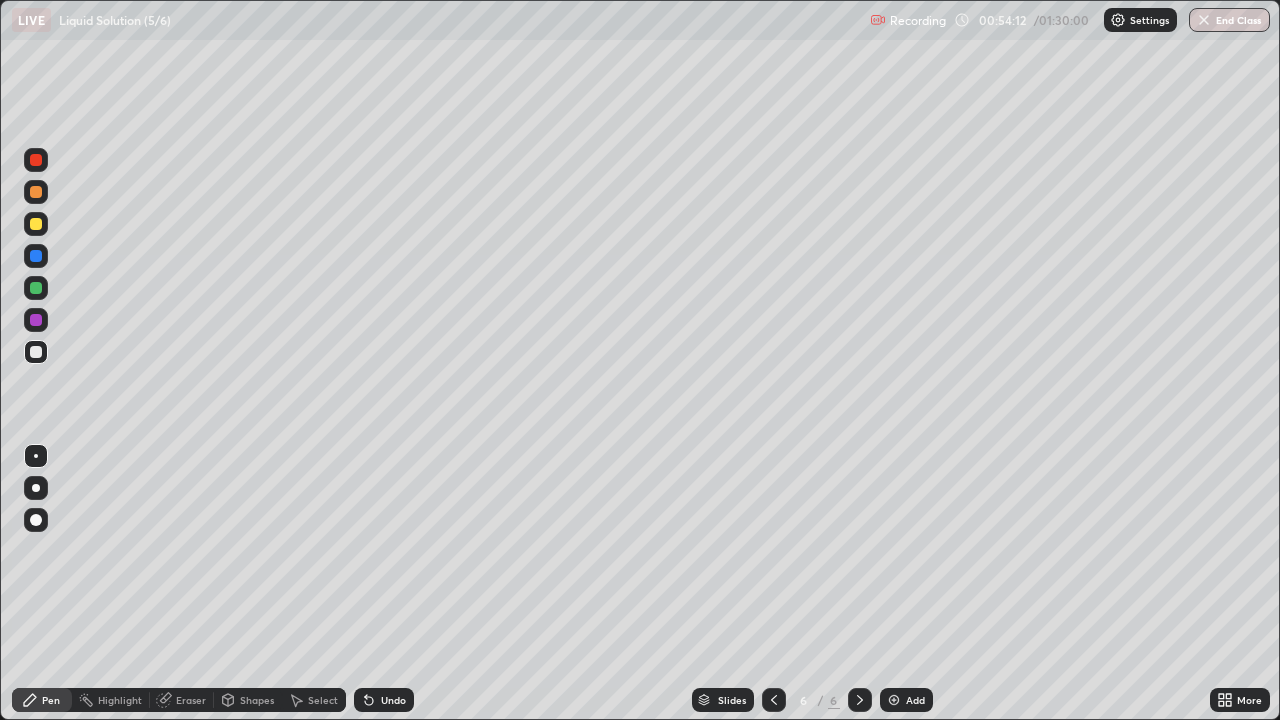 click on "Undo" at bounding box center [393, 700] 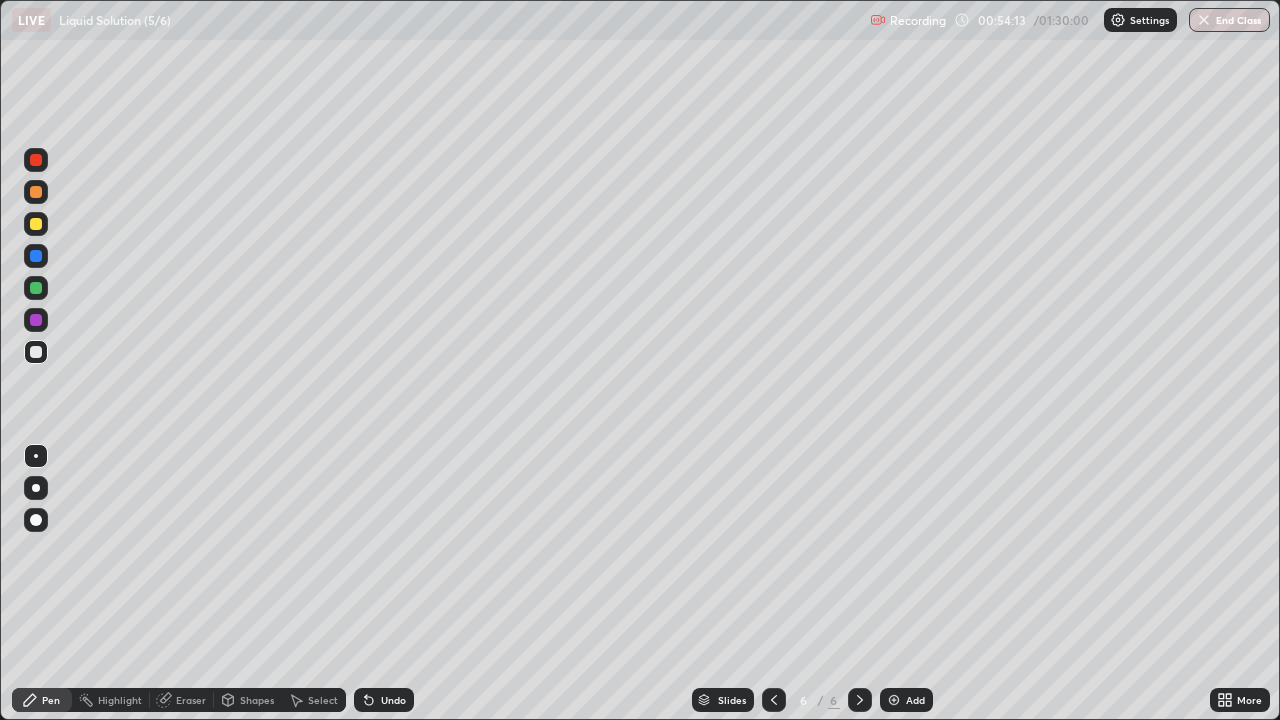 click on "Undo" at bounding box center [393, 700] 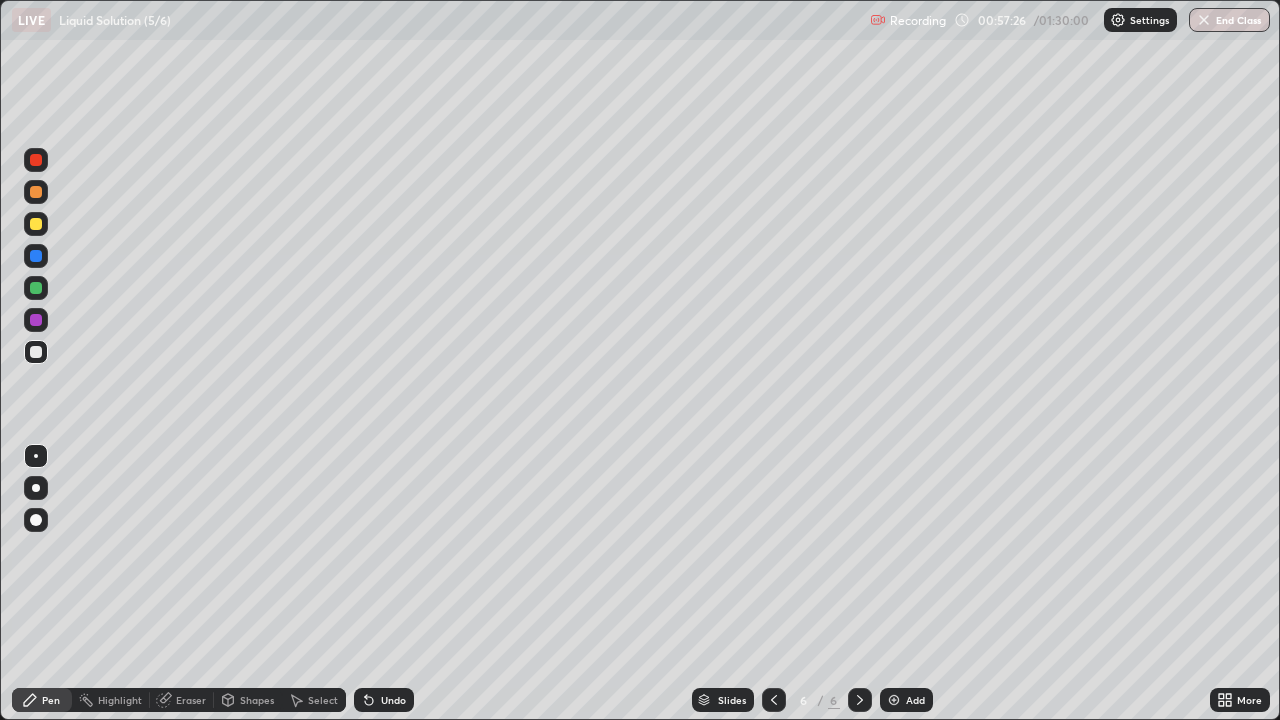 click on "Select" at bounding box center [323, 700] 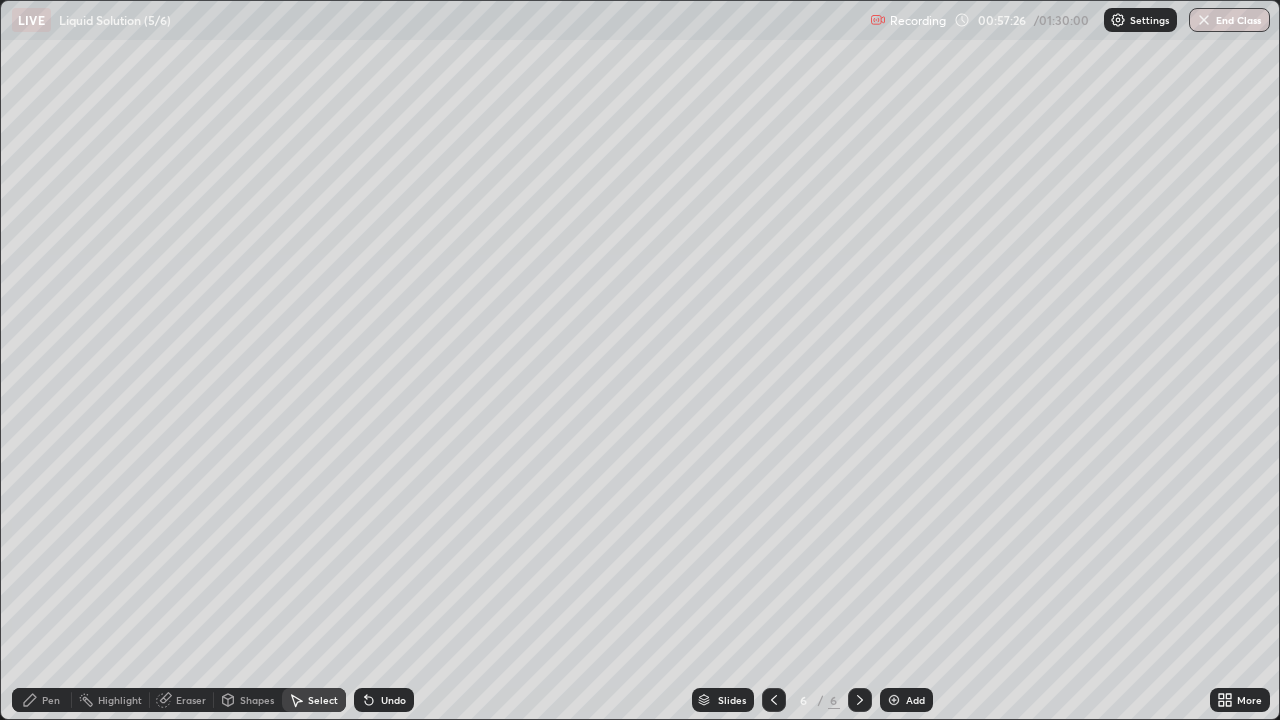 click on "Shapes" at bounding box center (257, 700) 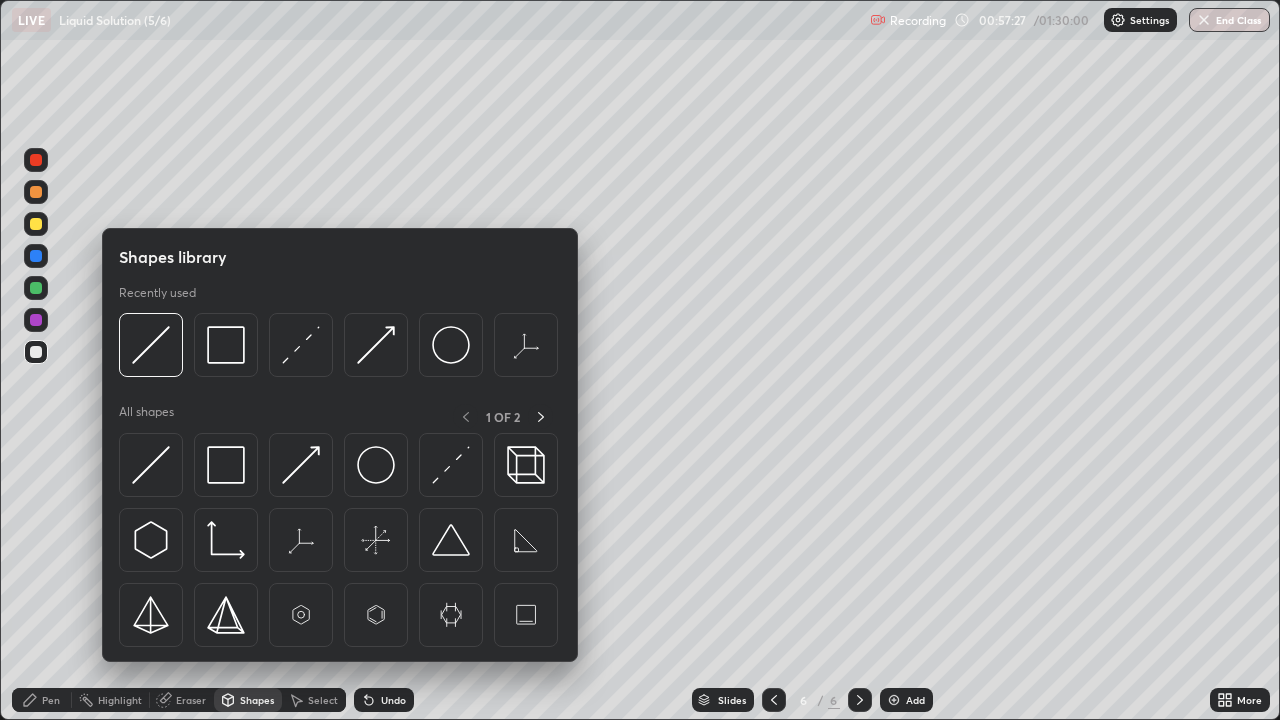 click on "Select" at bounding box center [323, 700] 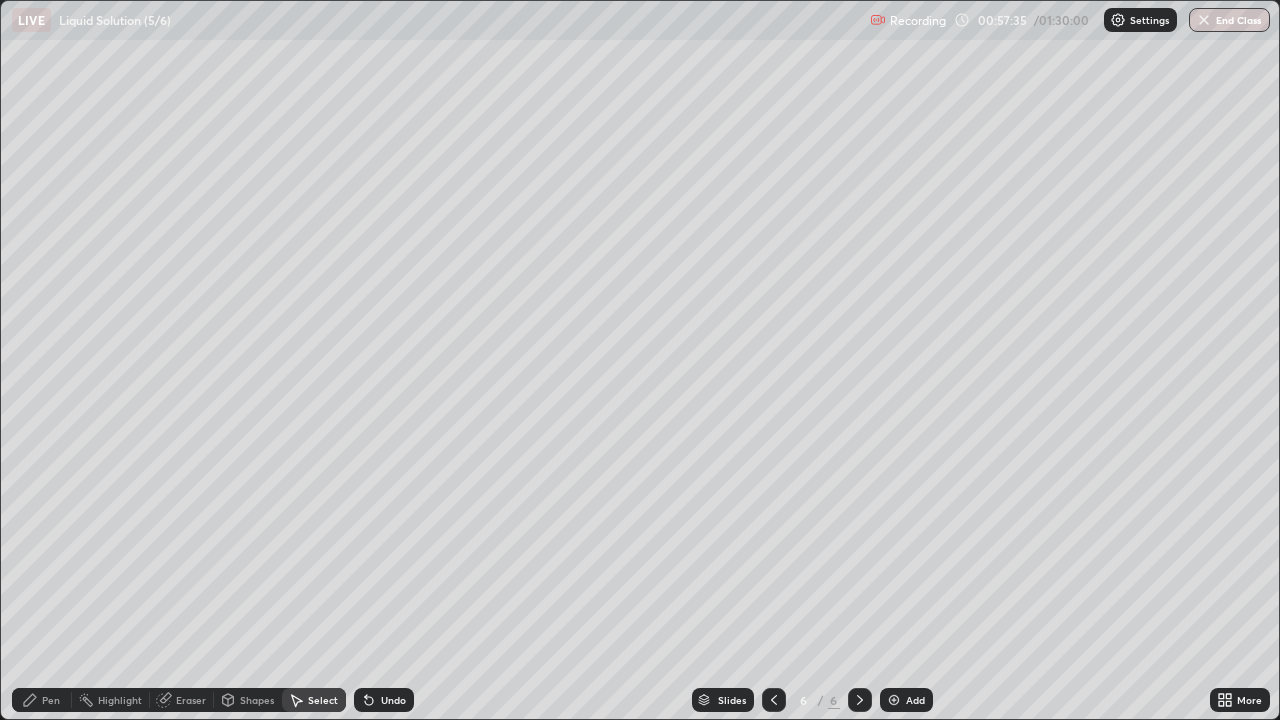 click 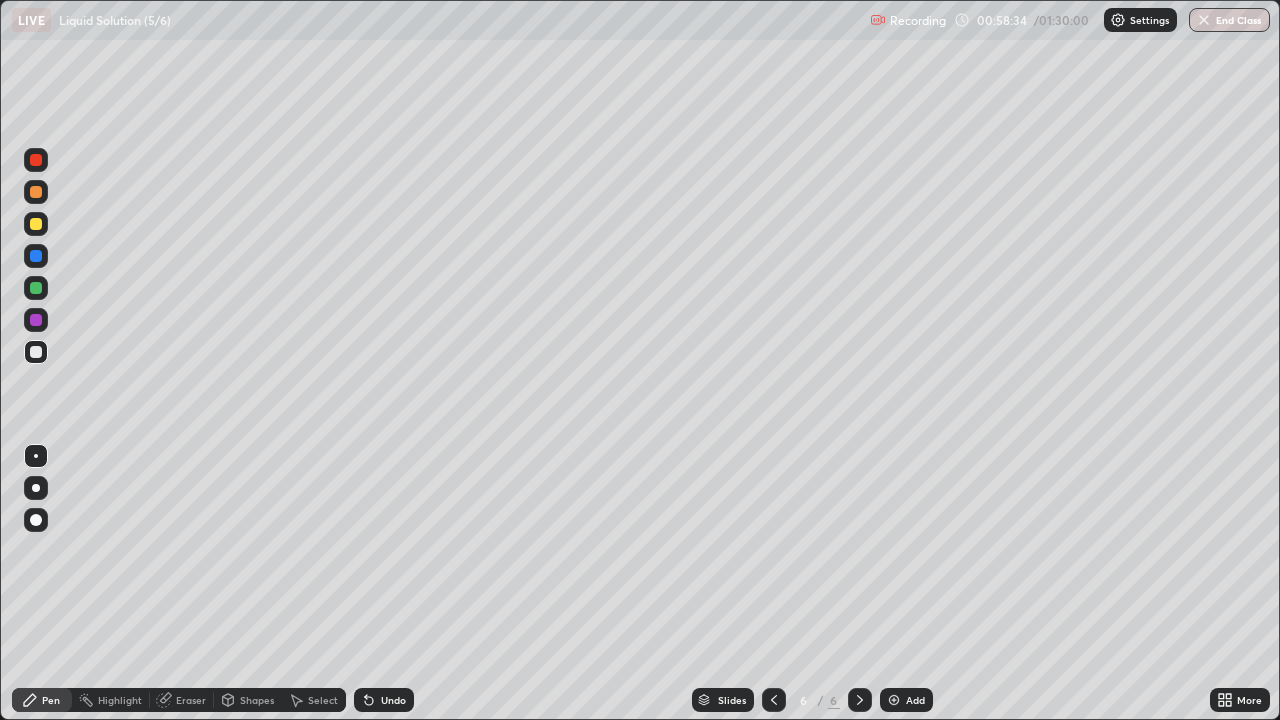 click at bounding box center (894, 700) 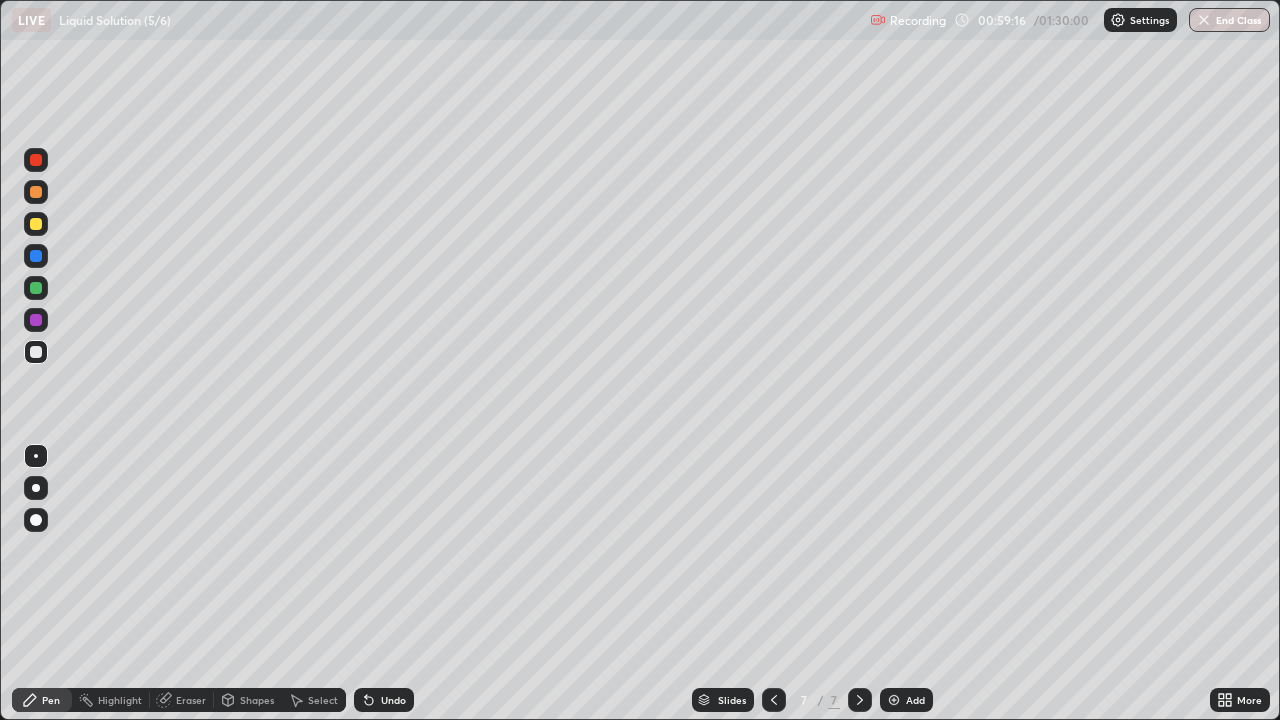 click on "Undo" at bounding box center (384, 700) 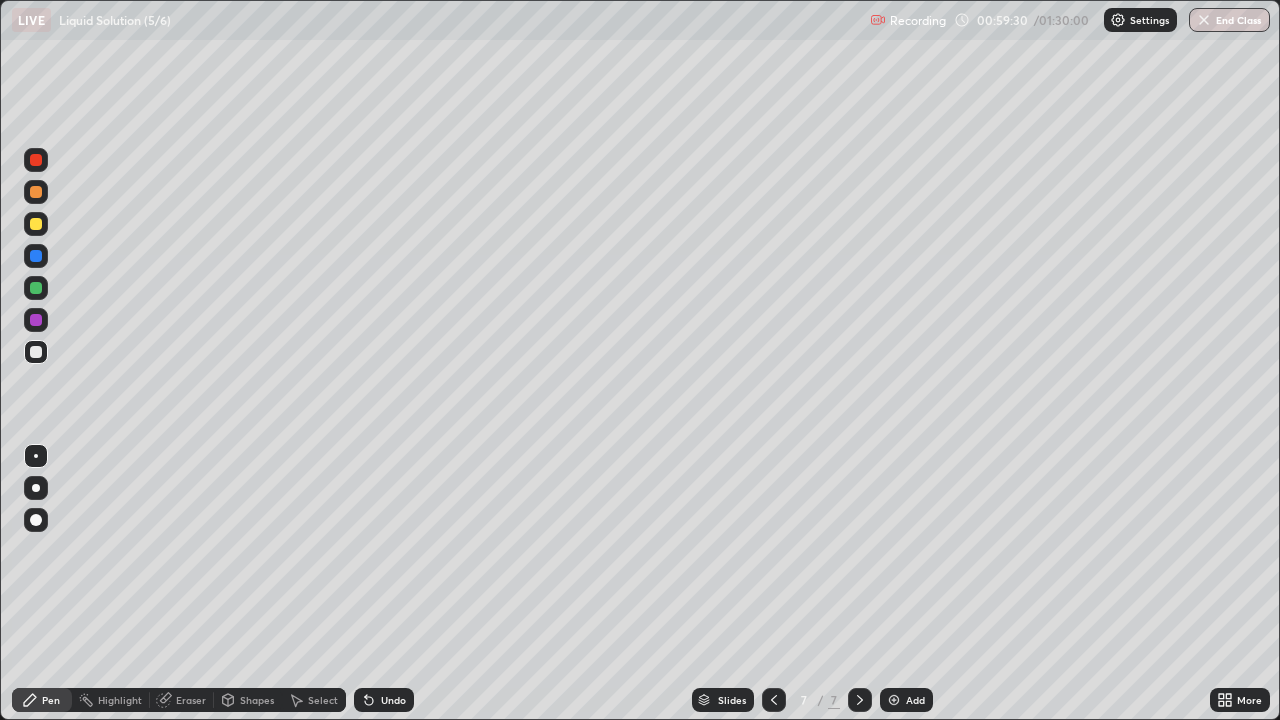 click on "Undo" at bounding box center (393, 700) 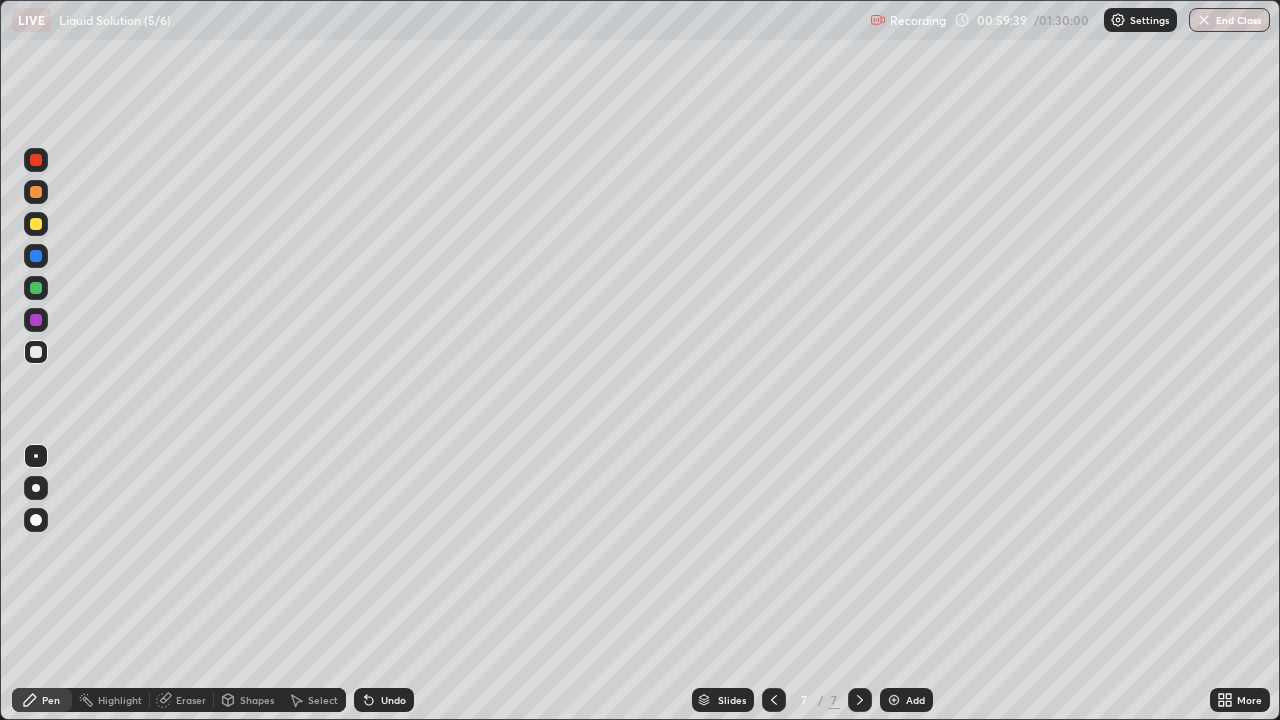 click on "Shapes" at bounding box center [257, 700] 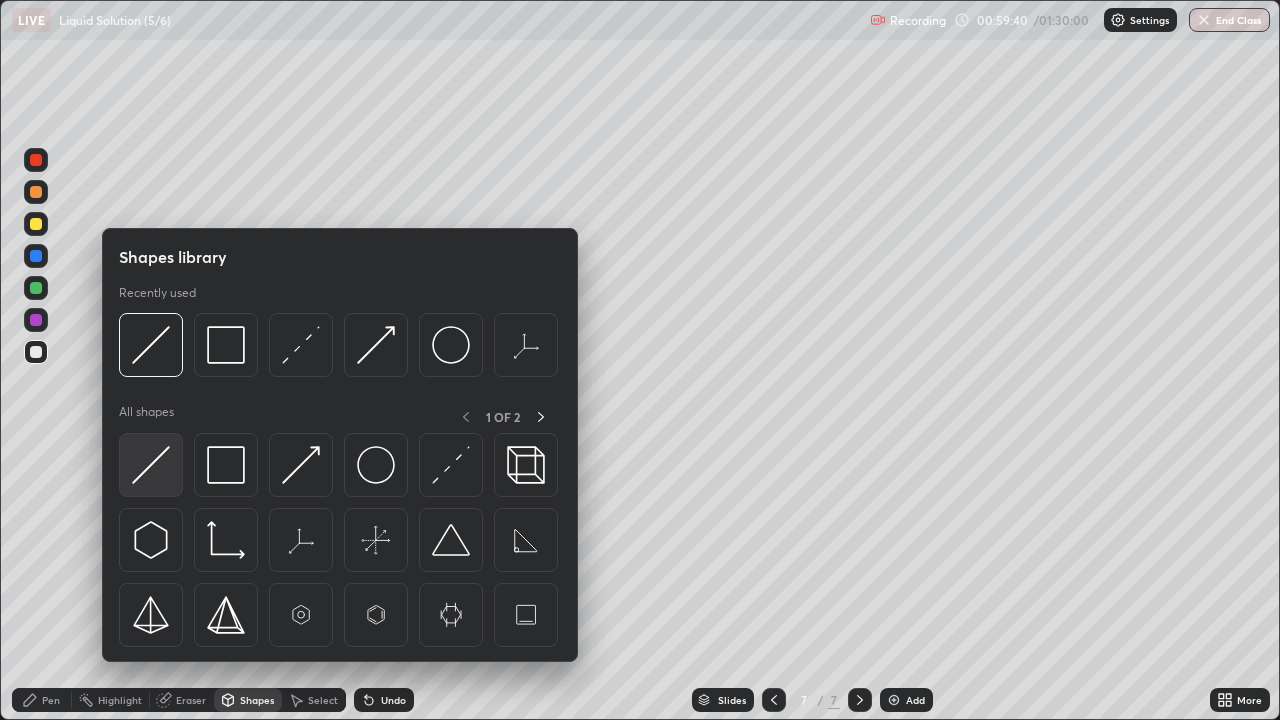 click at bounding box center (151, 465) 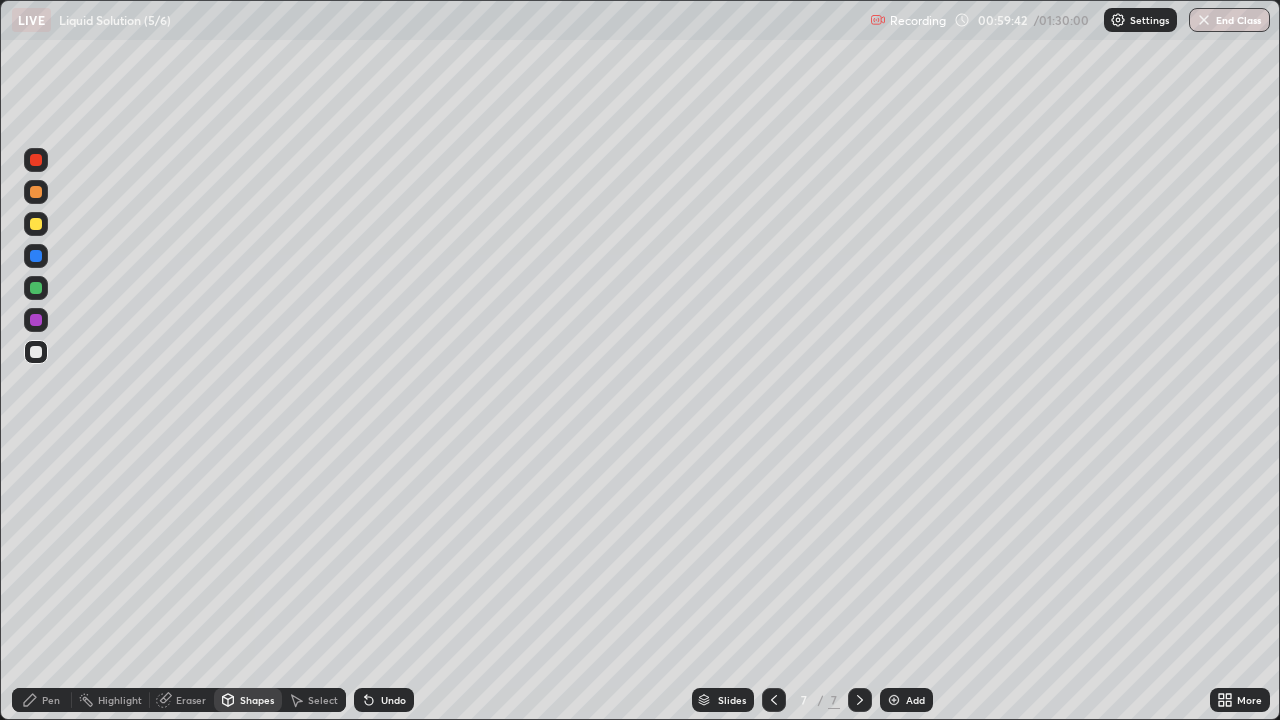 click on "Pen" at bounding box center [51, 700] 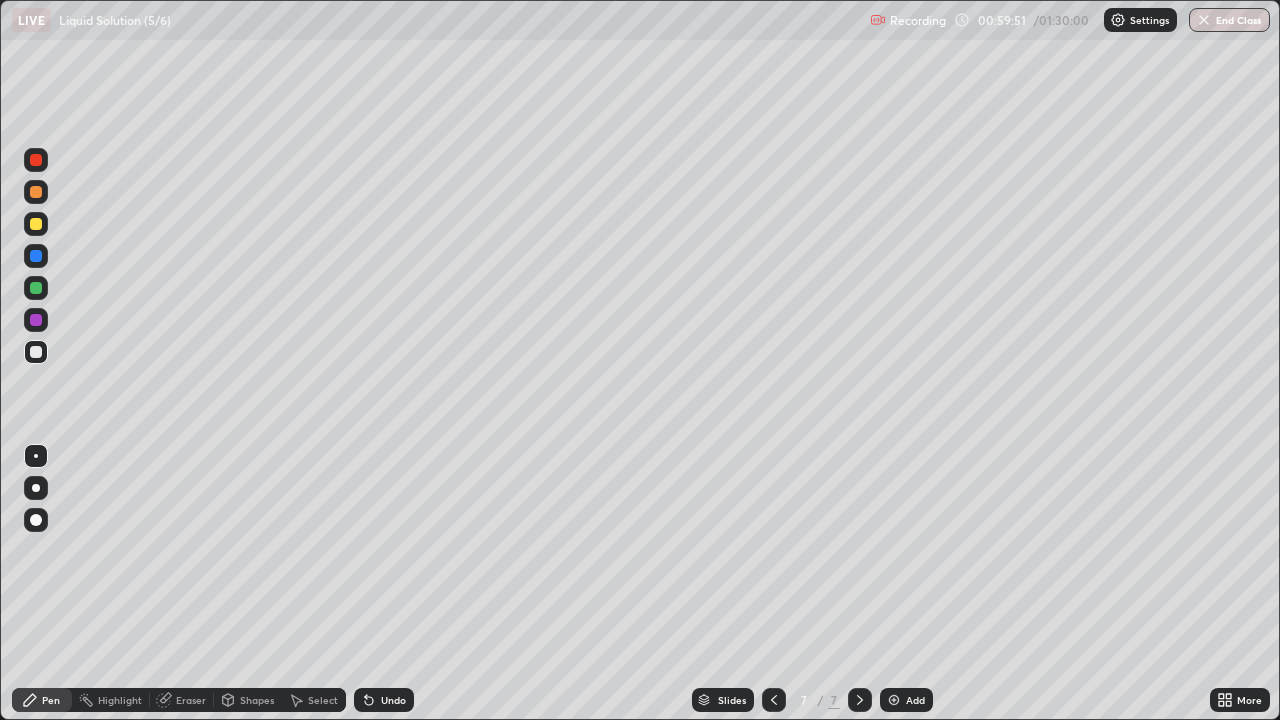 click on "Undo" at bounding box center (393, 700) 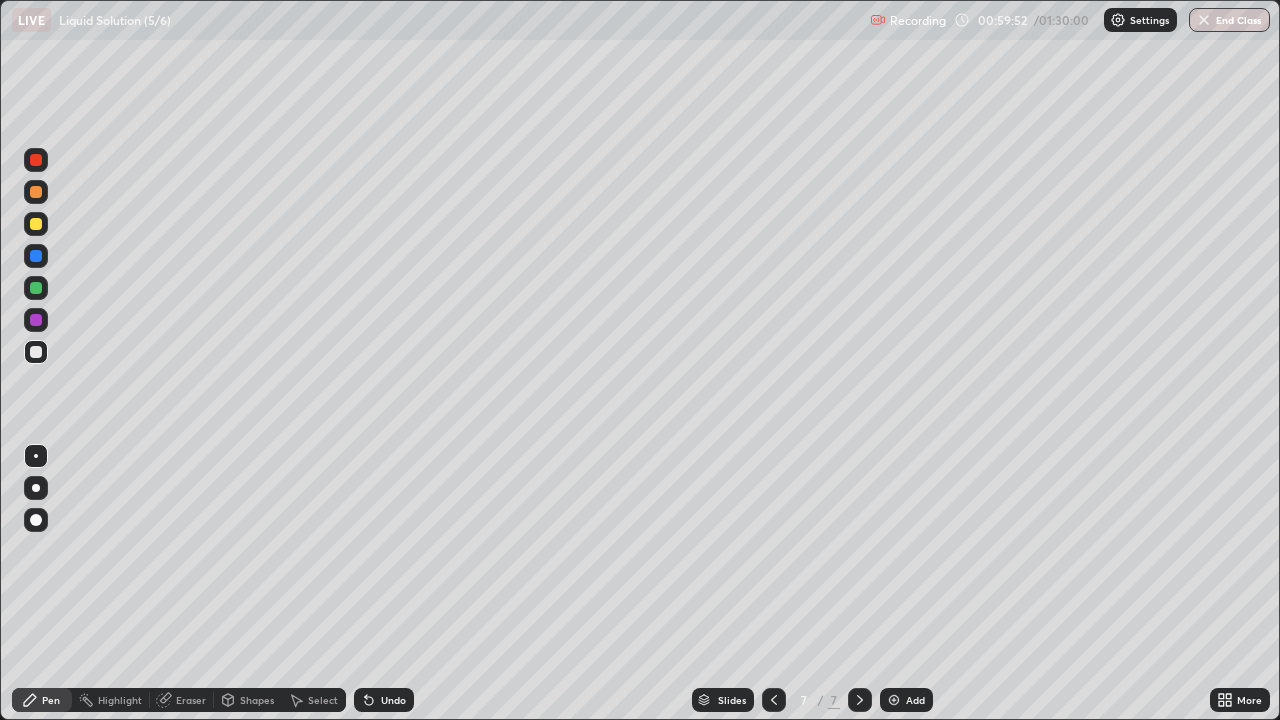click on "Undo" at bounding box center (384, 700) 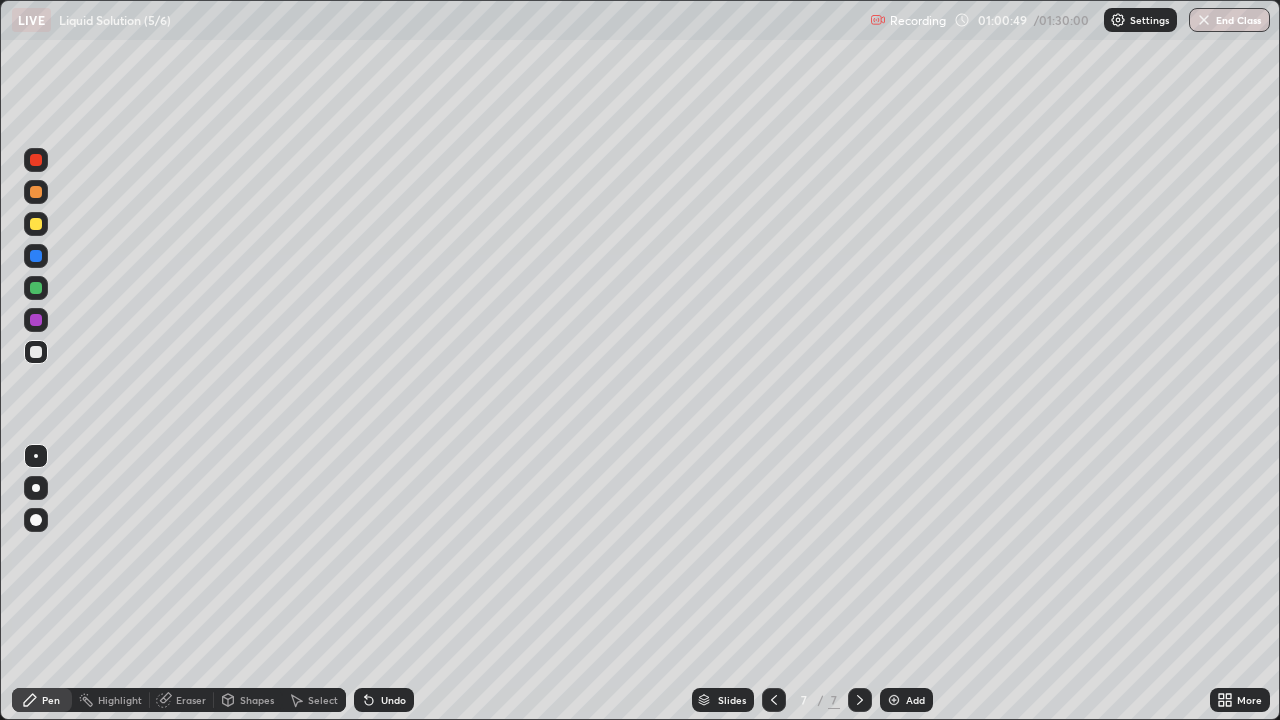 click on "Shapes" at bounding box center [257, 700] 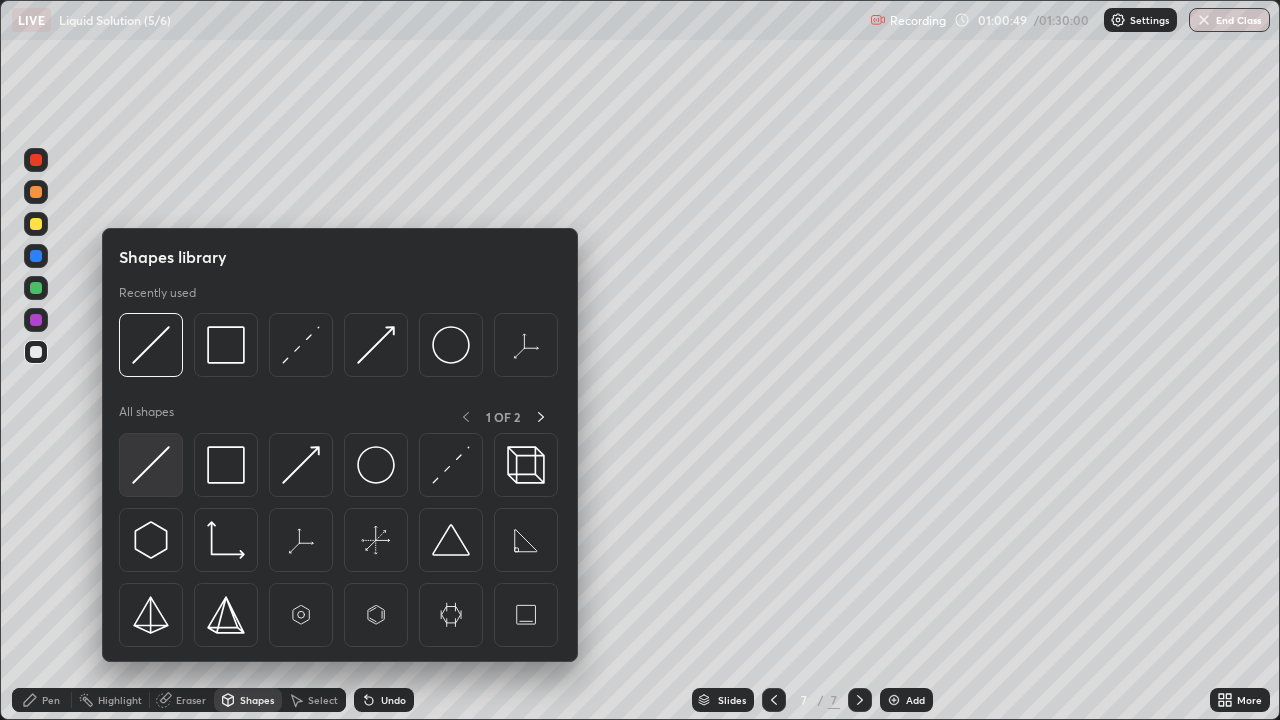 click at bounding box center [151, 465] 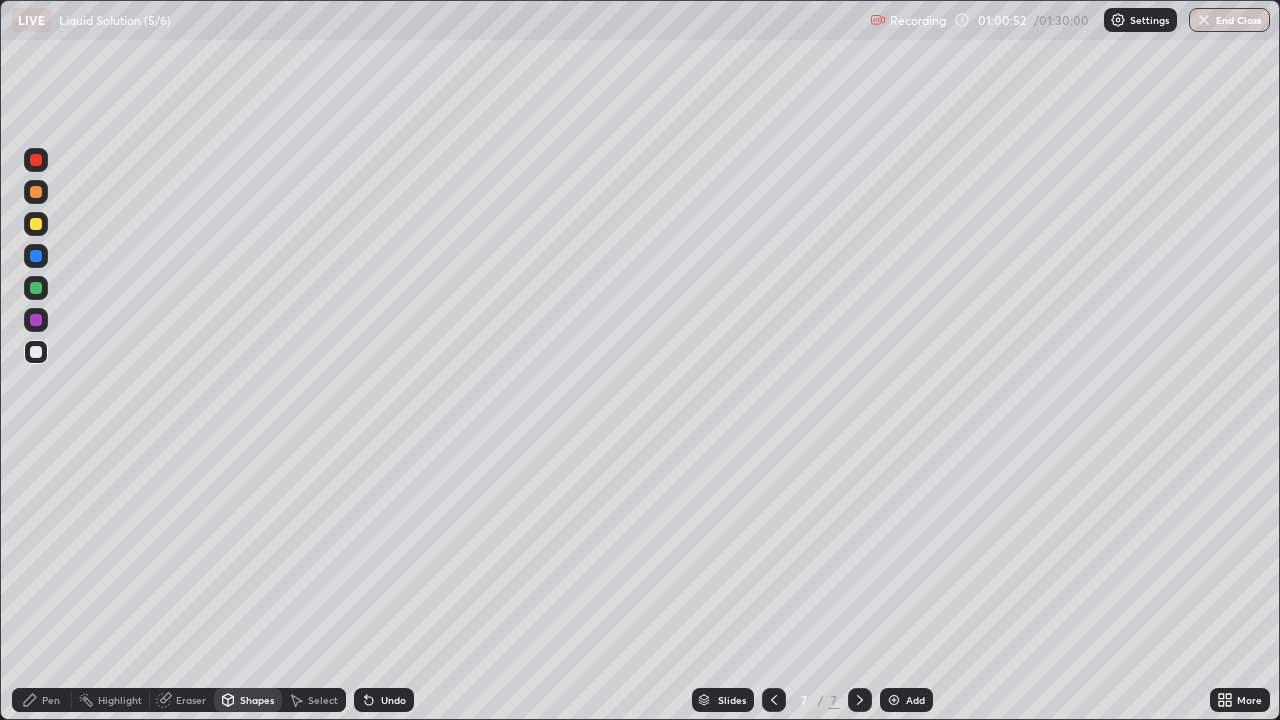 click on "Pen" at bounding box center [51, 700] 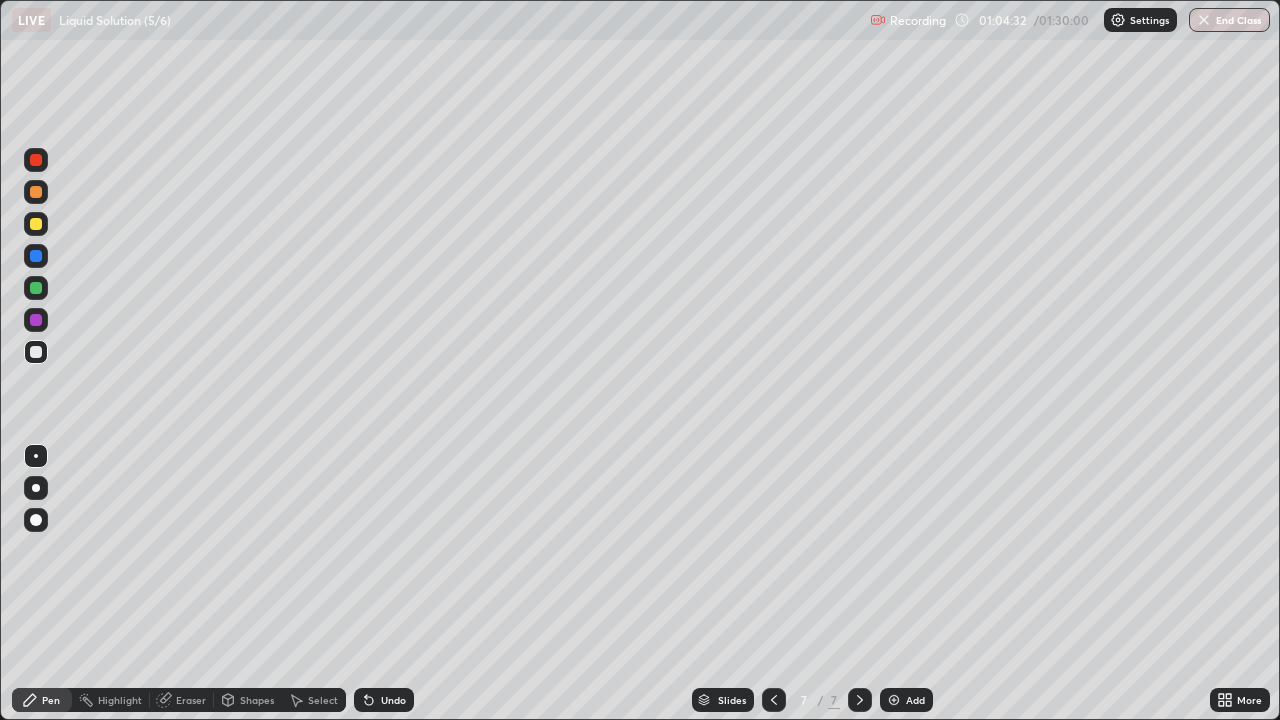 click on "Shapes" at bounding box center [257, 700] 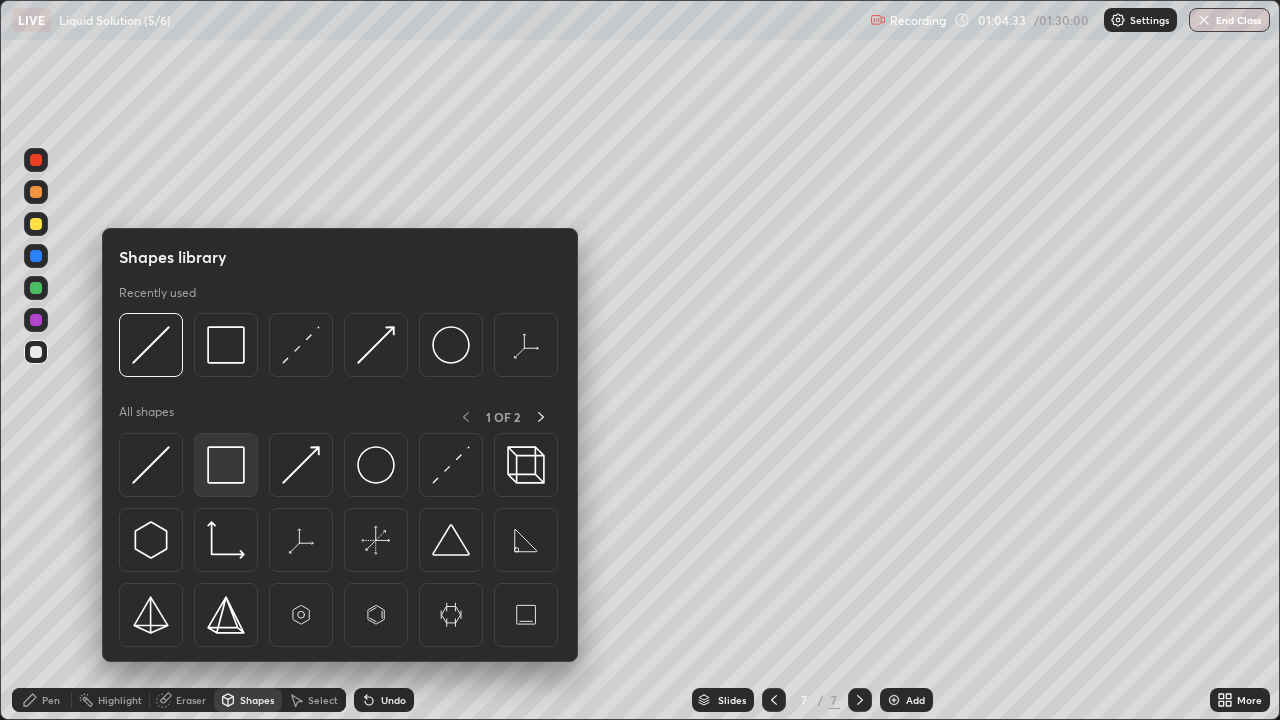 click at bounding box center [226, 465] 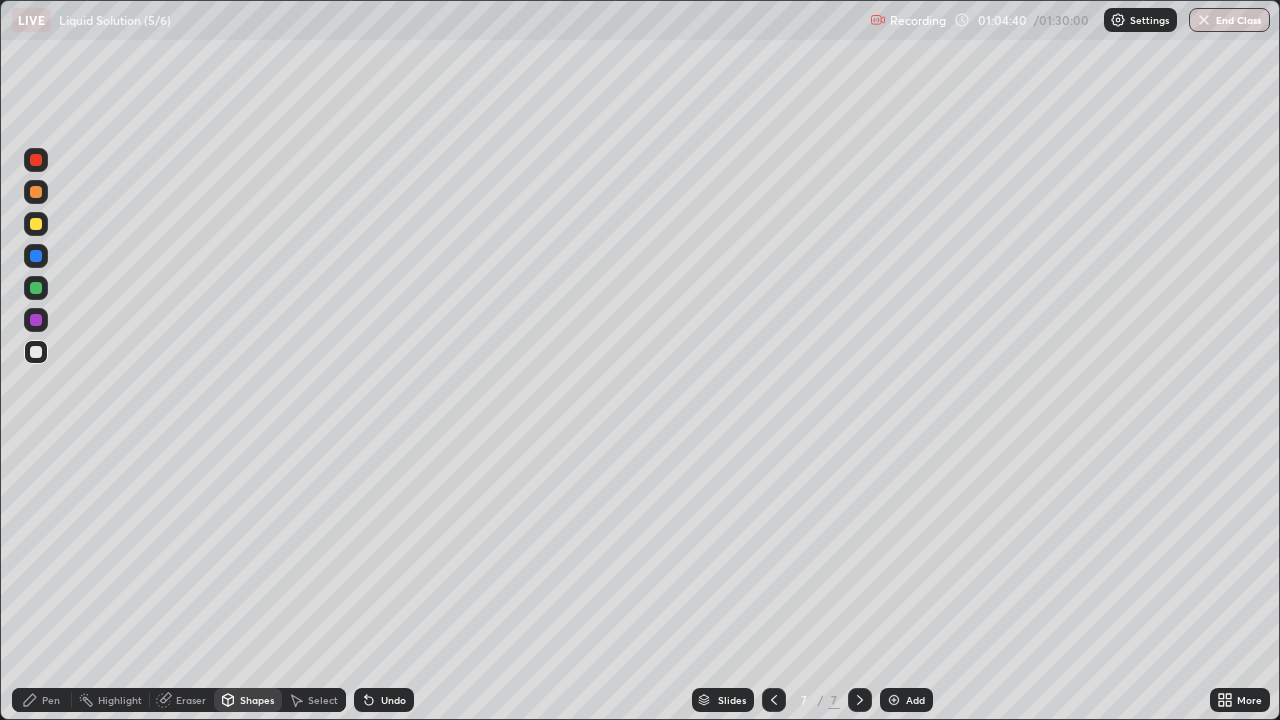 click on "Shapes" at bounding box center [257, 700] 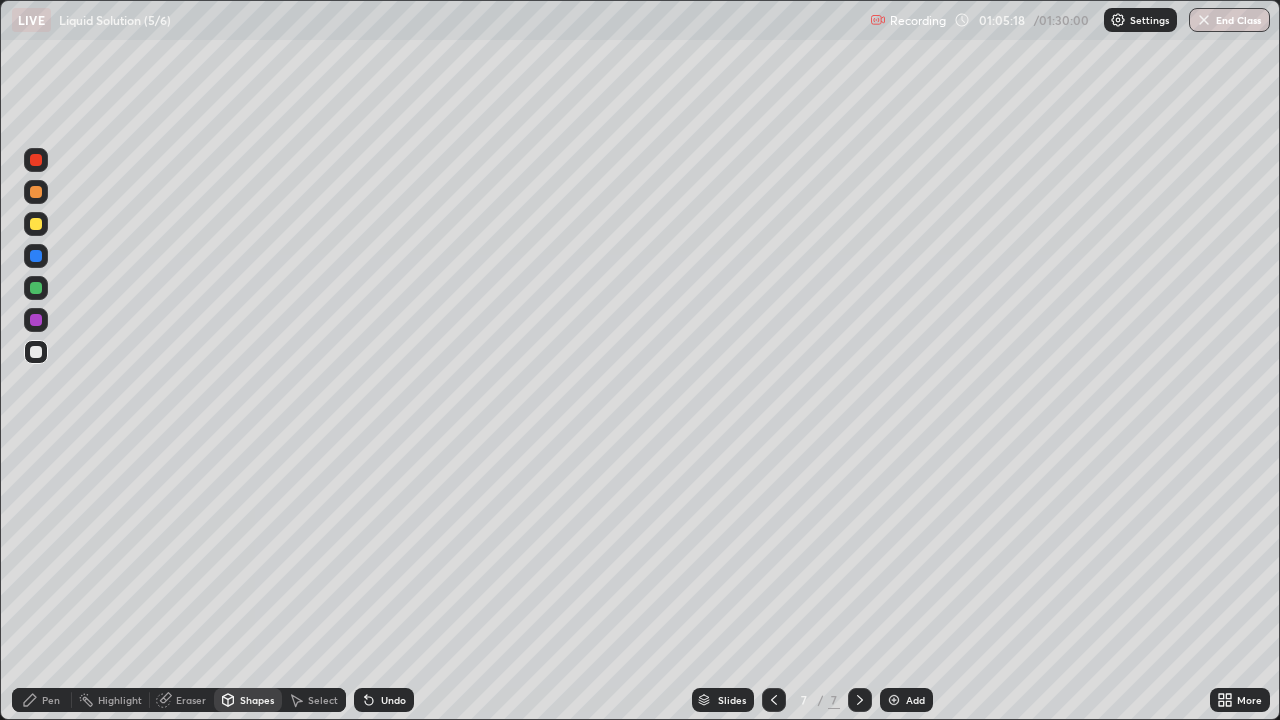 click on "Shapes" at bounding box center [257, 700] 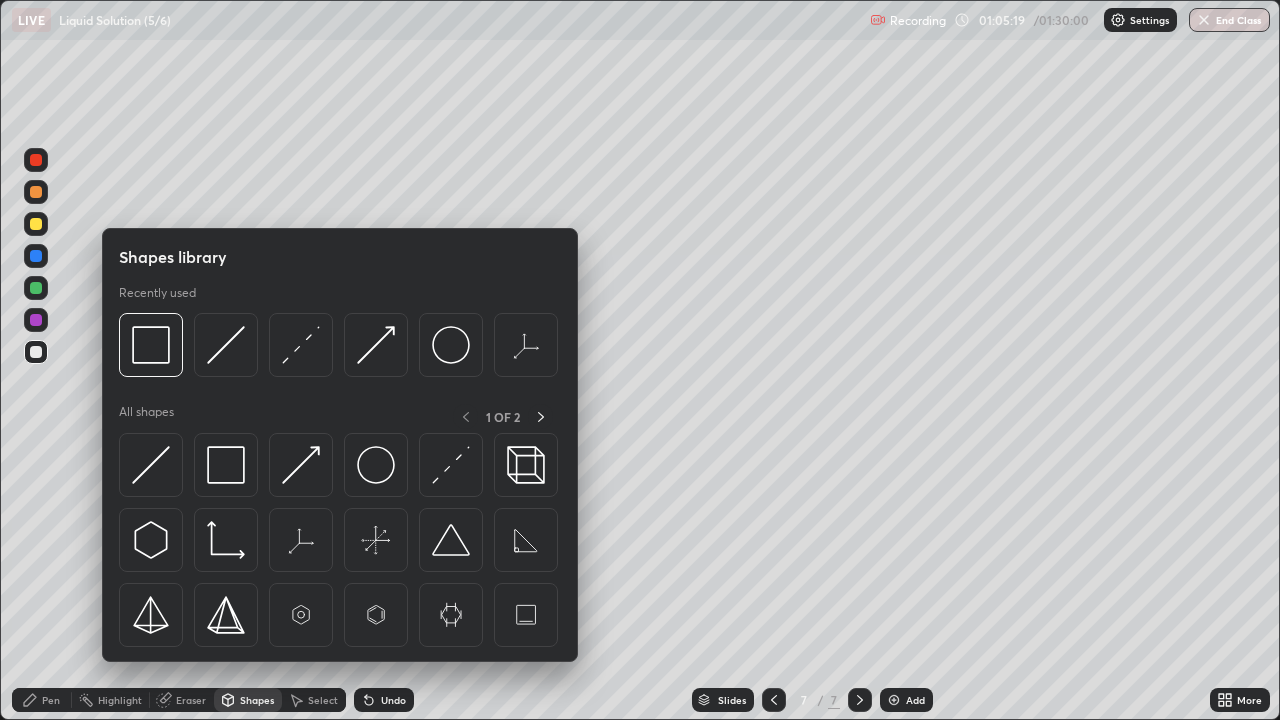 click on "Eraser" at bounding box center [191, 700] 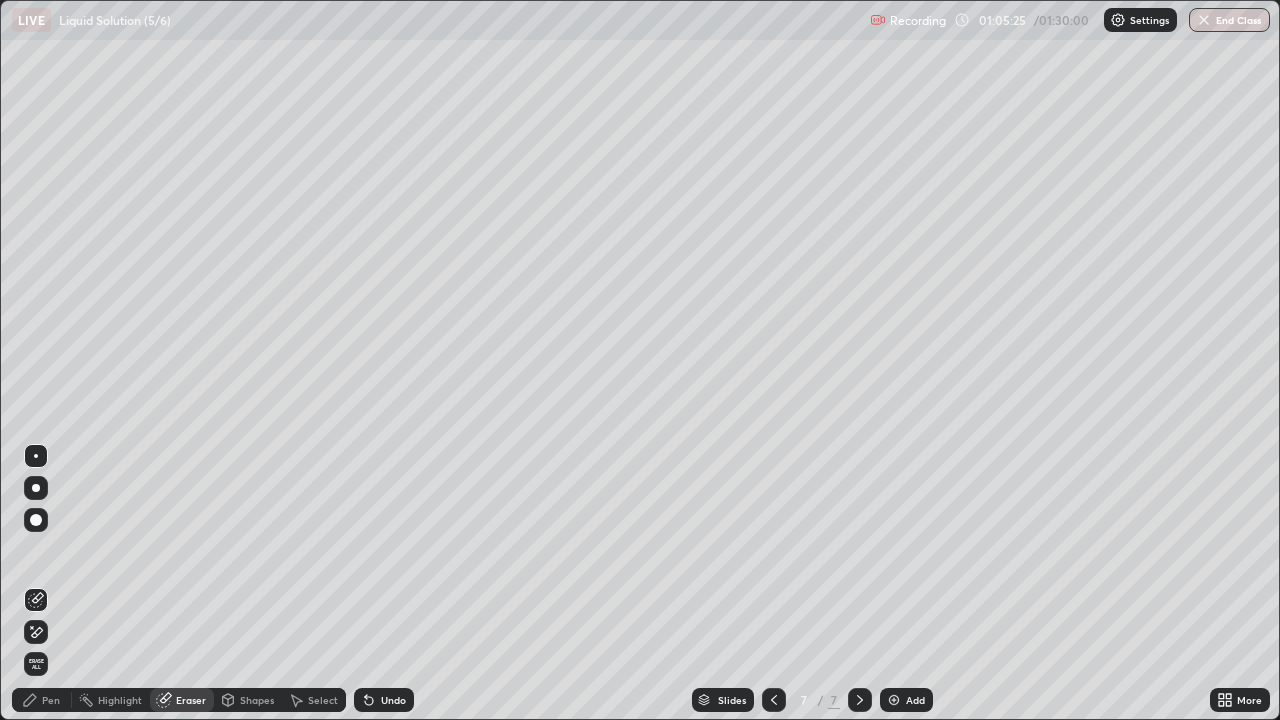 click on "Eraser" at bounding box center [191, 700] 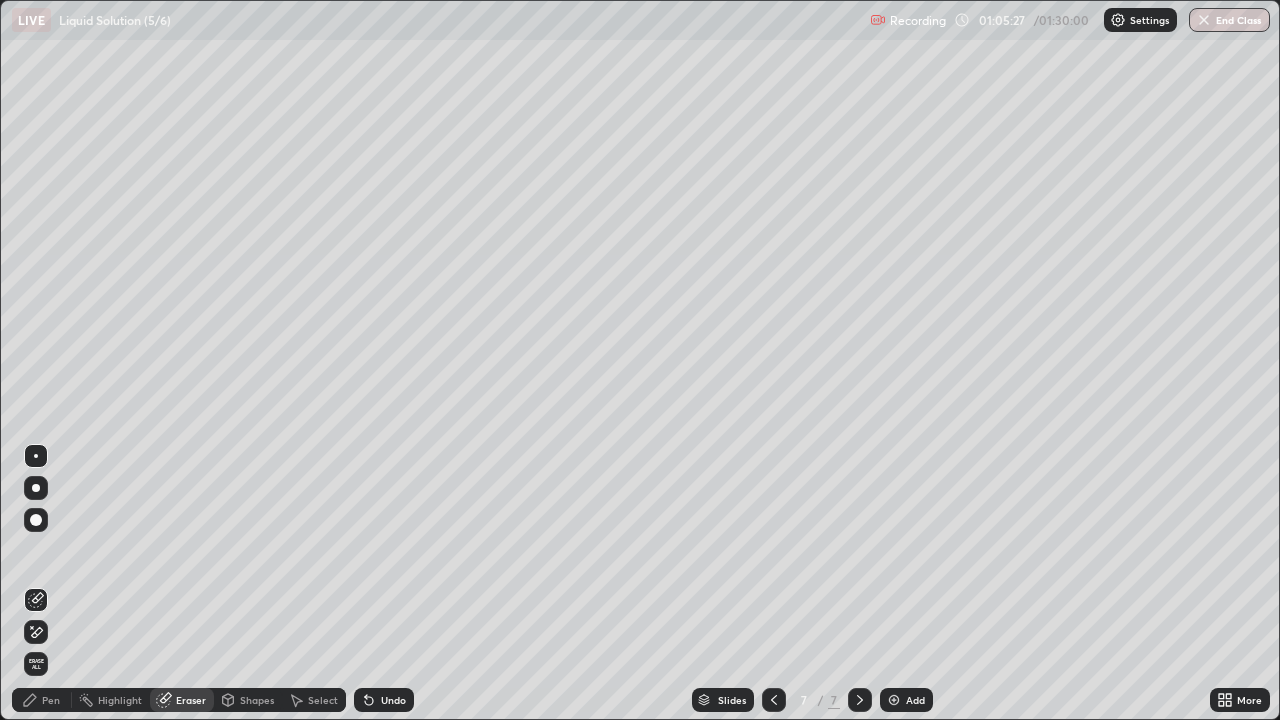 click on "Shapes" at bounding box center (257, 700) 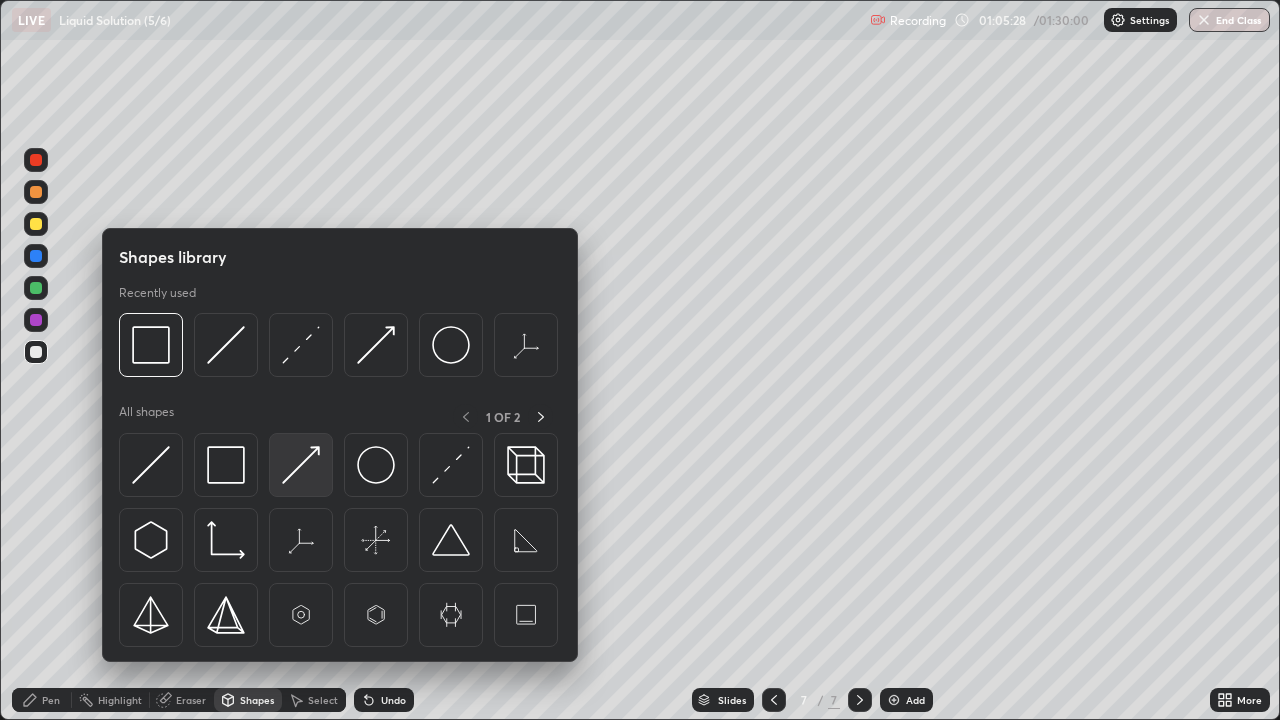 click at bounding box center [301, 465] 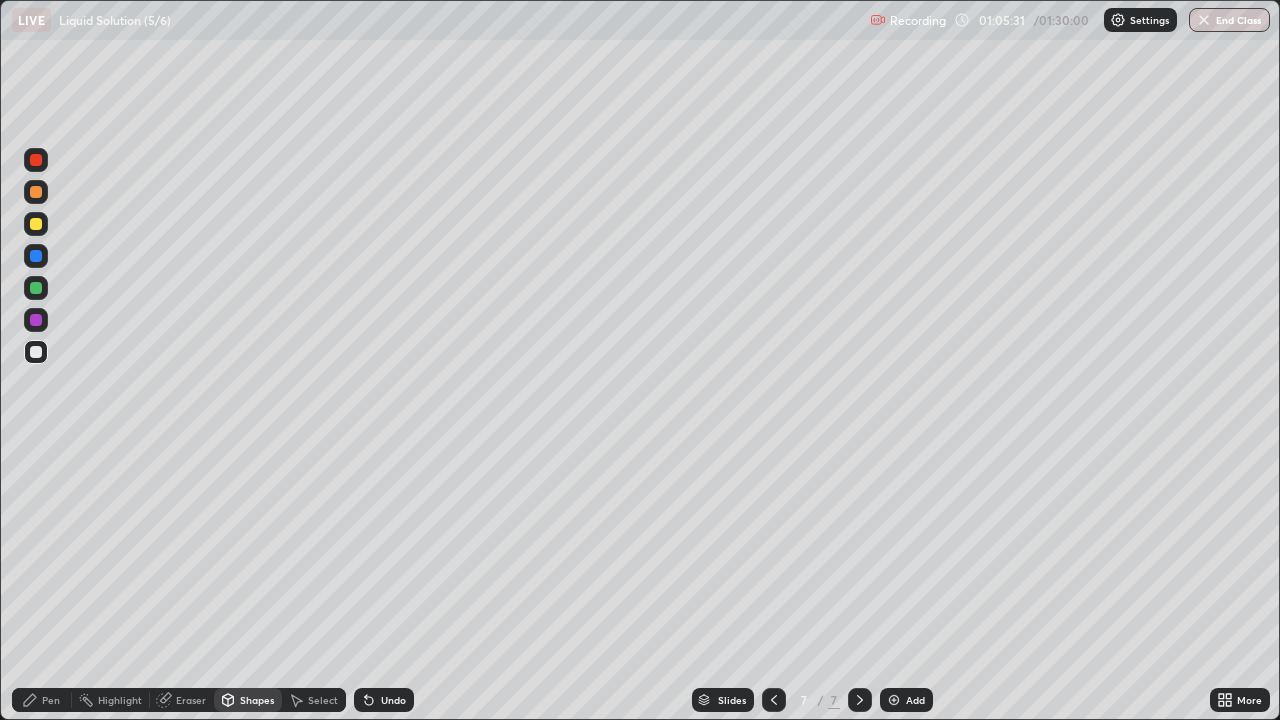 click on "Pen" at bounding box center (51, 700) 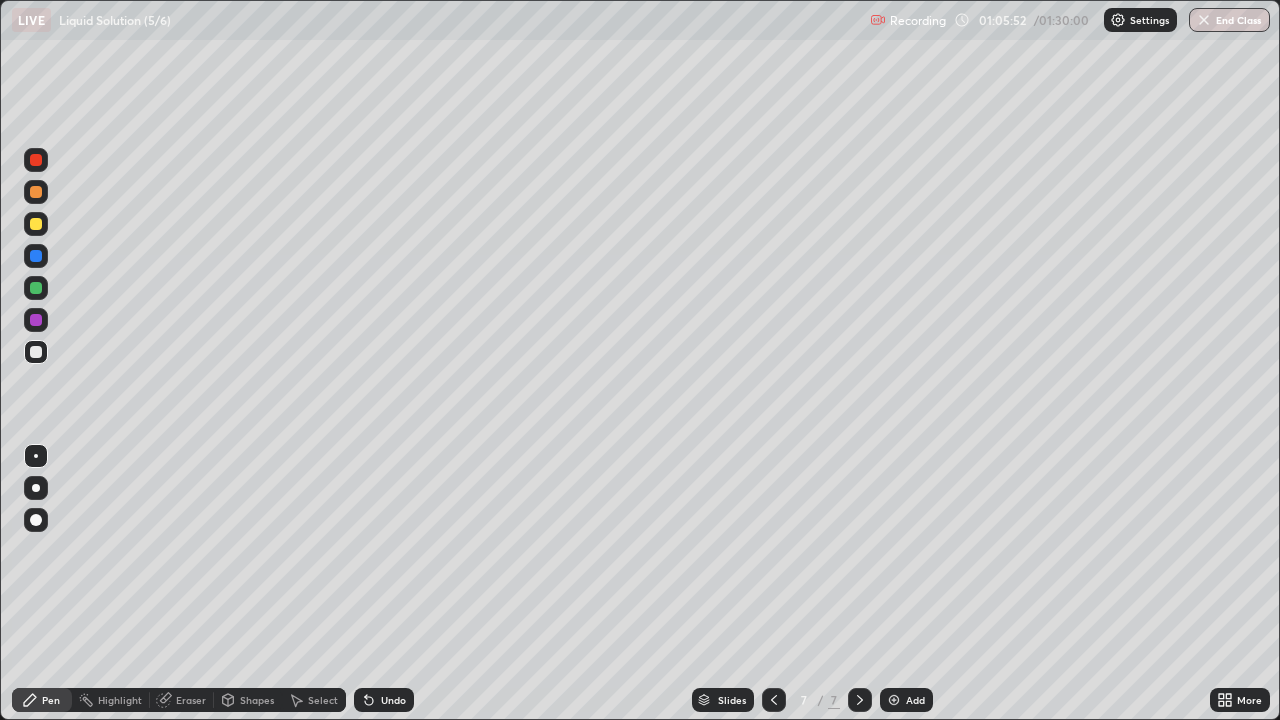click 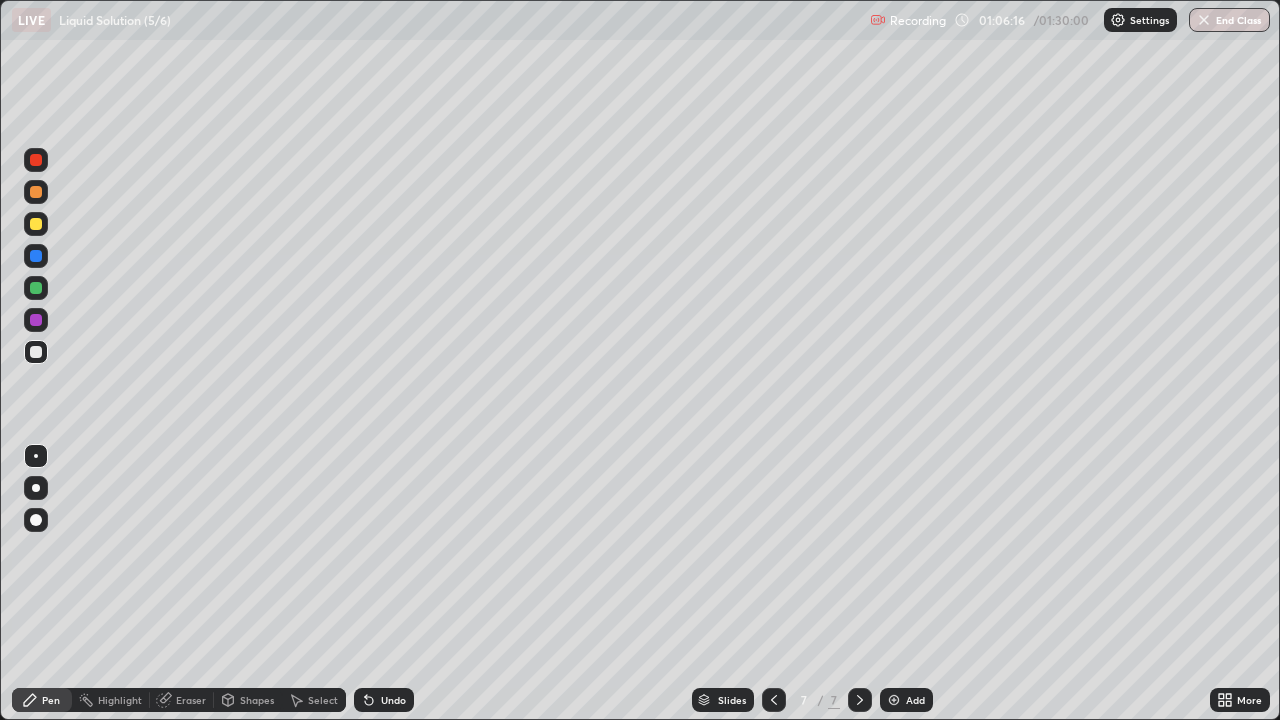 click on "Shapes" at bounding box center [257, 700] 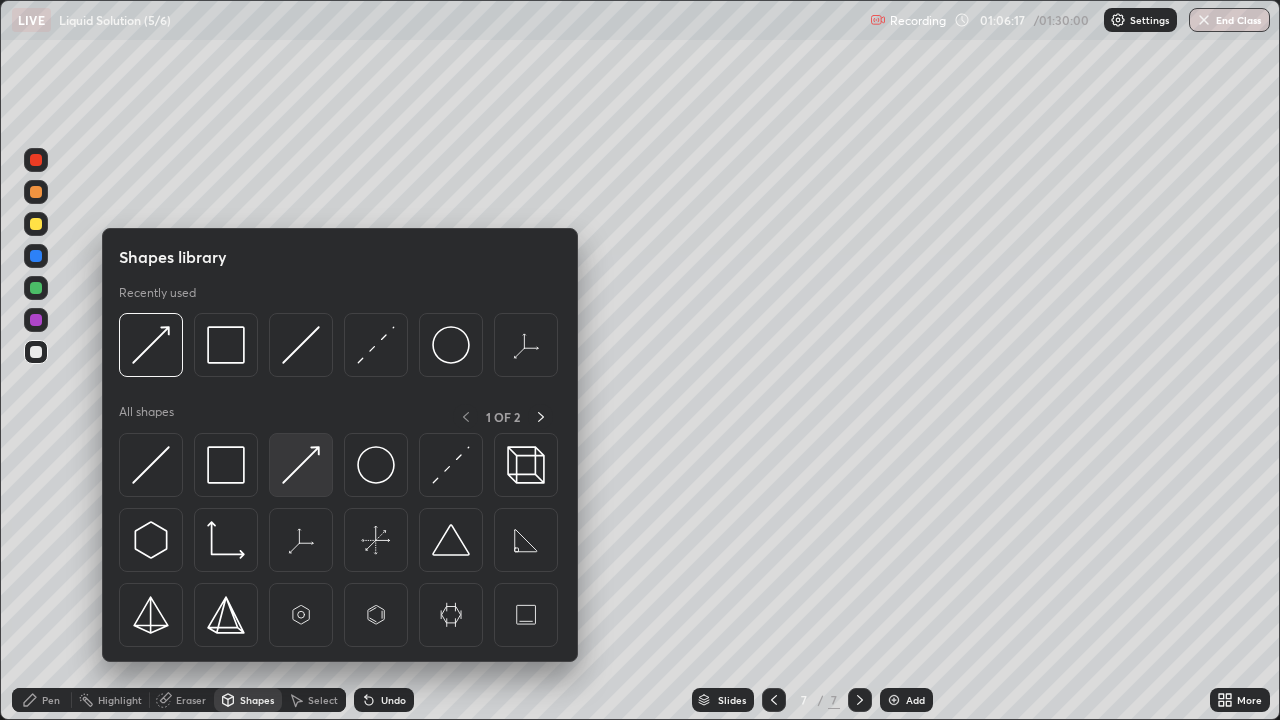 click at bounding box center (301, 465) 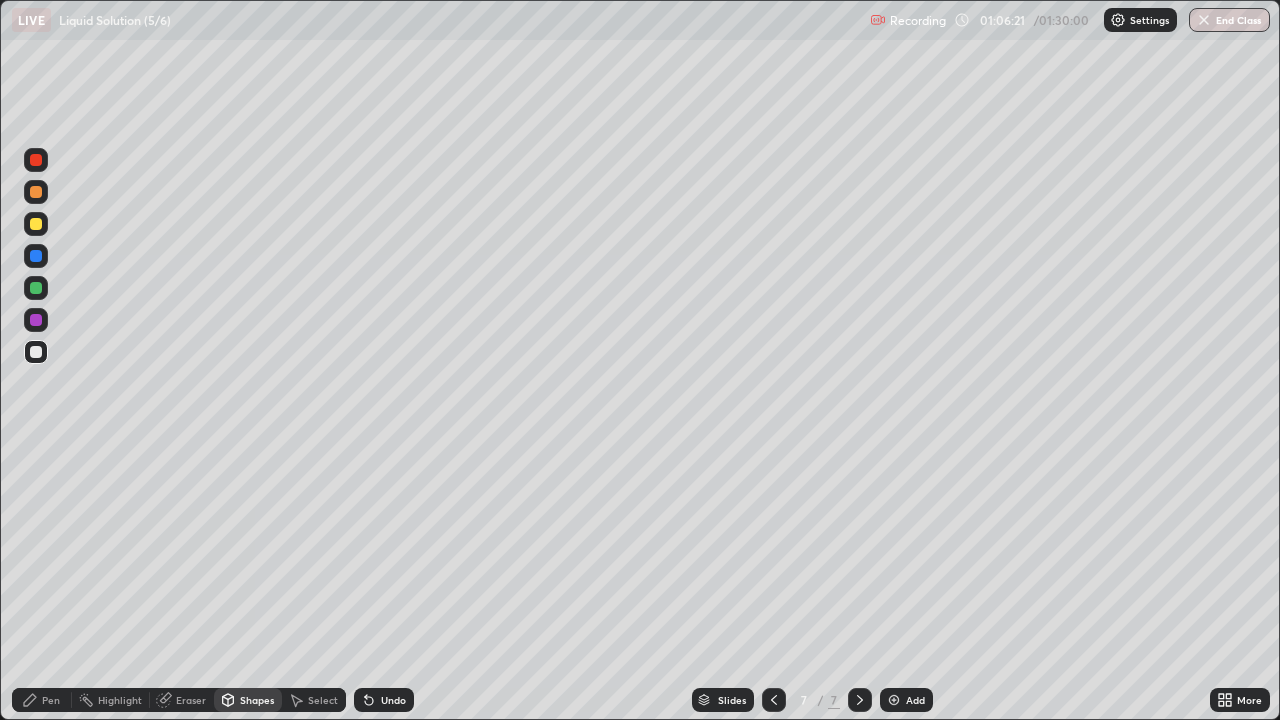 click 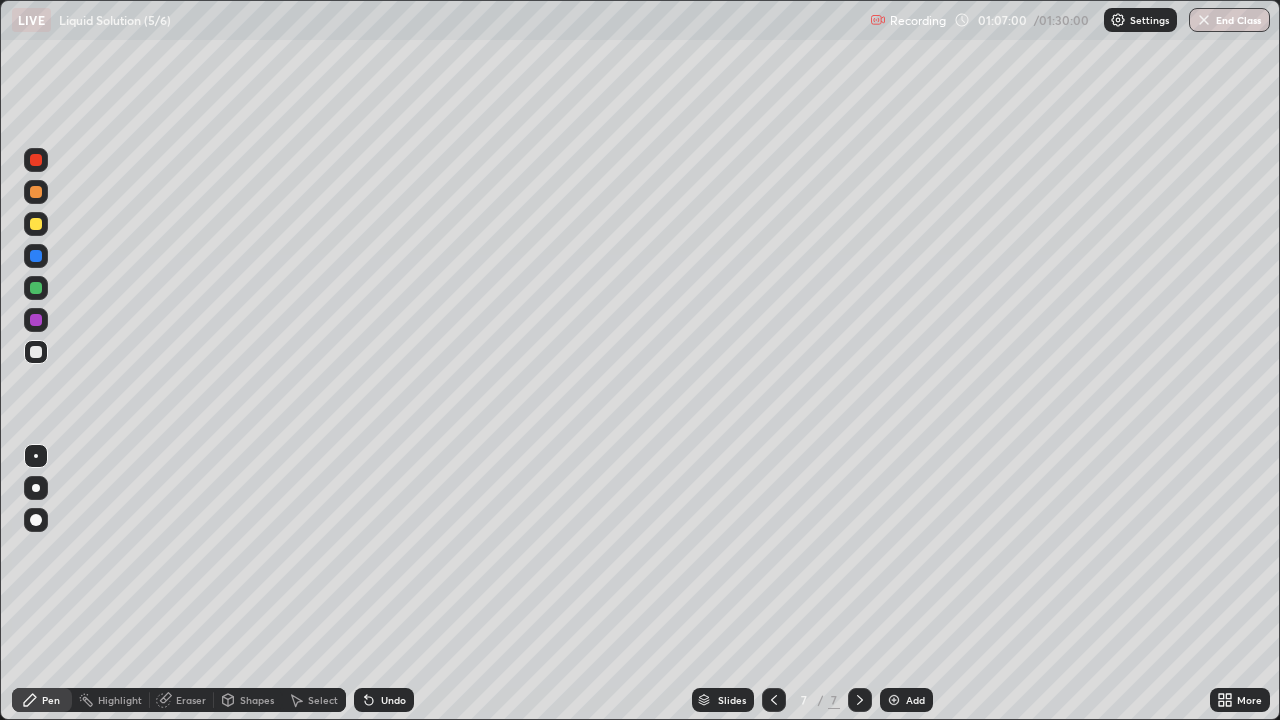 click on "Undo" at bounding box center (384, 700) 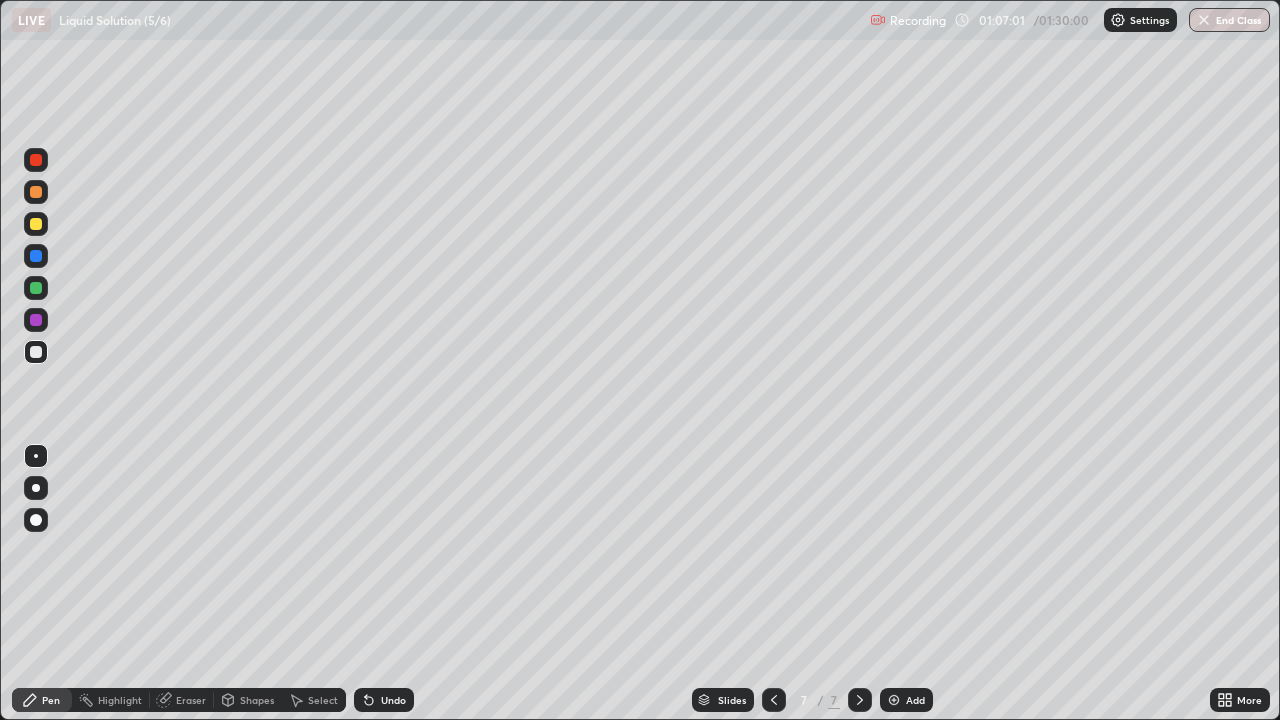click on "Undo" at bounding box center [393, 700] 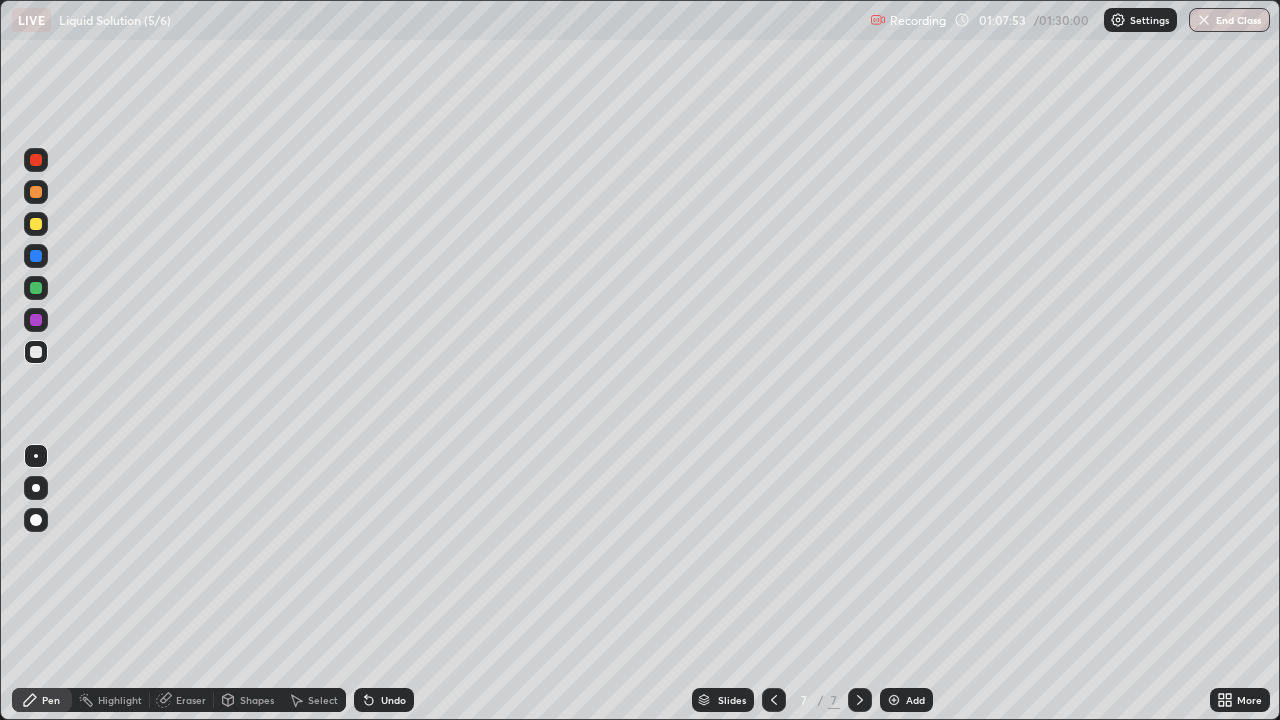 click on "Undo" at bounding box center (393, 700) 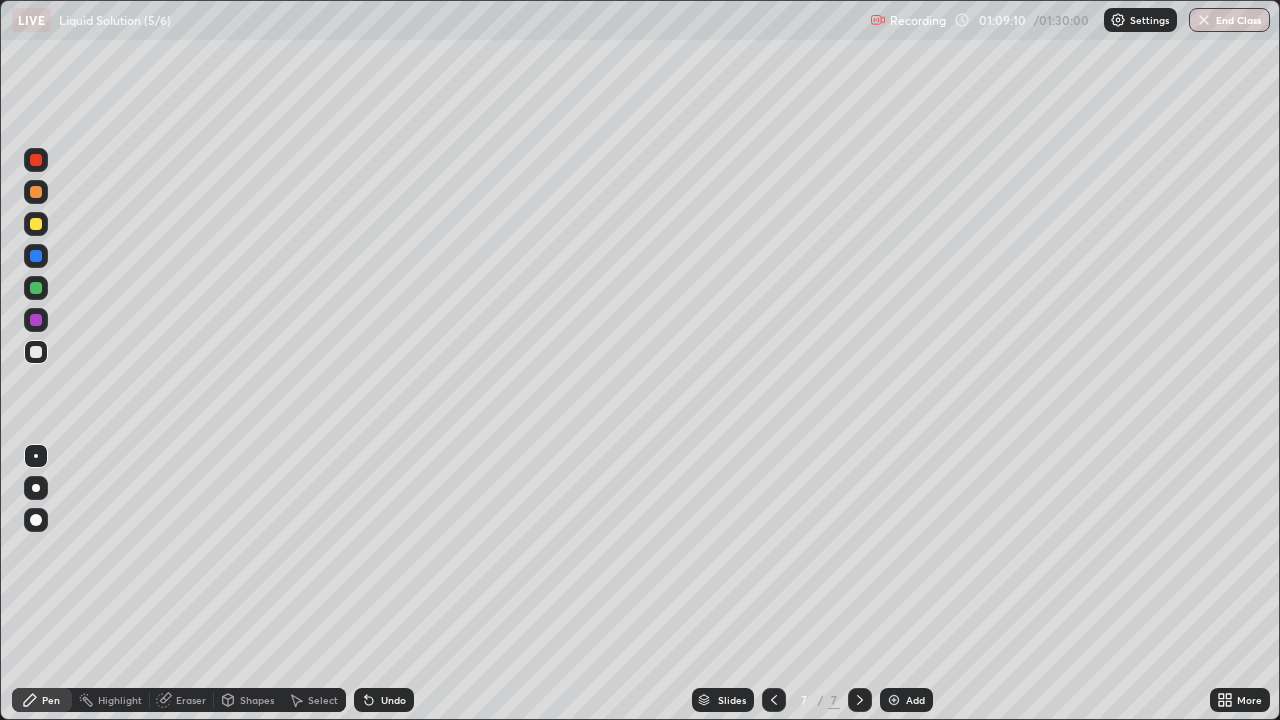 click on "Undo" at bounding box center [393, 700] 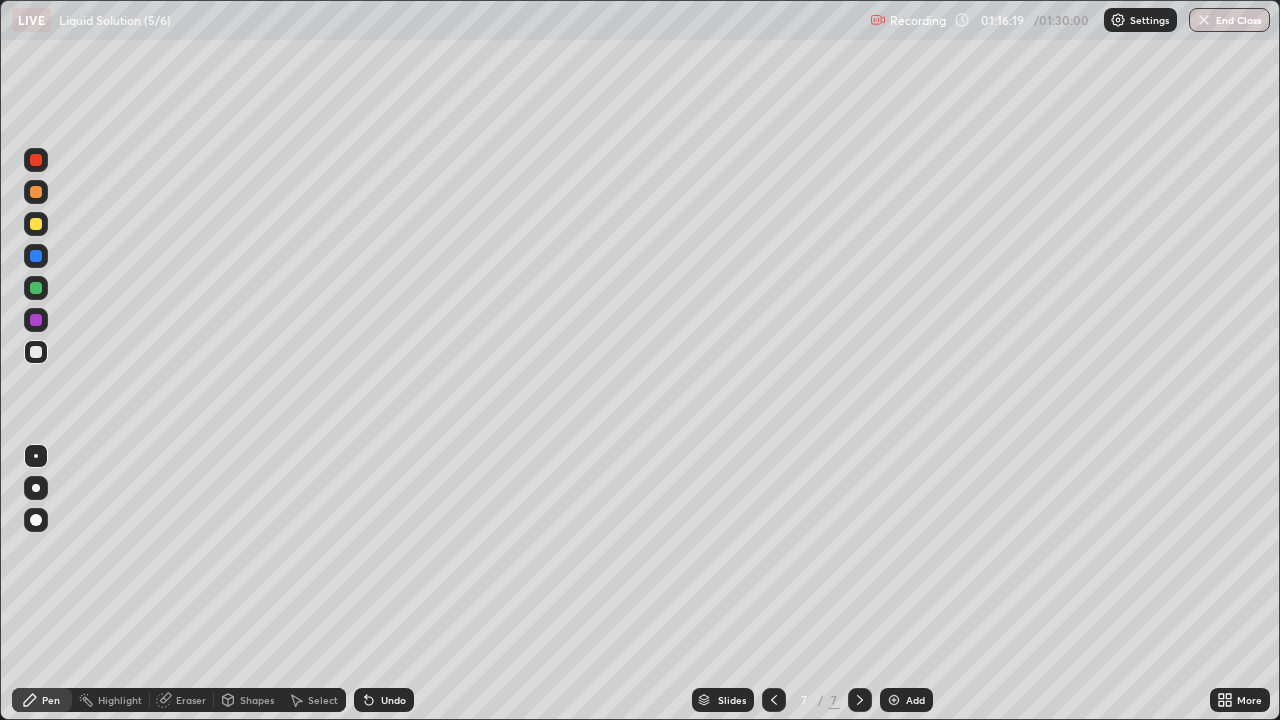 click on "Undo" at bounding box center (384, 700) 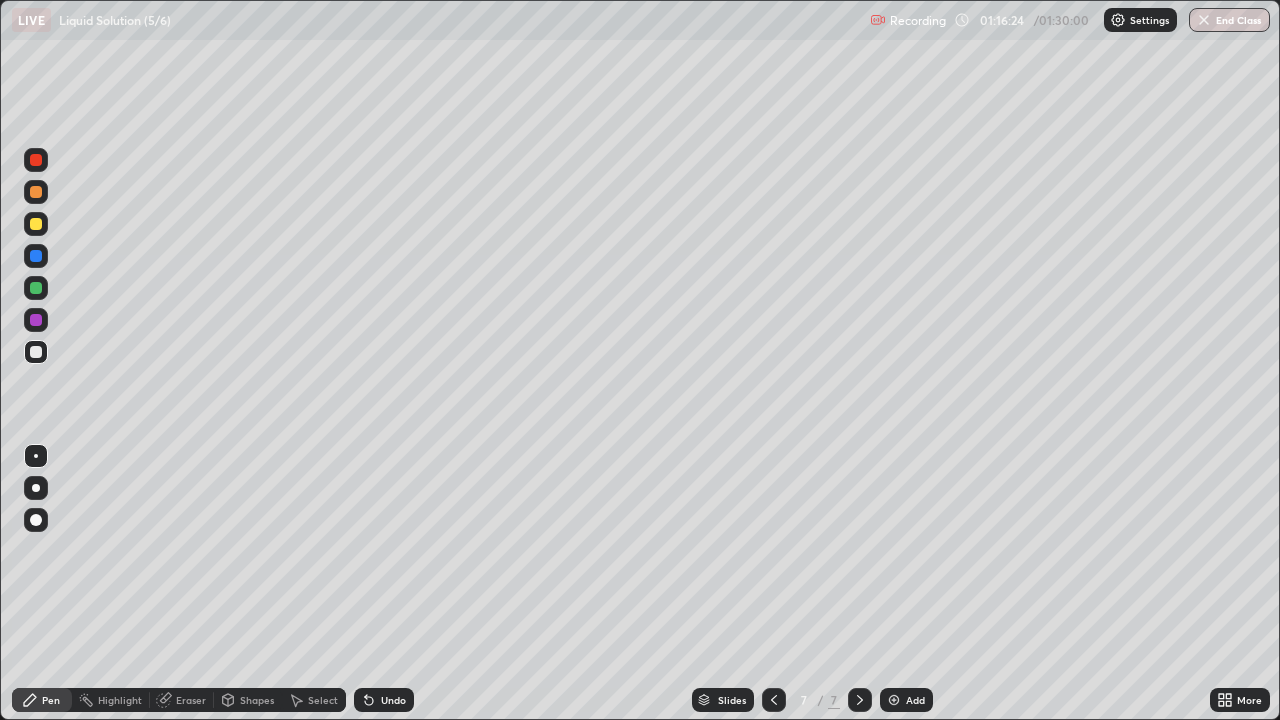 click on "Undo" at bounding box center [384, 700] 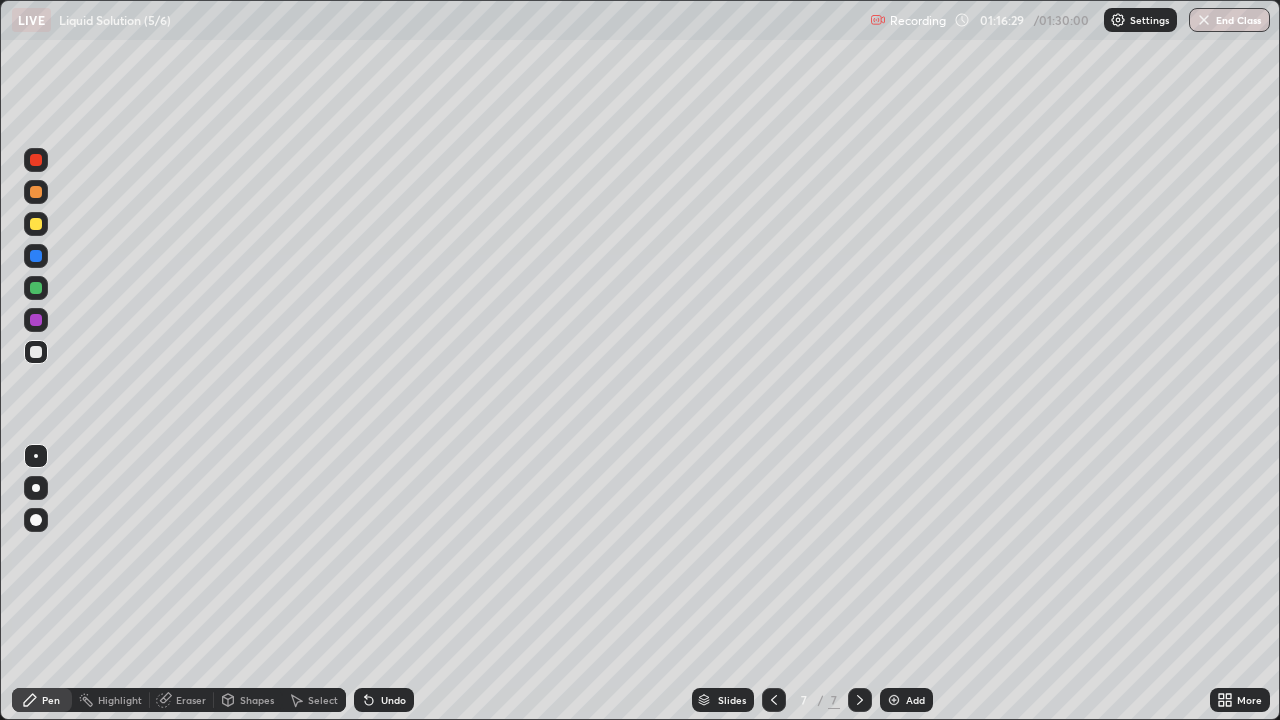 click on "Undo" at bounding box center (384, 700) 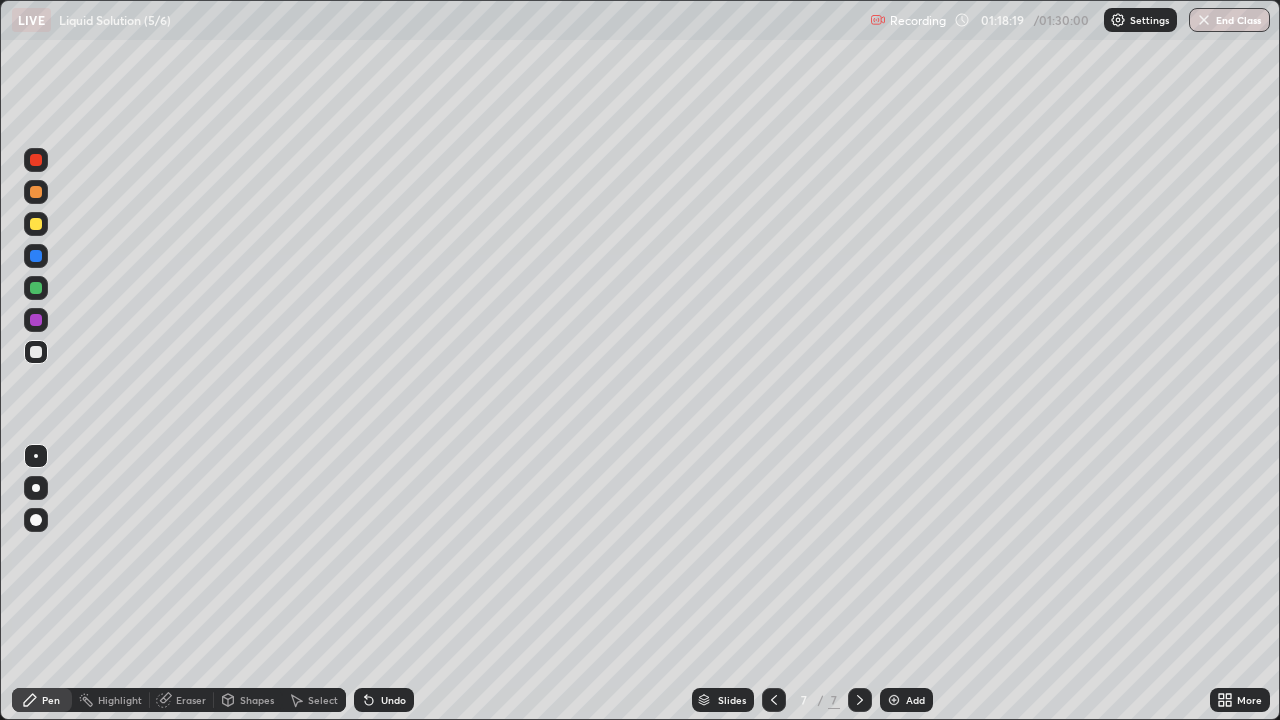 click on "Eraser" at bounding box center (191, 700) 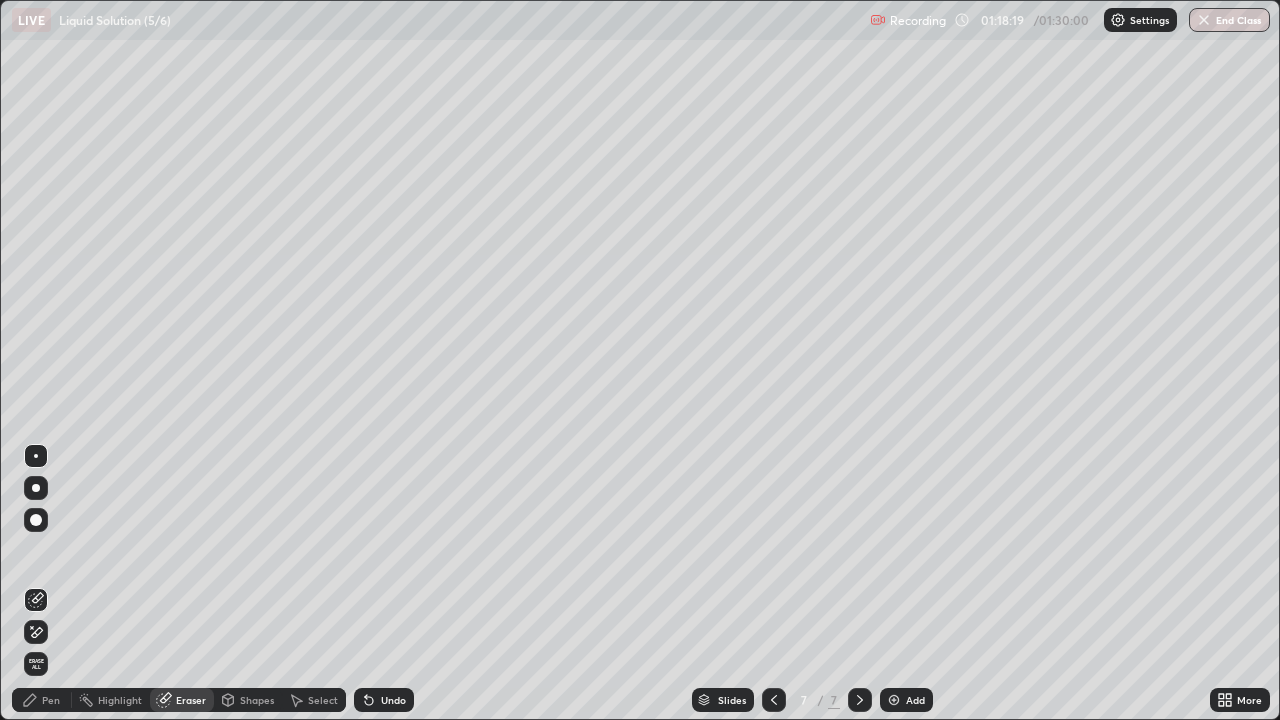 click on "Highlight" at bounding box center (120, 700) 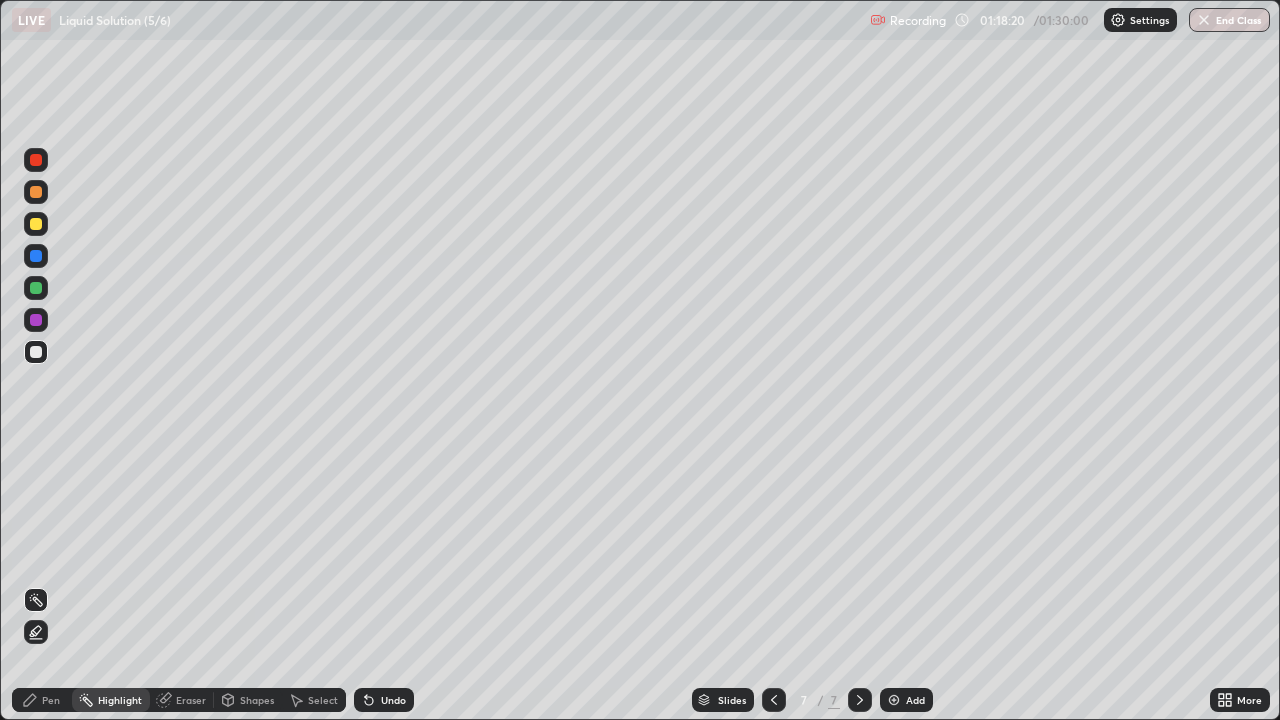 click at bounding box center (36, 320) 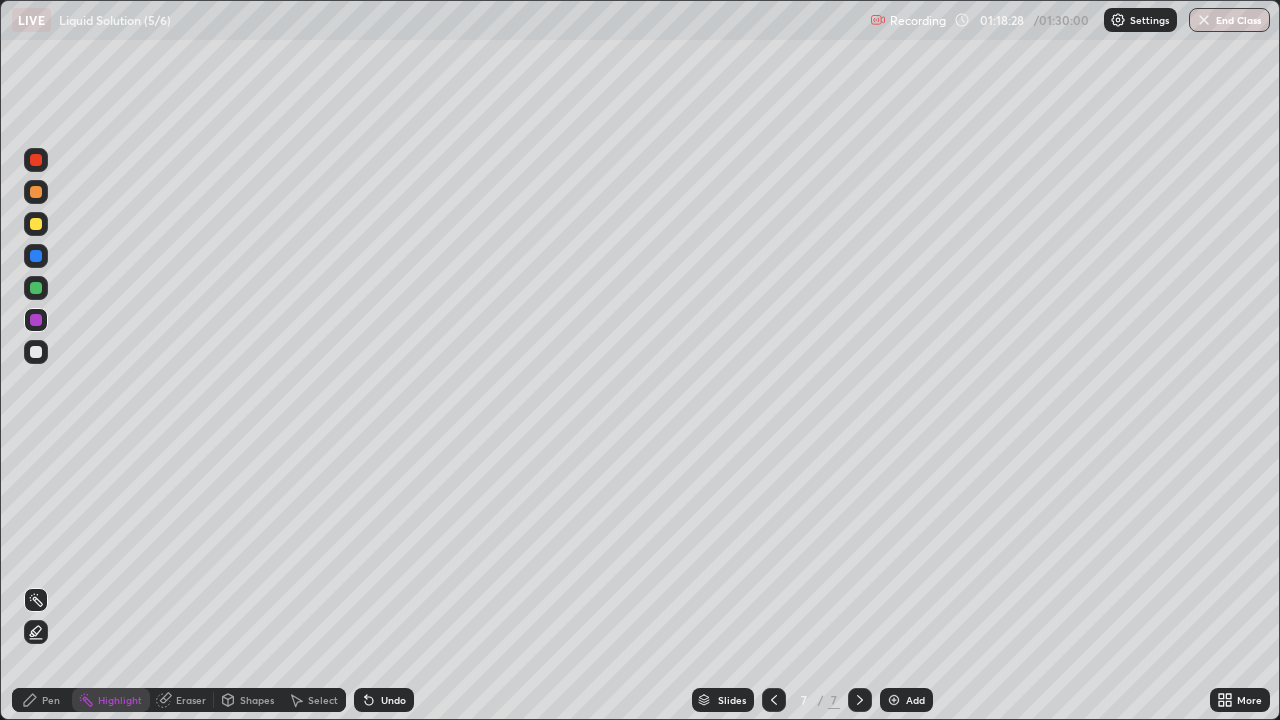 click on "Pen" at bounding box center [51, 700] 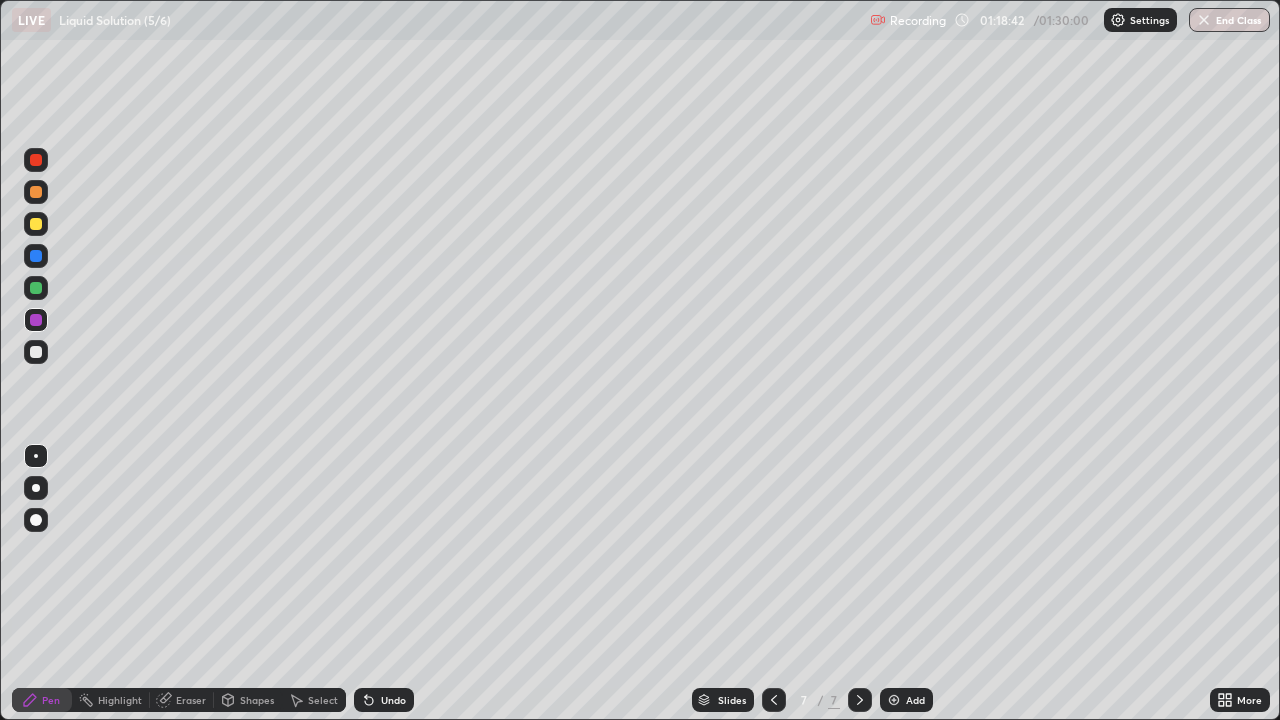 click on "Undo" at bounding box center (393, 700) 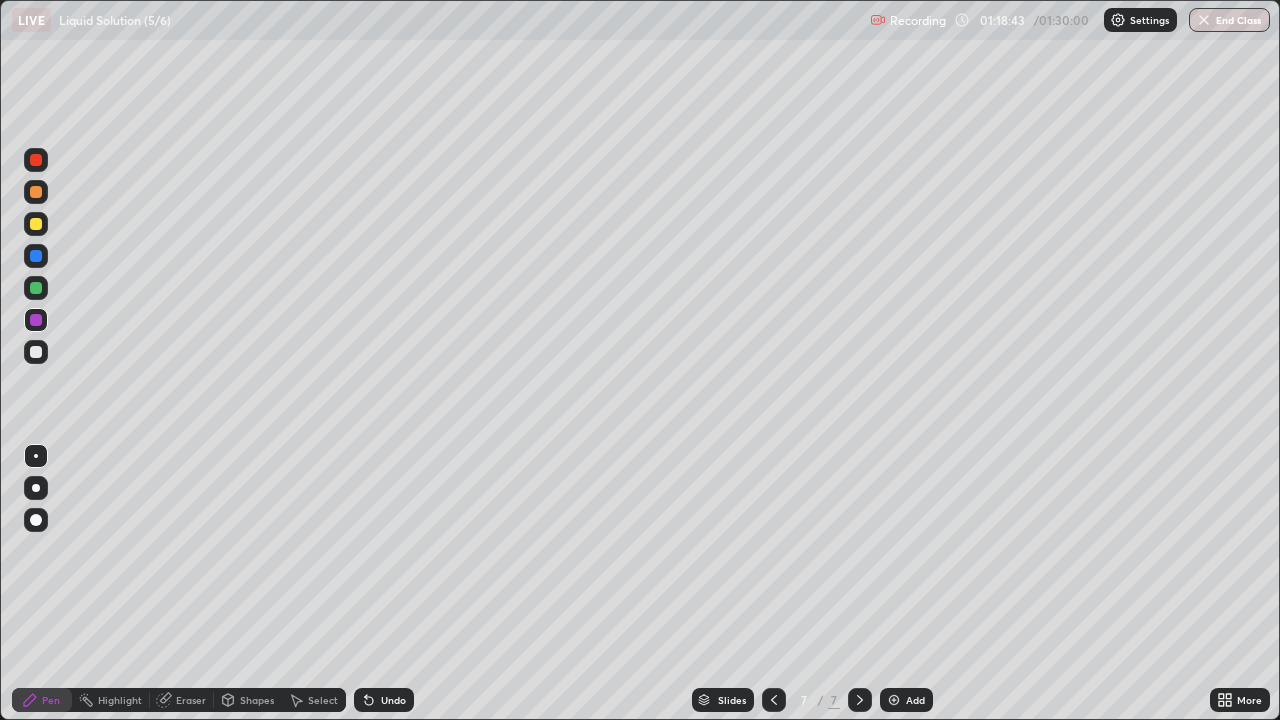 click on "Undo" at bounding box center [384, 700] 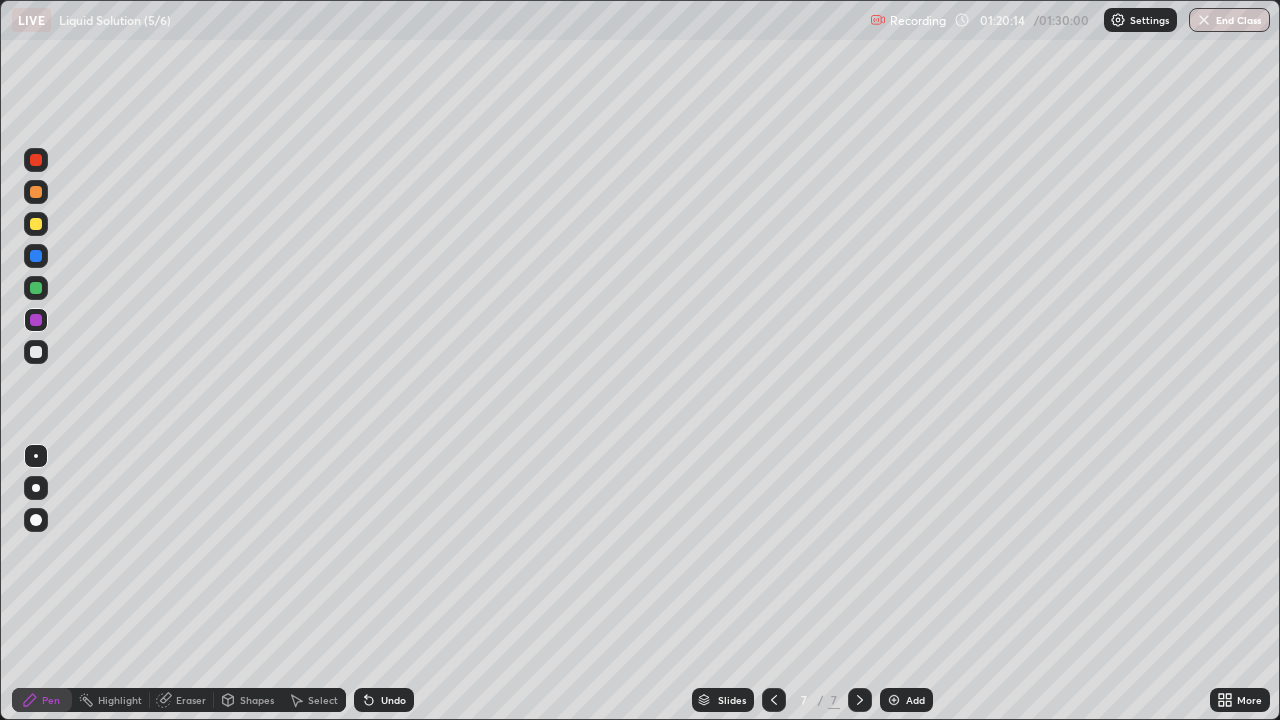 click on "End Class" at bounding box center (1229, 20) 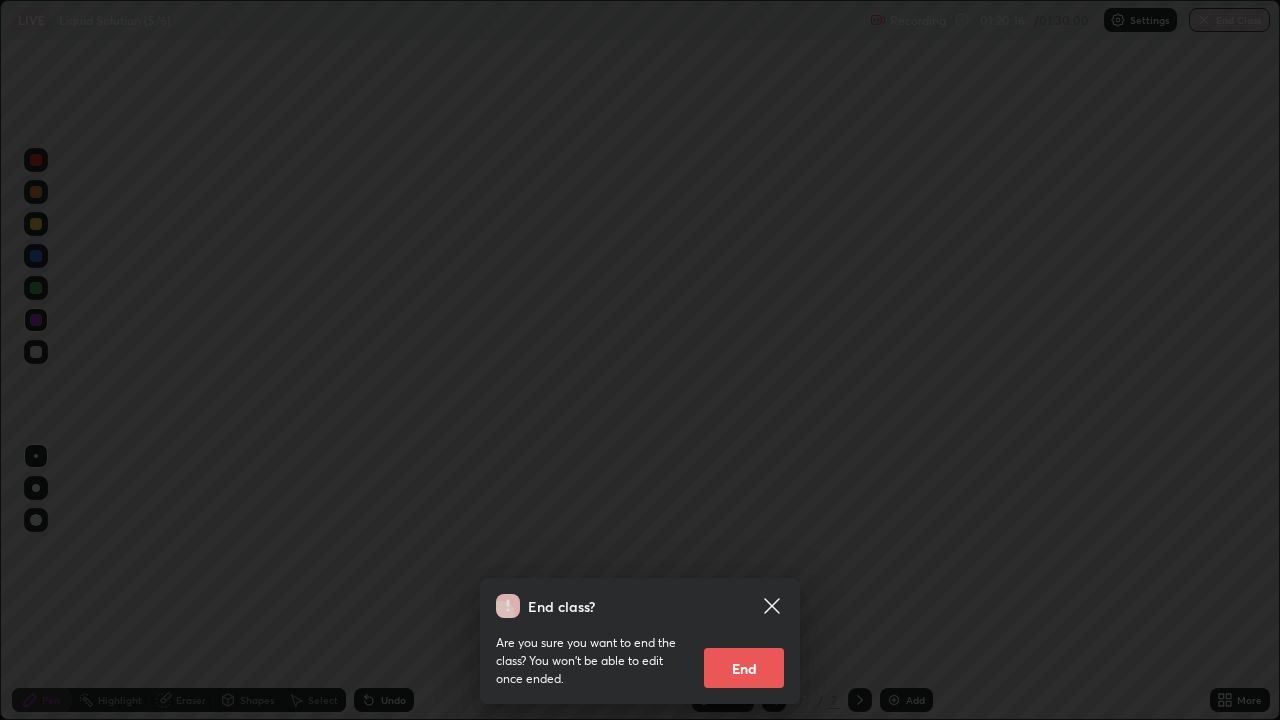click on "End" at bounding box center [744, 668] 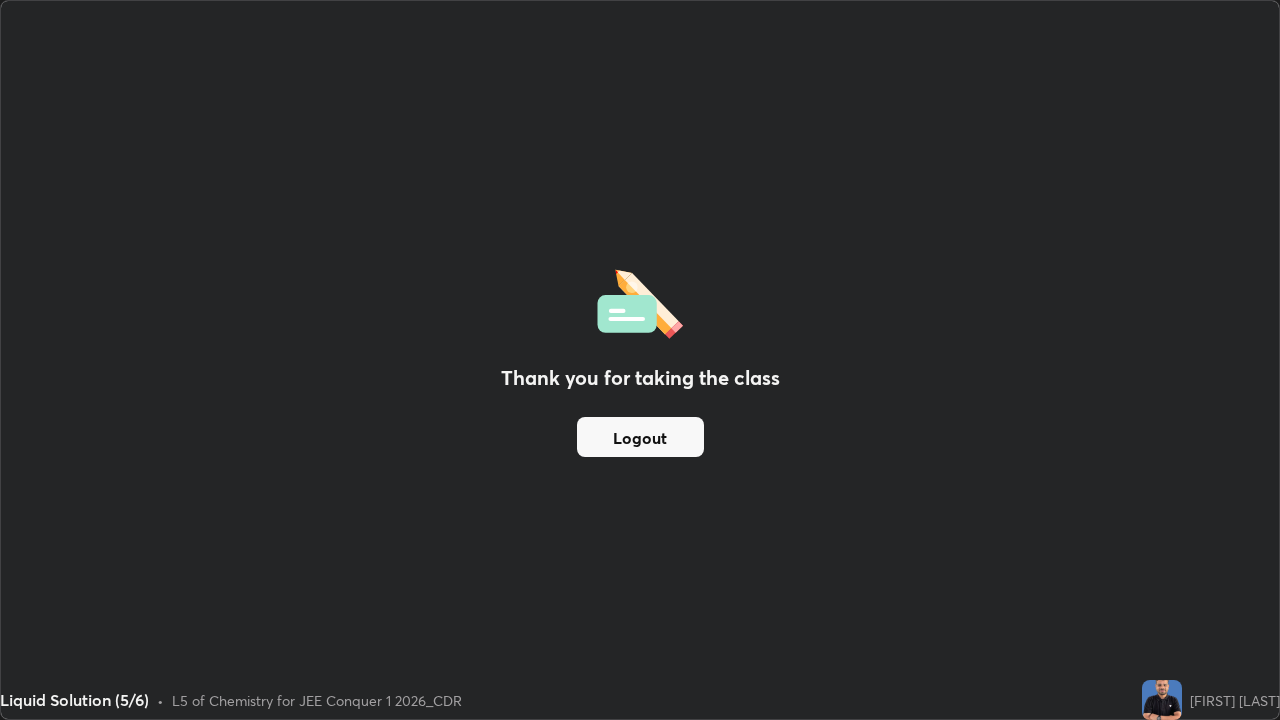 click on "Logout" at bounding box center [640, 437] 